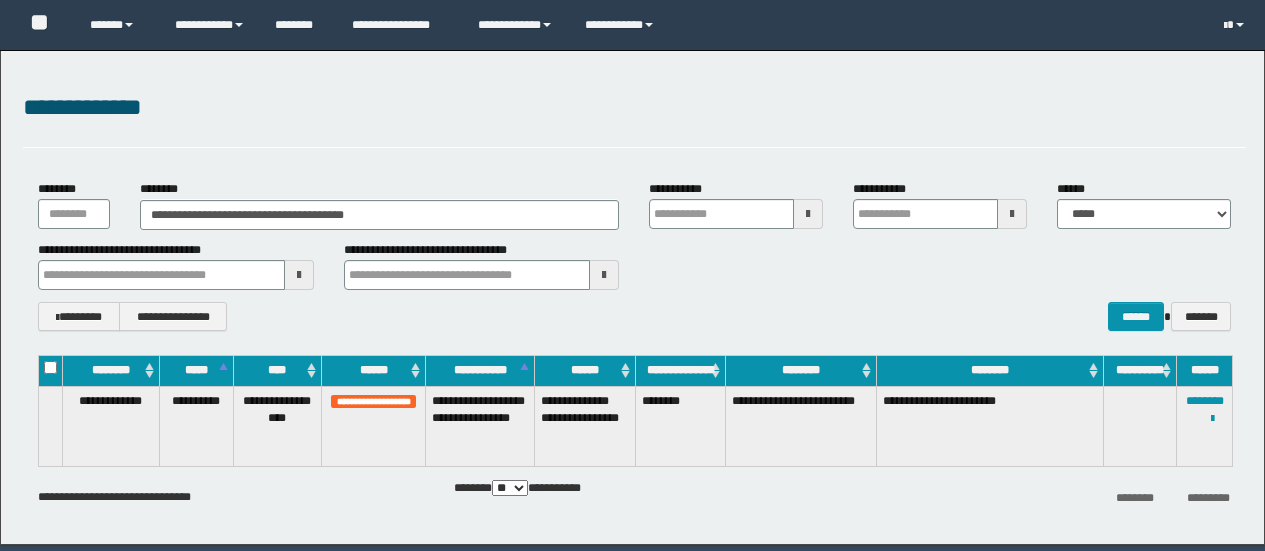 scroll, scrollTop: 0, scrollLeft: 0, axis: both 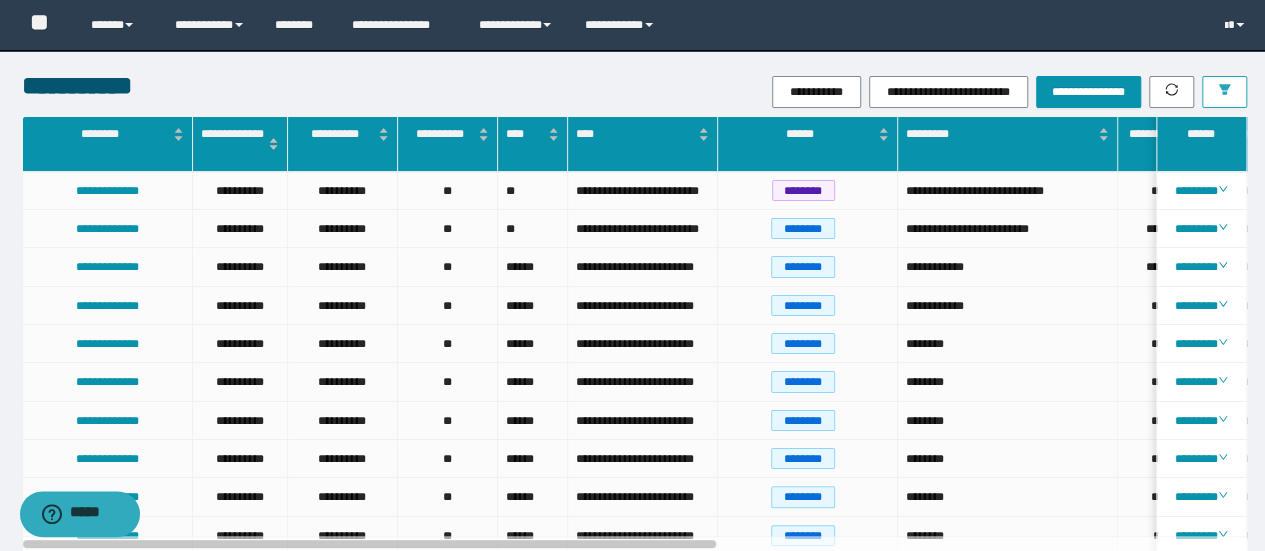 click at bounding box center [1224, 92] 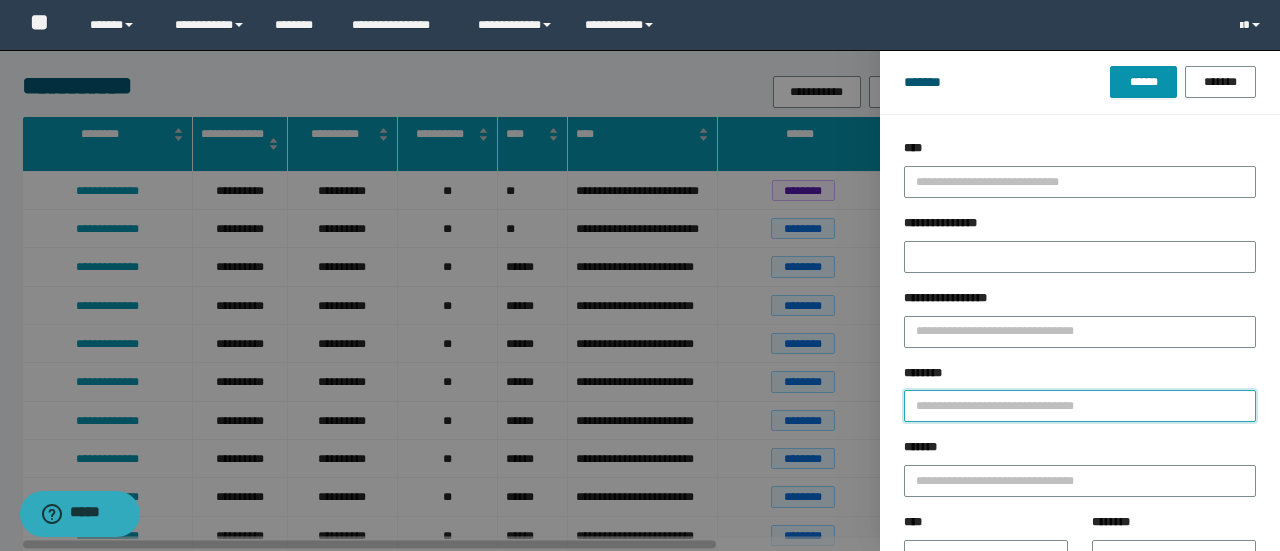 click on "********" at bounding box center [1080, 406] 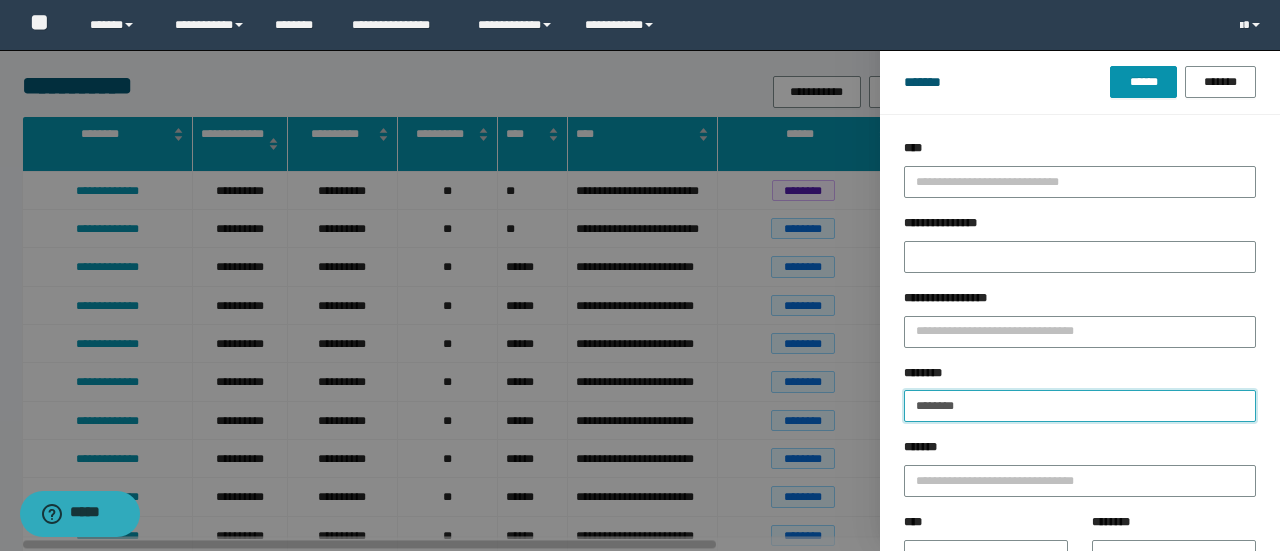 type on "********" 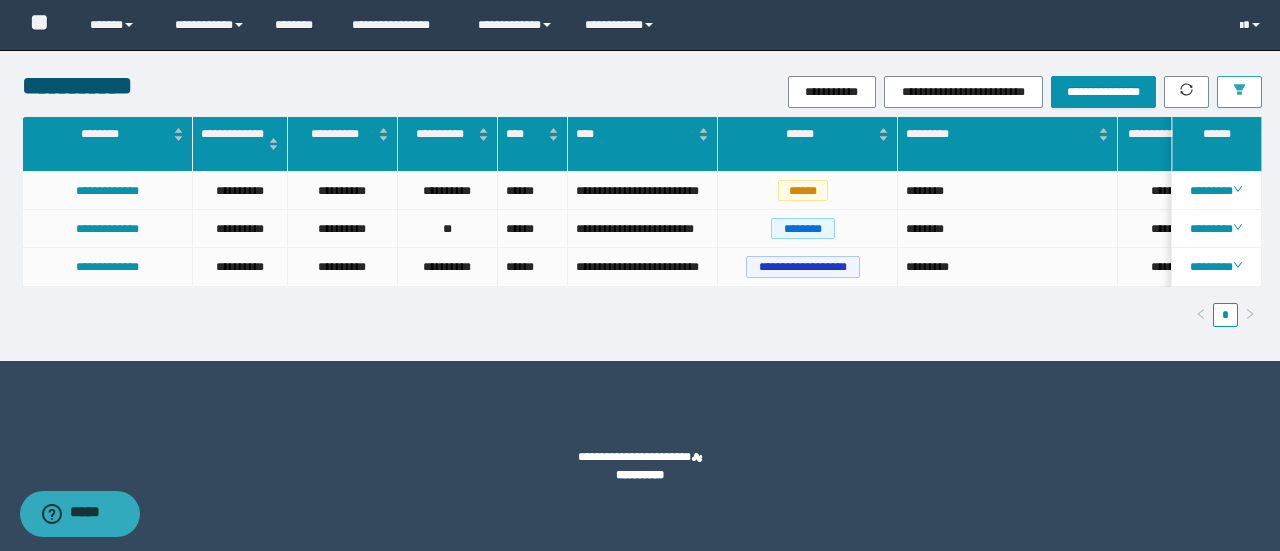 type 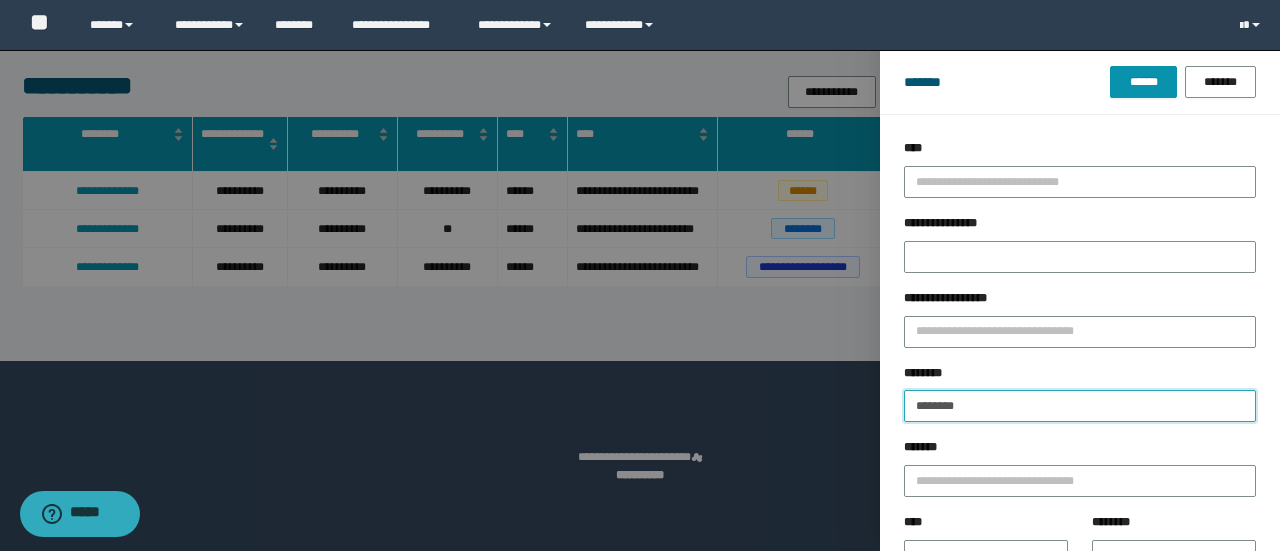 drag, startPoint x: 1062, startPoint y: 391, endPoint x: 672, endPoint y: 431, distance: 392.04593 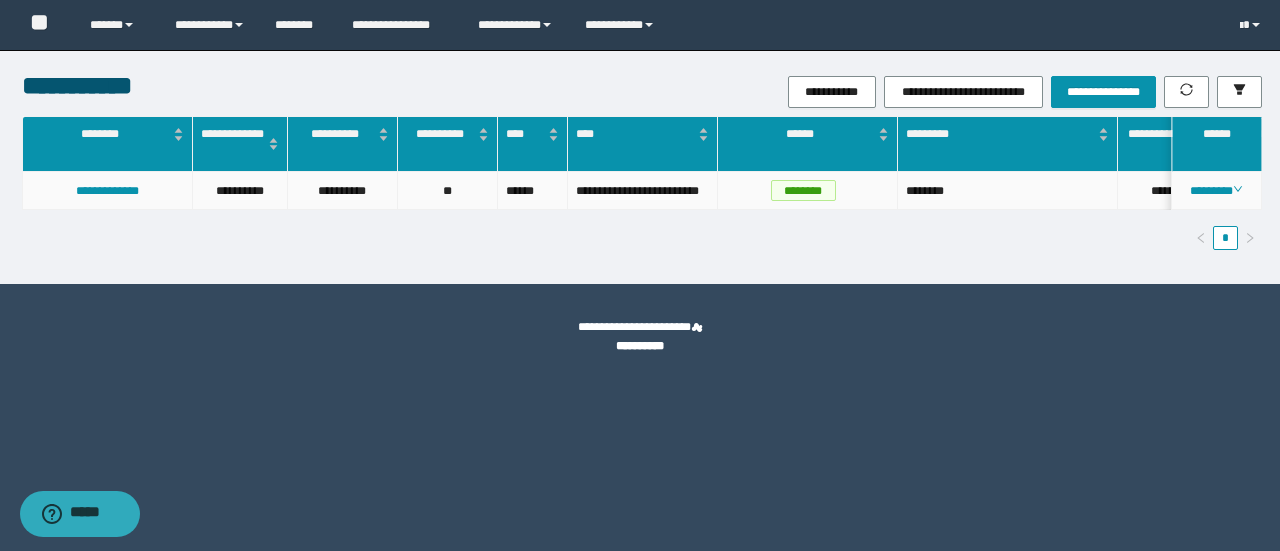 click on "********" at bounding box center [1217, 191] 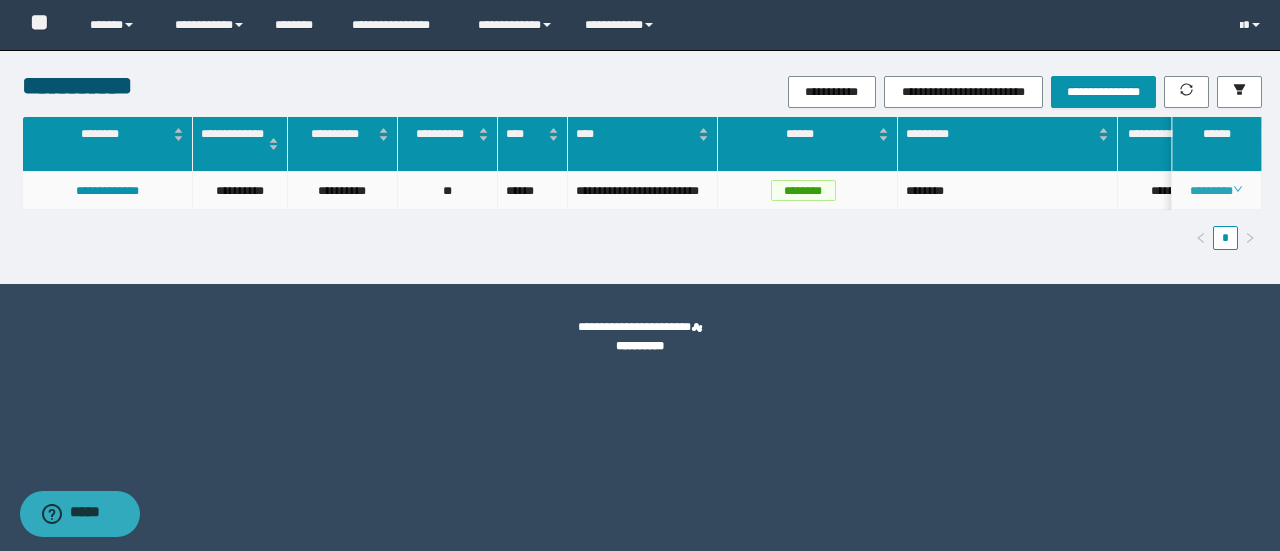 click 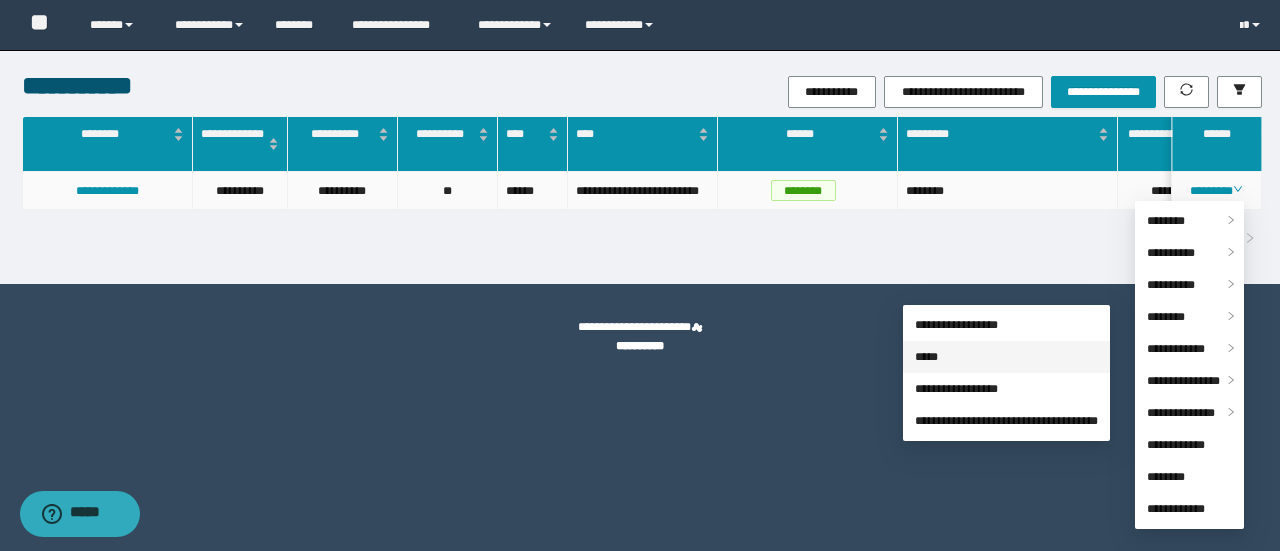 click on "*****" at bounding box center (926, 357) 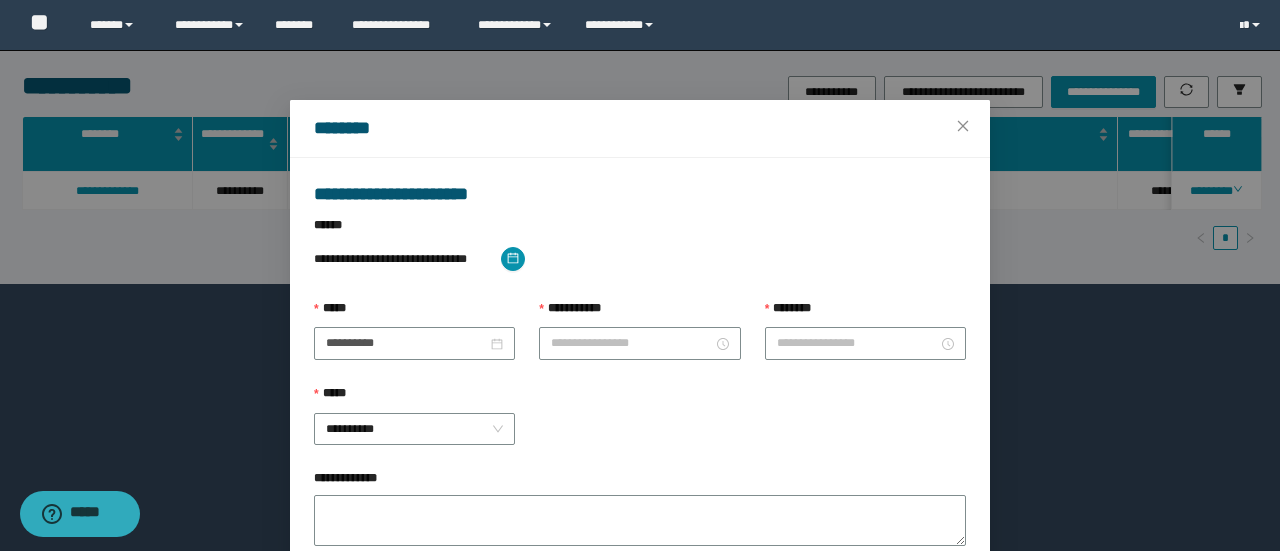 type on "**********" 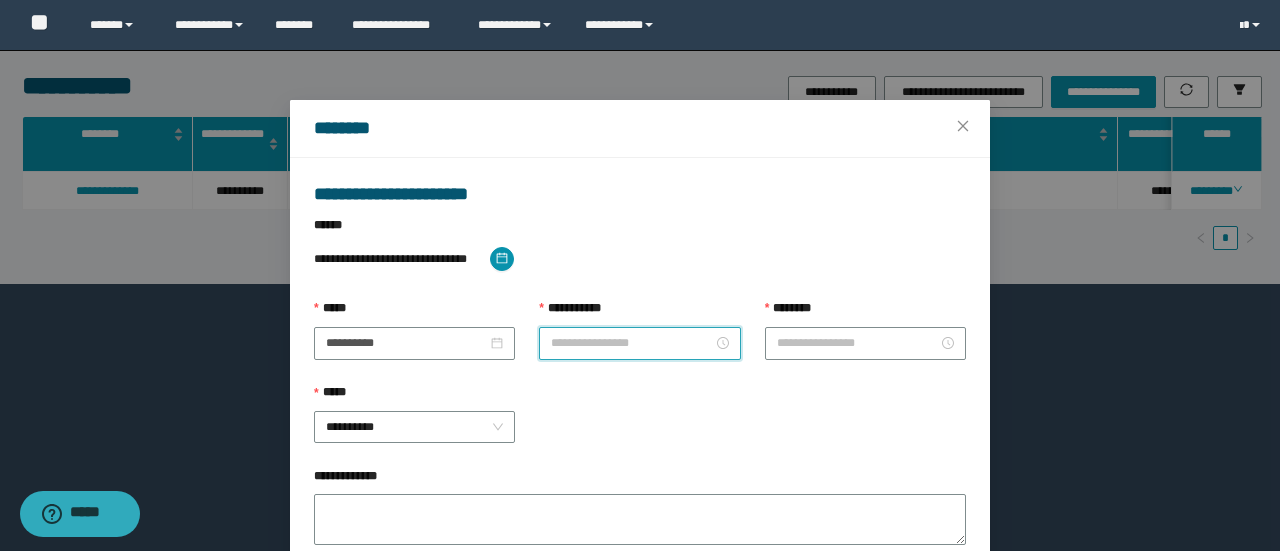 click on "**********" at bounding box center [631, 343] 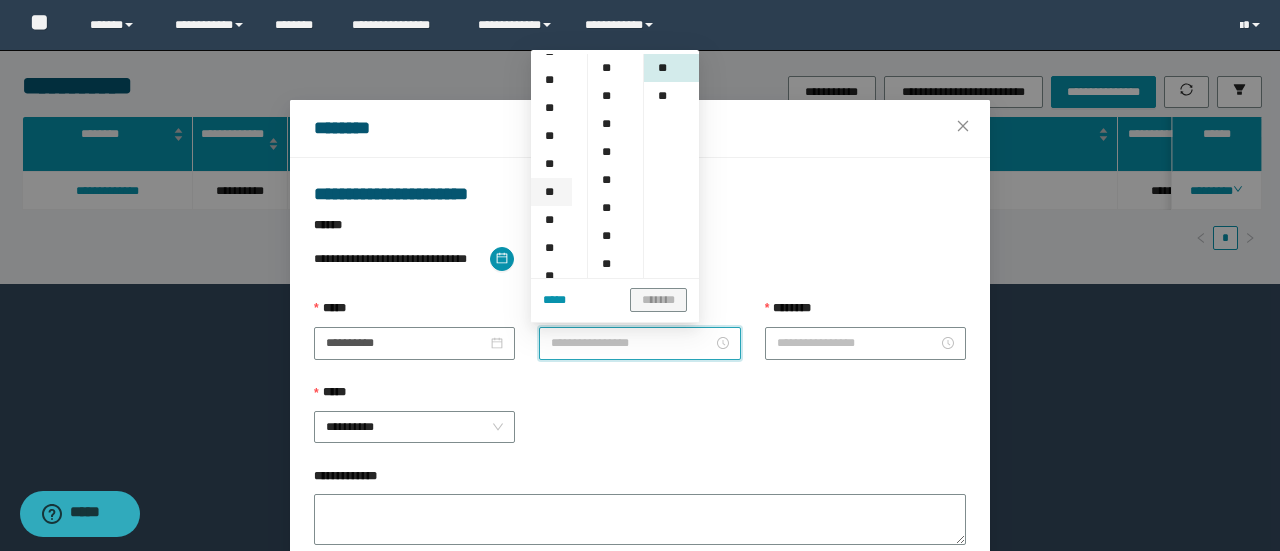 click on "**" at bounding box center (551, 192) 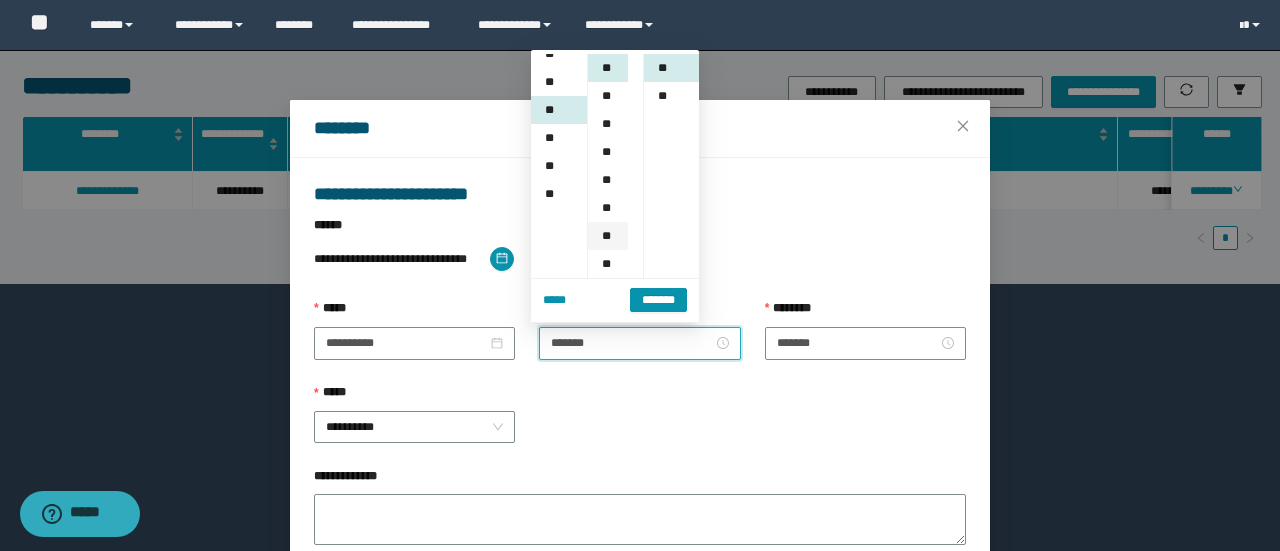 scroll, scrollTop: 224, scrollLeft: 0, axis: vertical 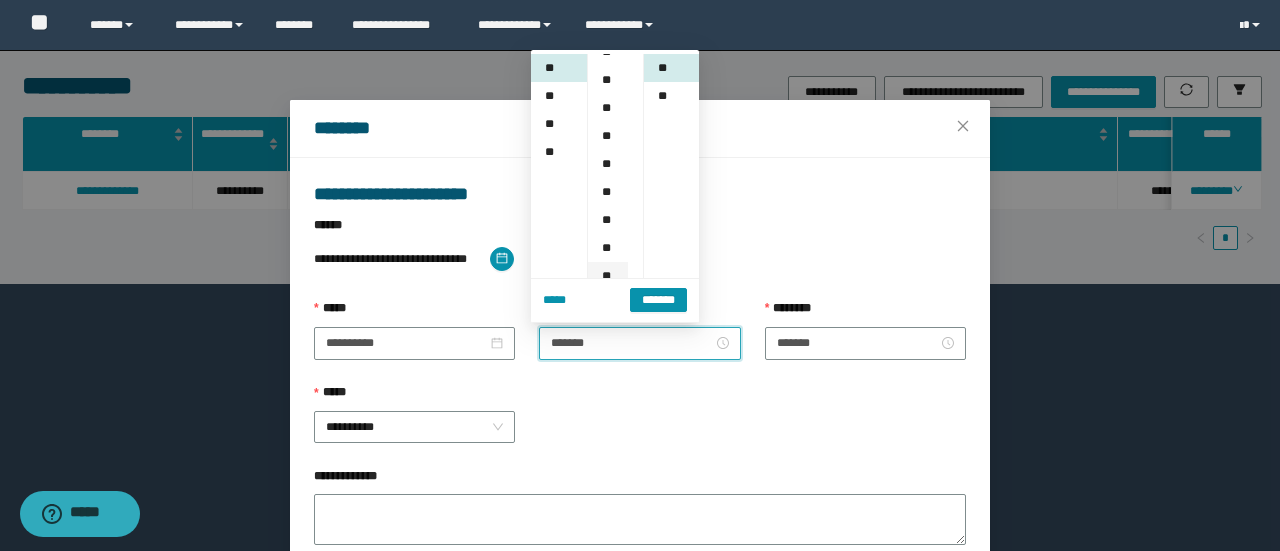 click on "**" at bounding box center [608, 276] 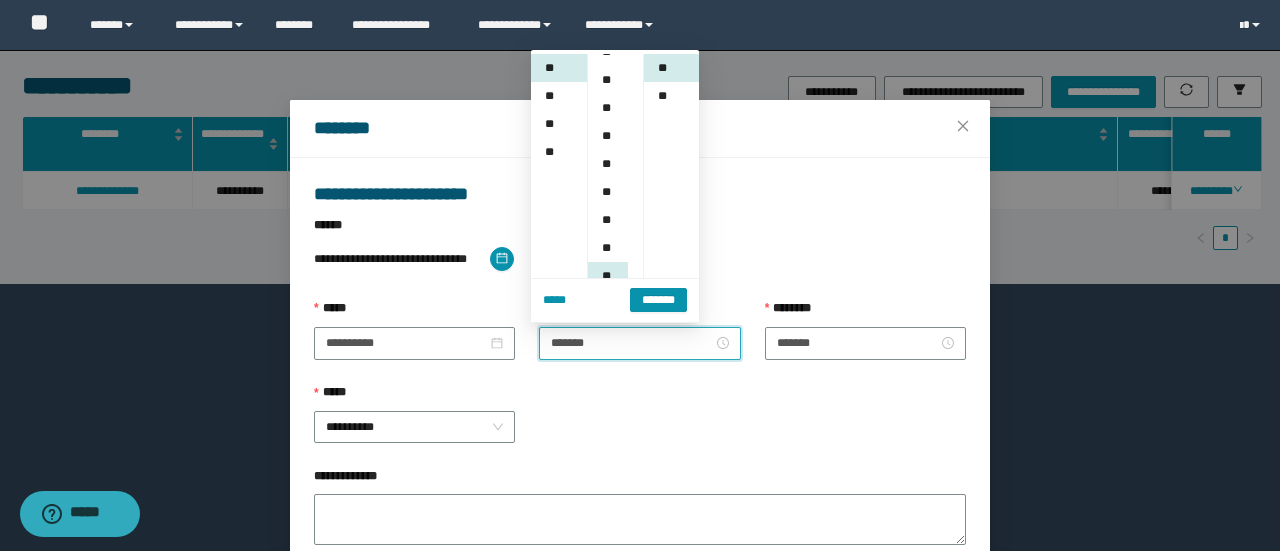 scroll, scrollTop: 308, scrollLeft: 0, axis: vertical 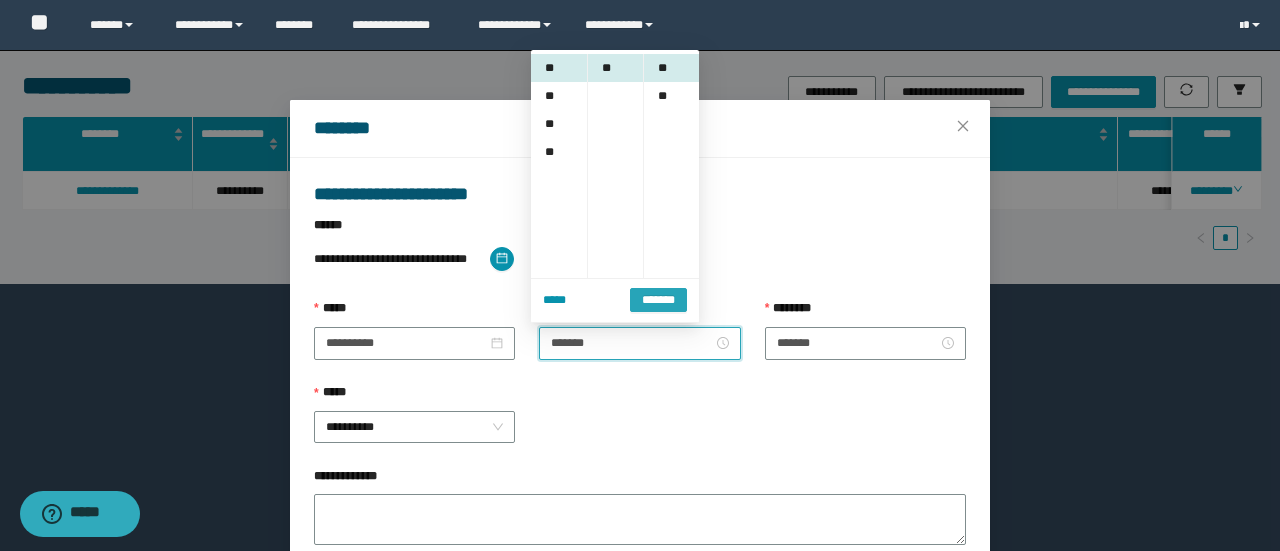 click on "*******" at bounding box center [658, 299] 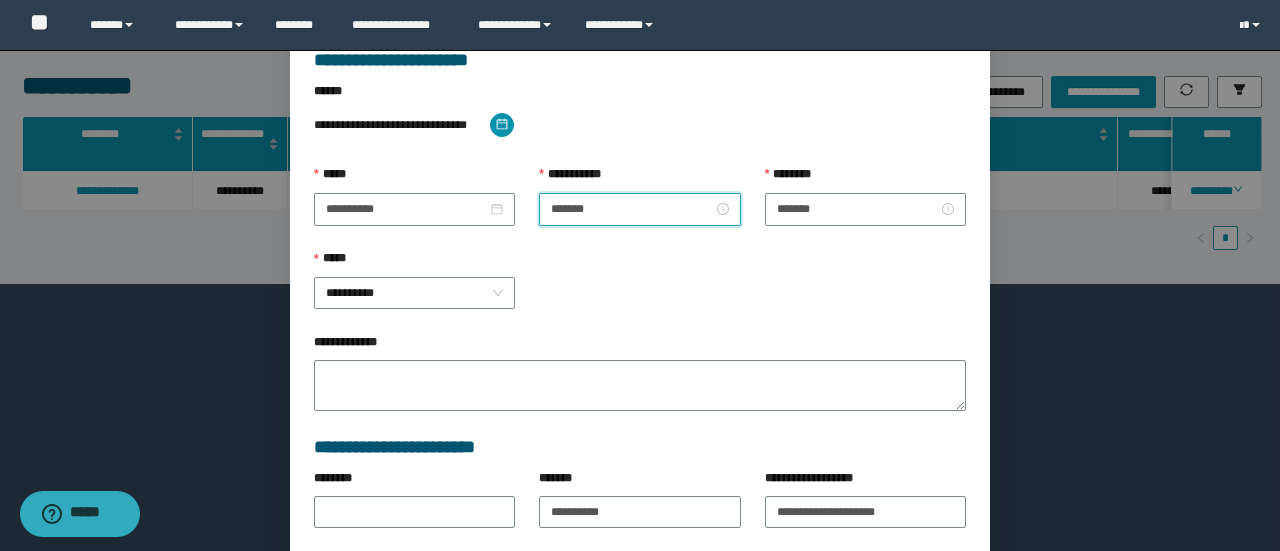 scroll, scrollTop: 316, scrollLeft: 0, axis: vertical 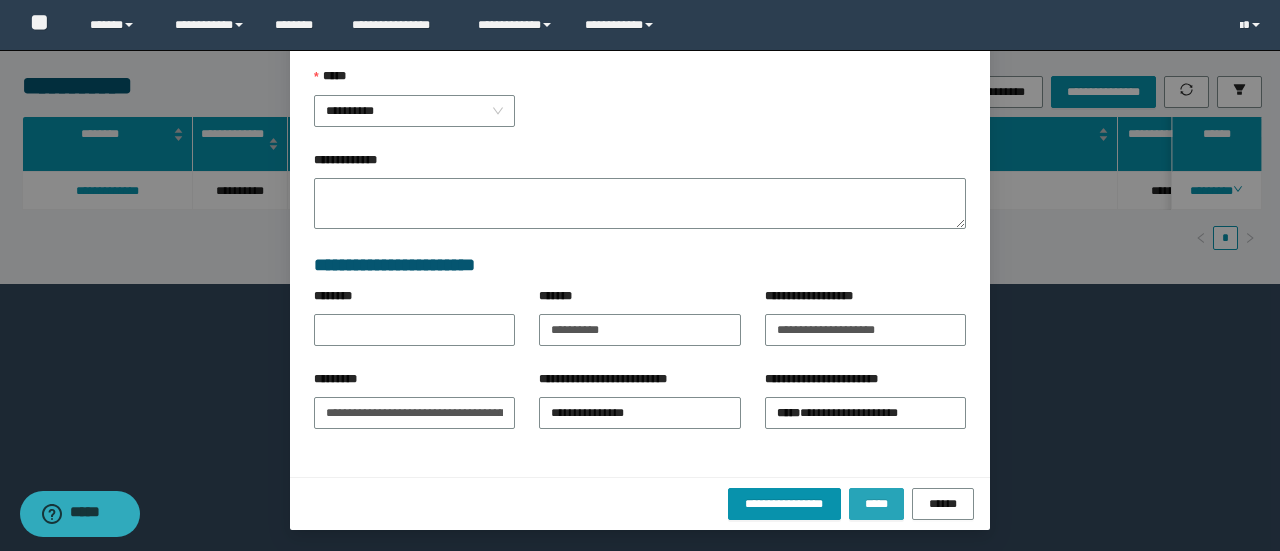 click on "*****" at bounding box center [876, 504] 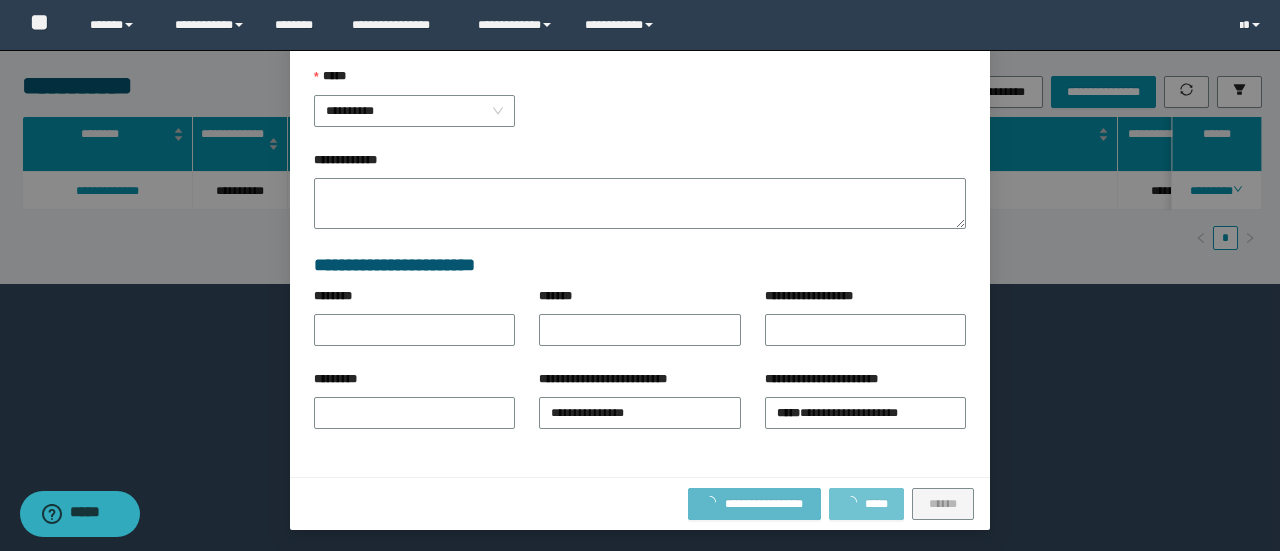 scroll, scrollTop: 216, scrollLeft: 0, axis: vertical 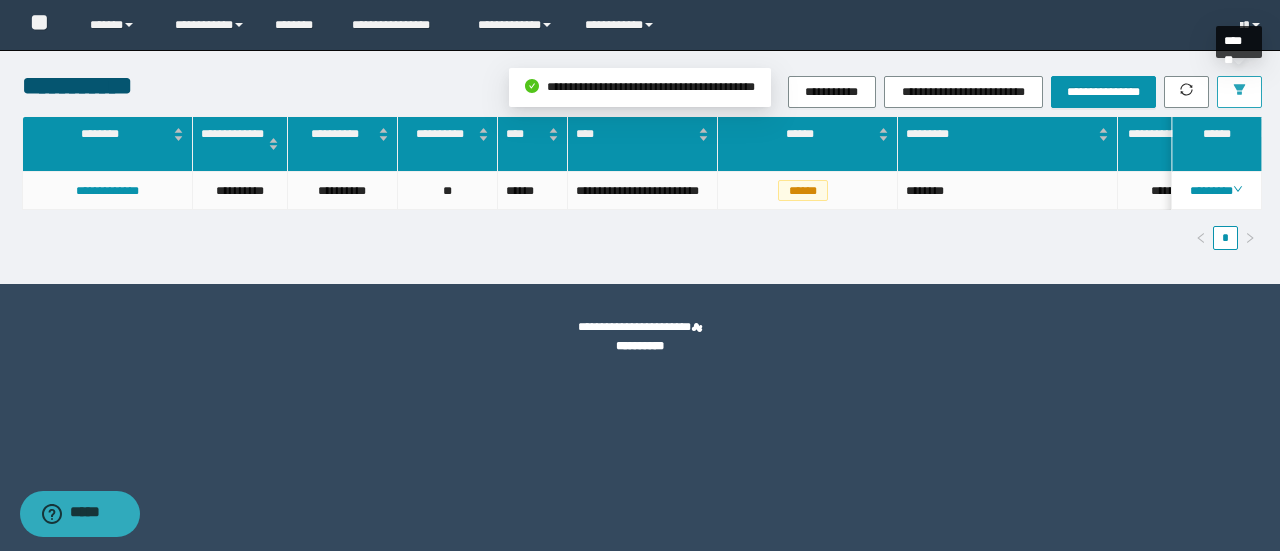 click 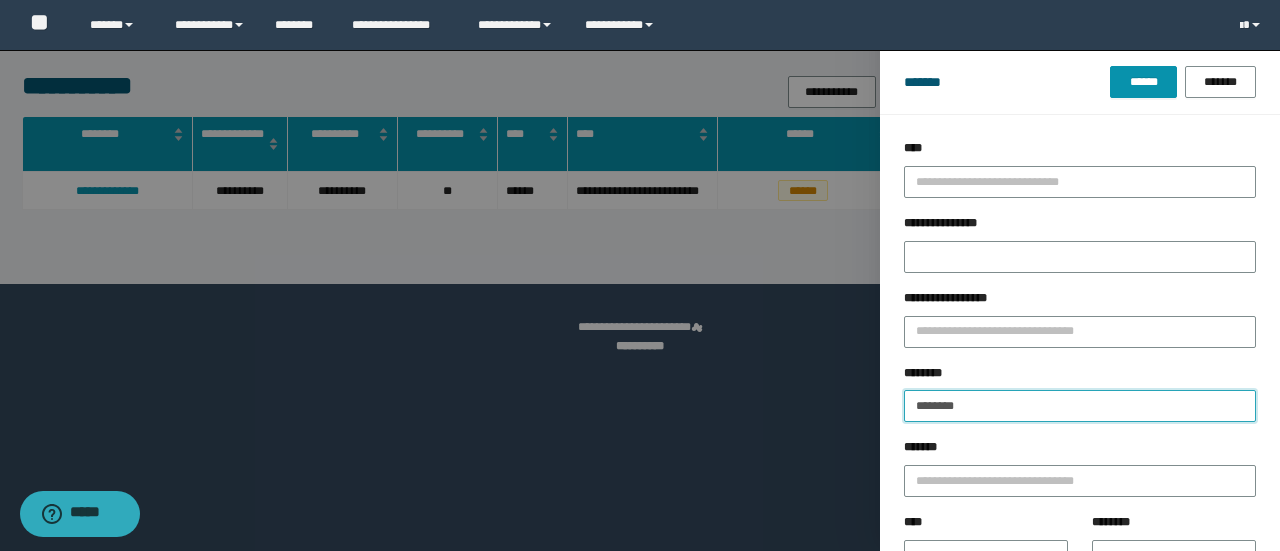 drag, startPoint x: 988, startPoint y: 410, endPoint x: 482, endPoint y: 537, distance: 521.69434 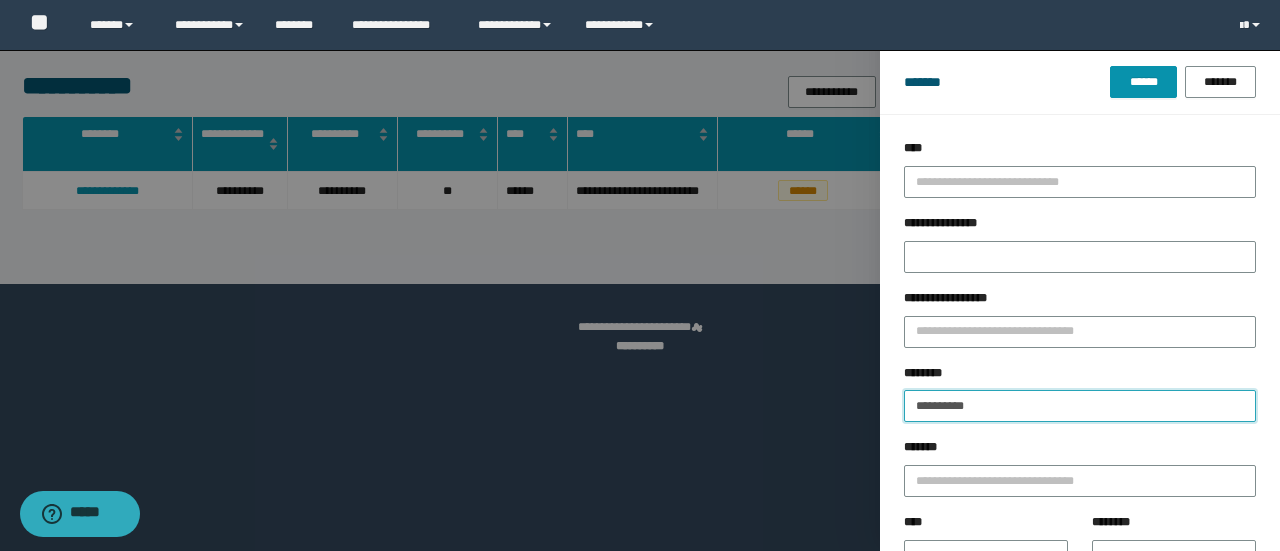 click on "******" at bounding box center [1143, 82] 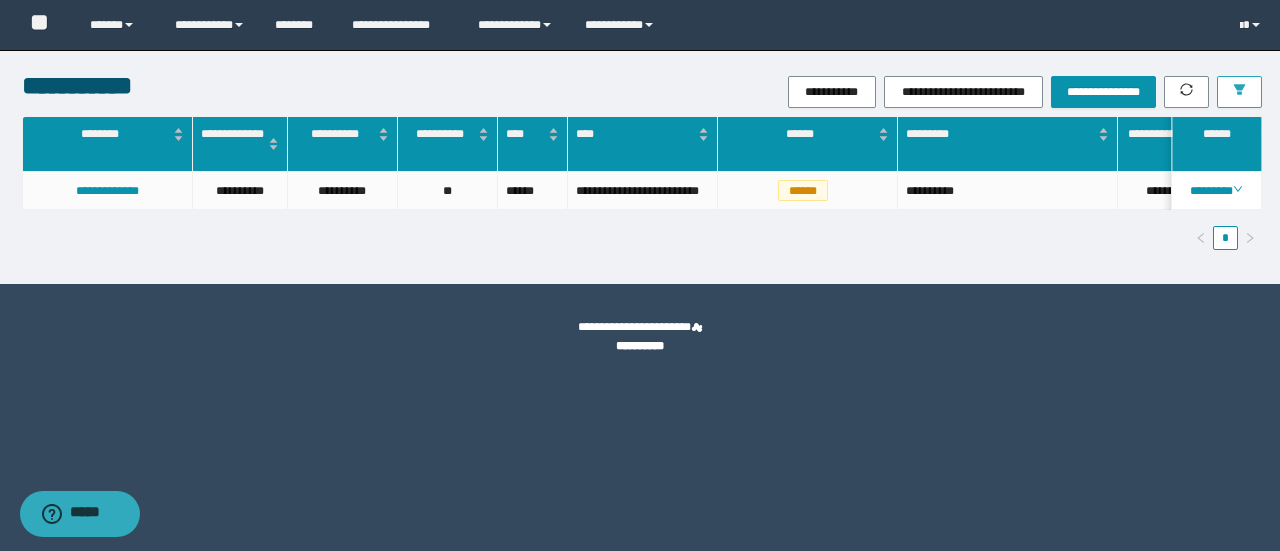 click on "**********" at bounding box center [848, 92] 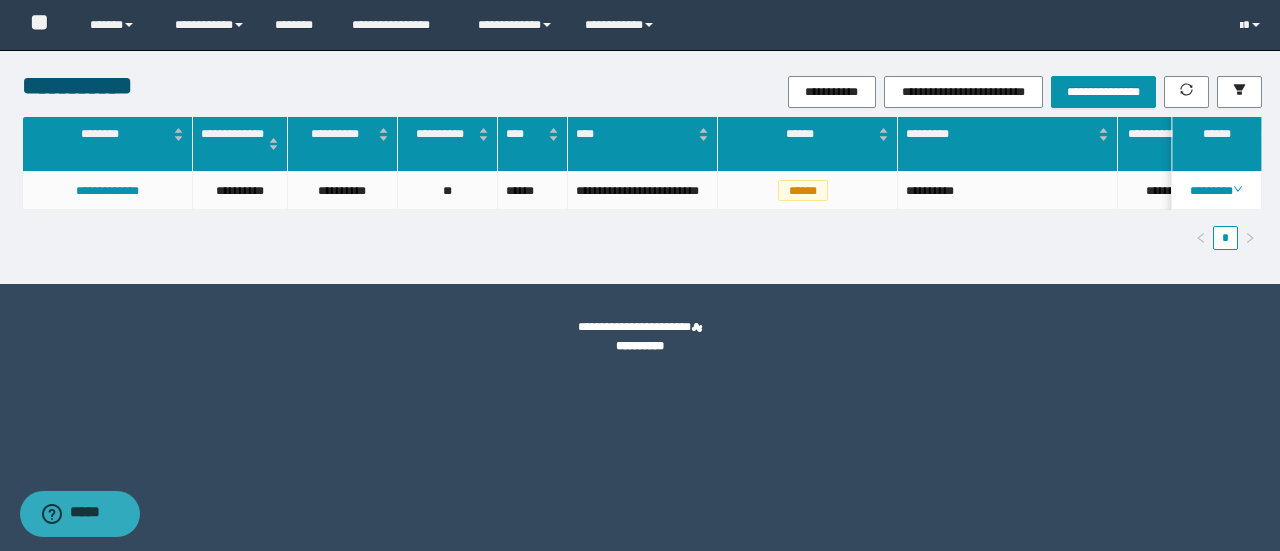 click on "[FIRST] [LAST] [MIDDLE] [STATE] [POSTAL_CODE] [COUNTRY] [STREET_NAME] [STREET_NUMBER] [APARTMENT_NUMBER] [PHONE] [EMAIL]" at bounding box center (640, 167) 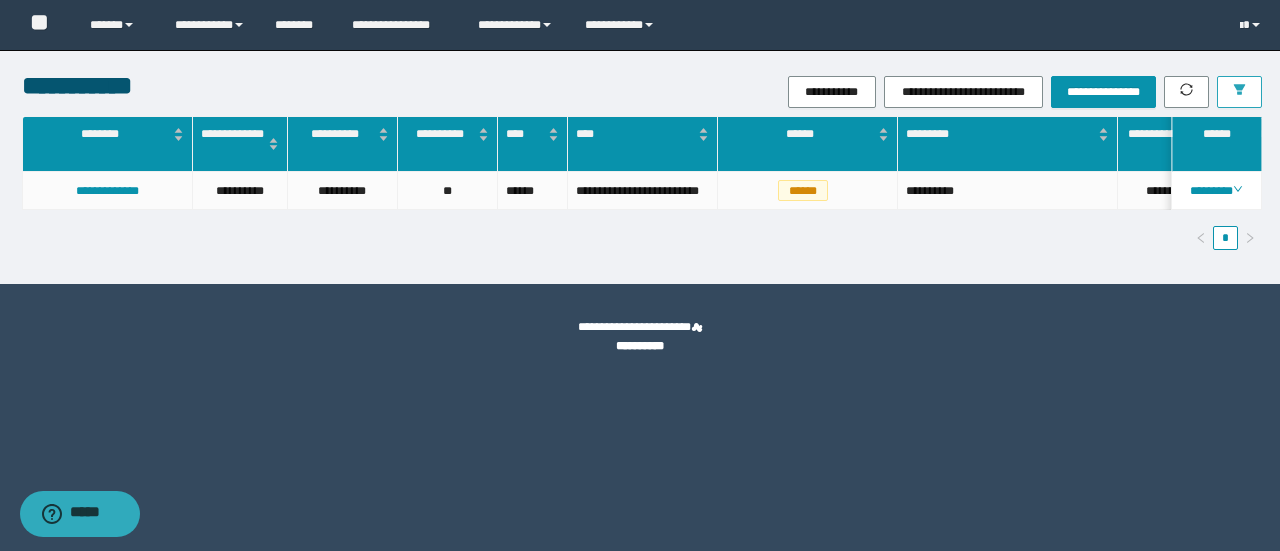 click at bounding box center (1239, 92) 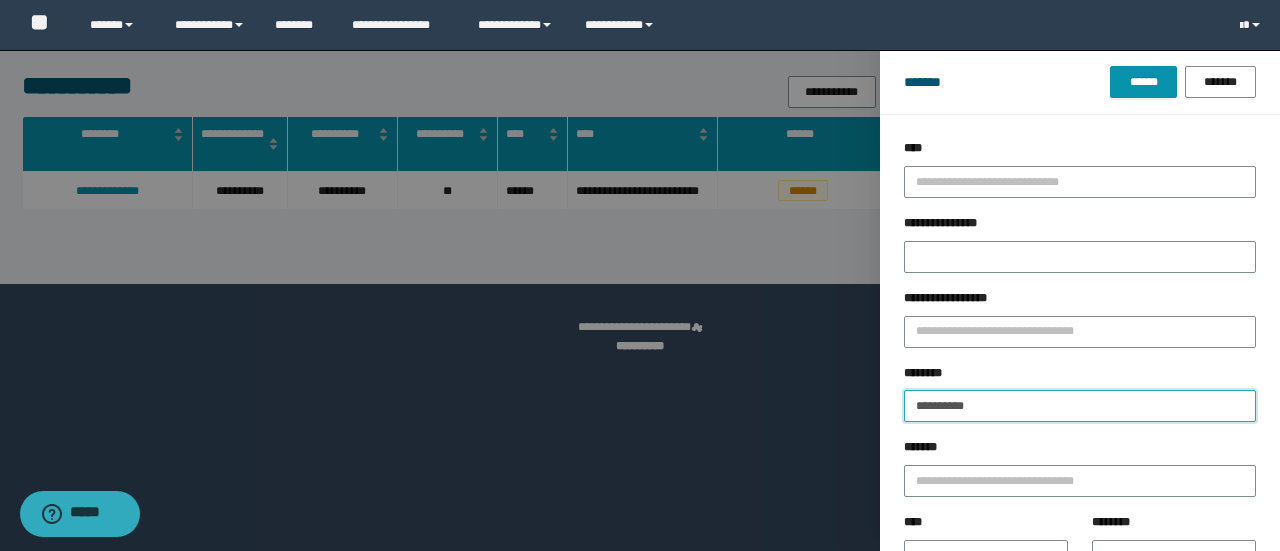 drag, startPoint x: 1072, startPoint y: 408, endPoint x: 764, endPoint y: 419, distance: 308.19638 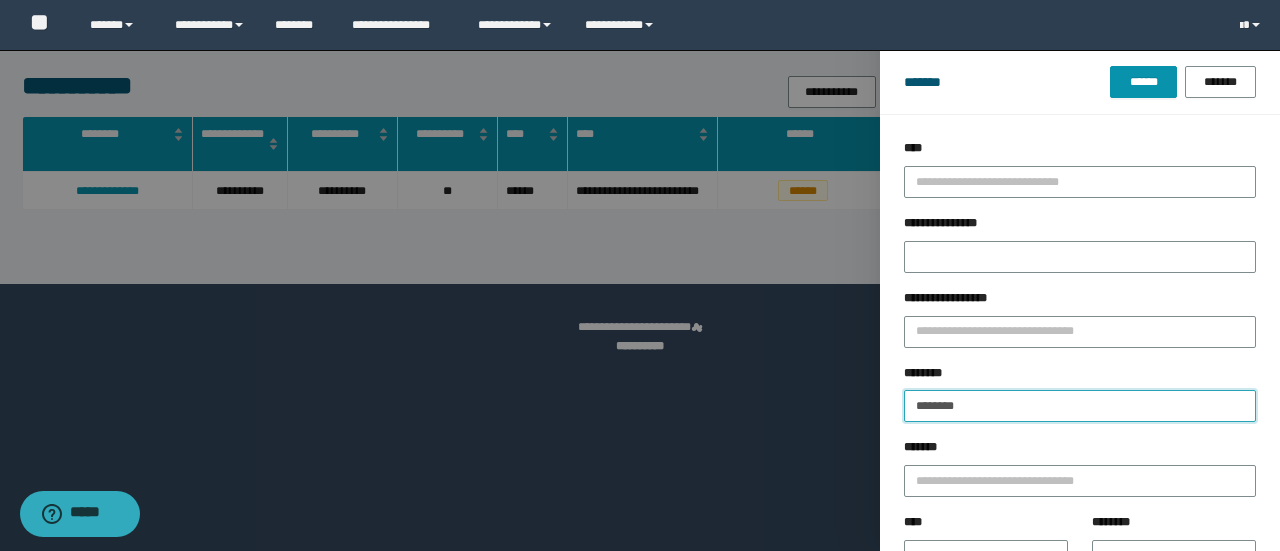 type on "********" 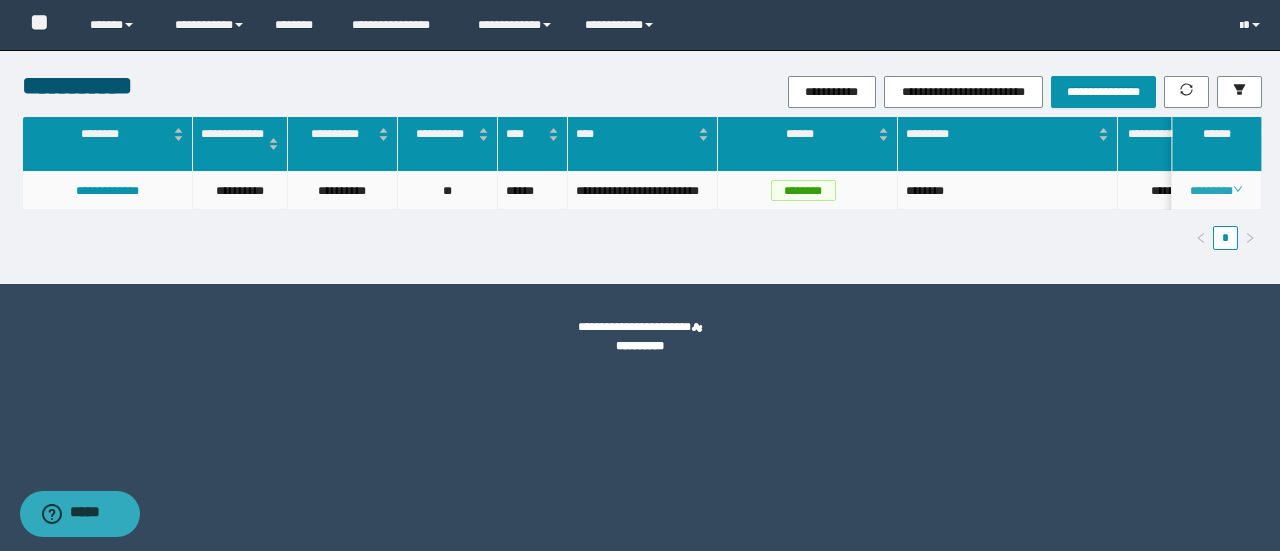 click on "********" at bounding box center (1216, 191) 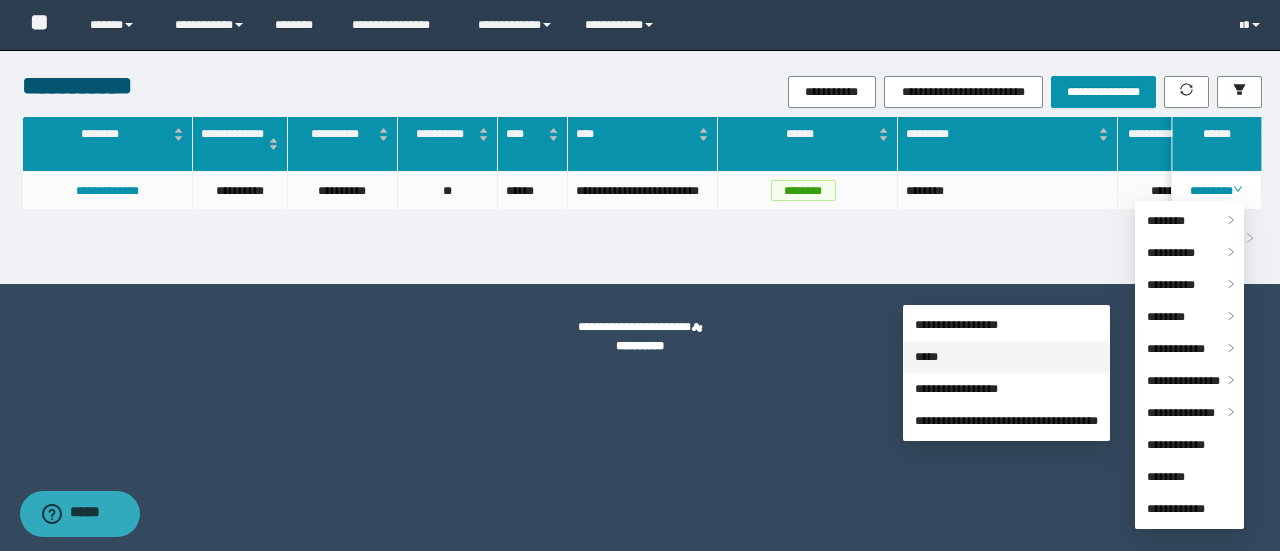 click on "*****" at bounding box center [926, 357] 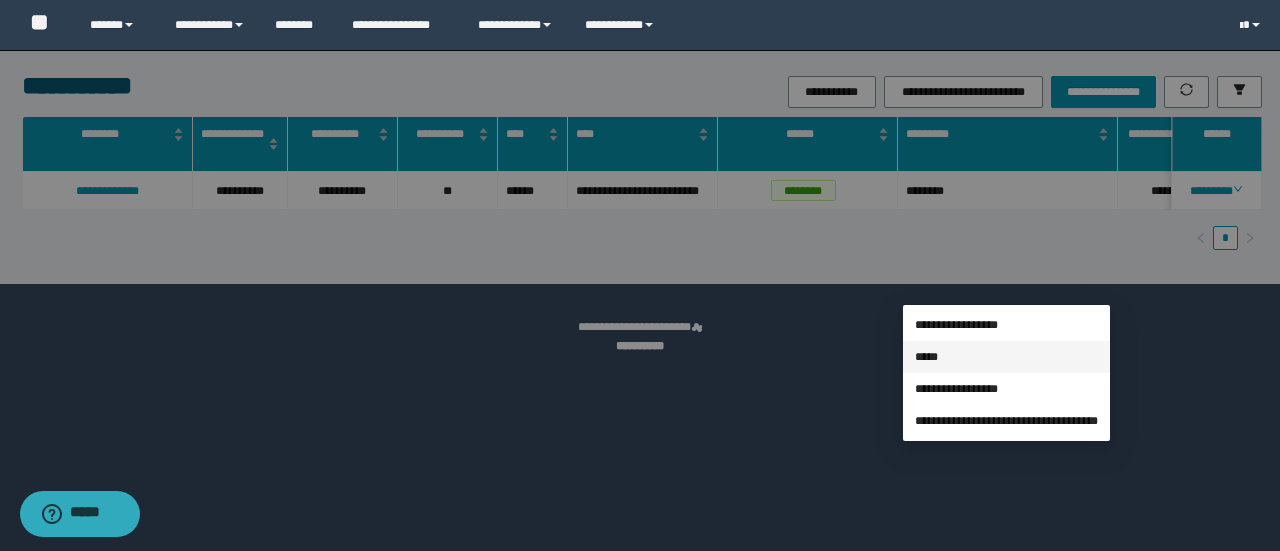 type on "**********" 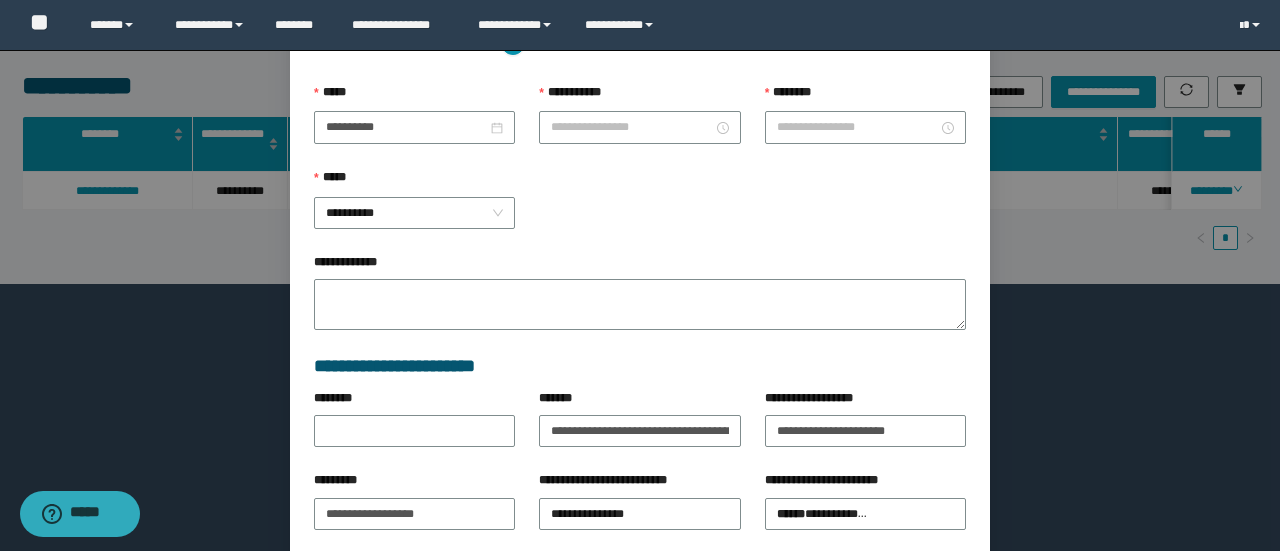 click on "*****" at bounding box center [414, 97] 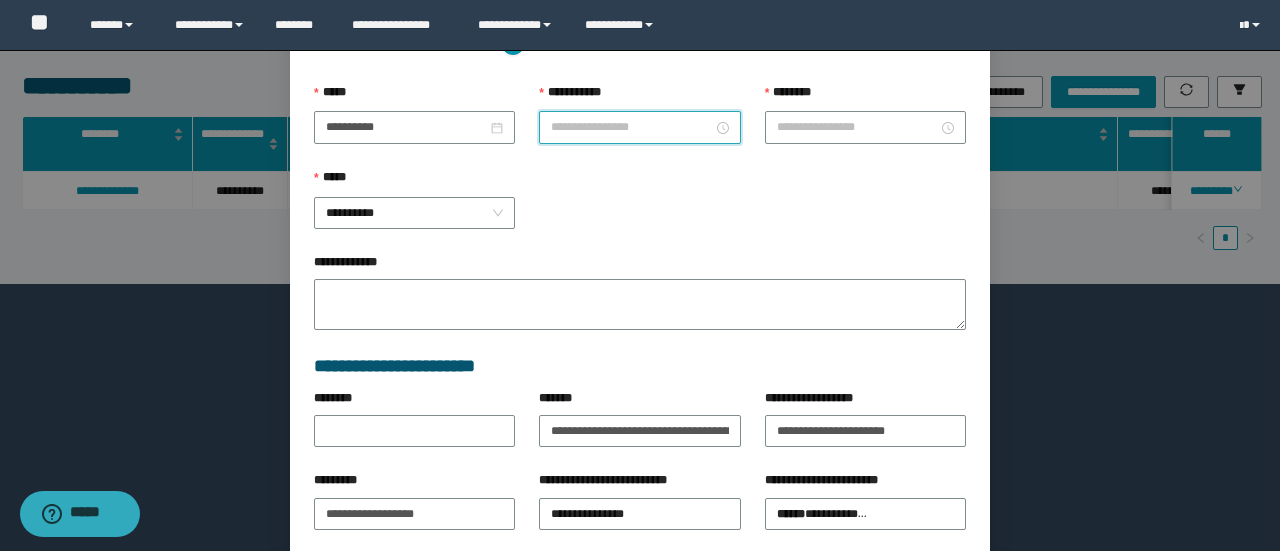 click on "**********" at bounding box center [631, 127] 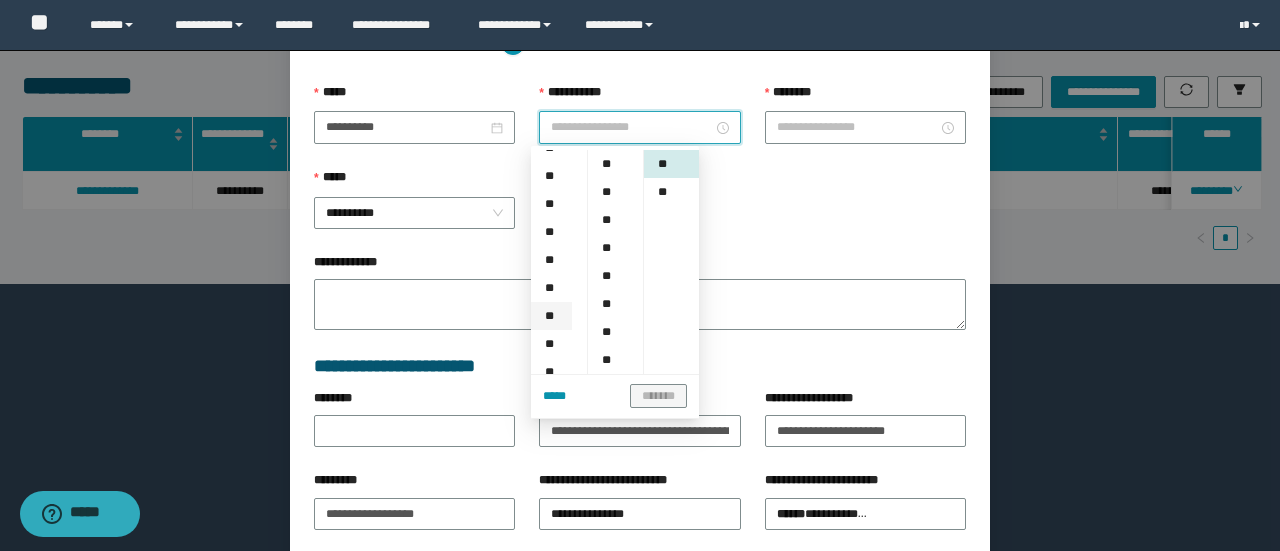 click on "**" at bounding box center [551, 316] 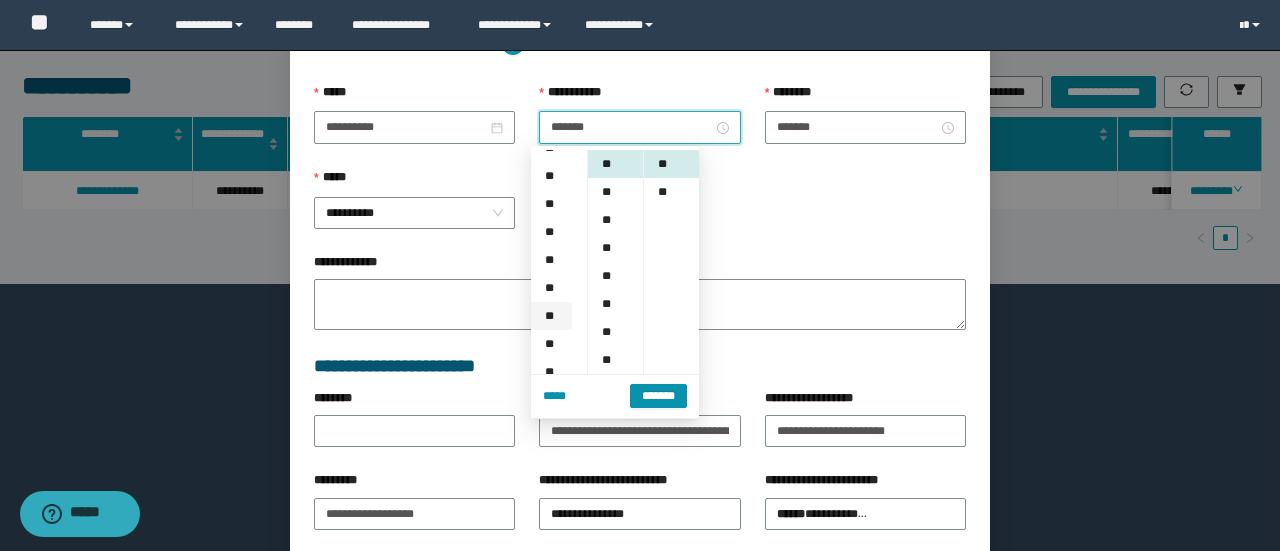 scroll, scrollTop: 252, scrollLeft: 0, axis: vertical 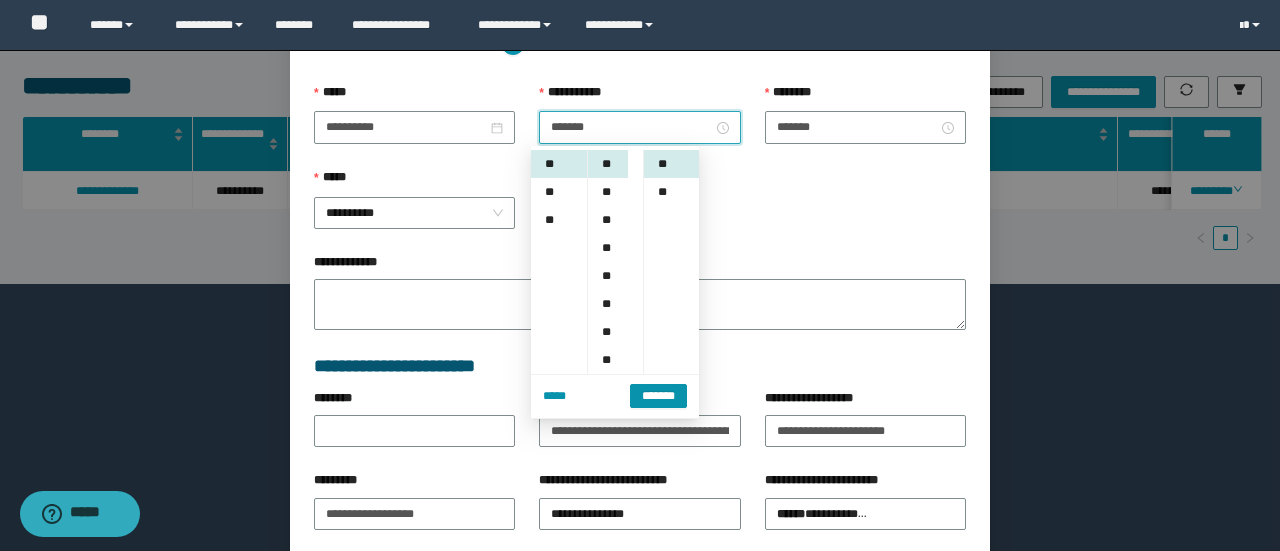 drag, startPoint x: 612, startPoint y: 351, endPoint x: 650, endPoint y: 382, distance: 49.0408 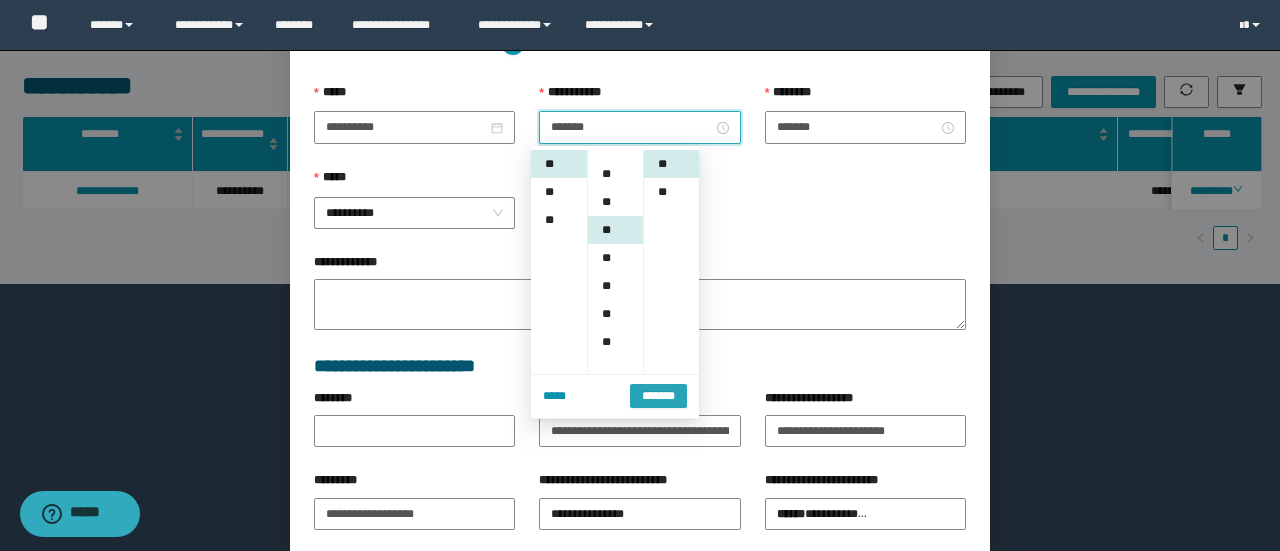 scroll, scrollTop: 196, scrollLeft: 0, axis: vertical 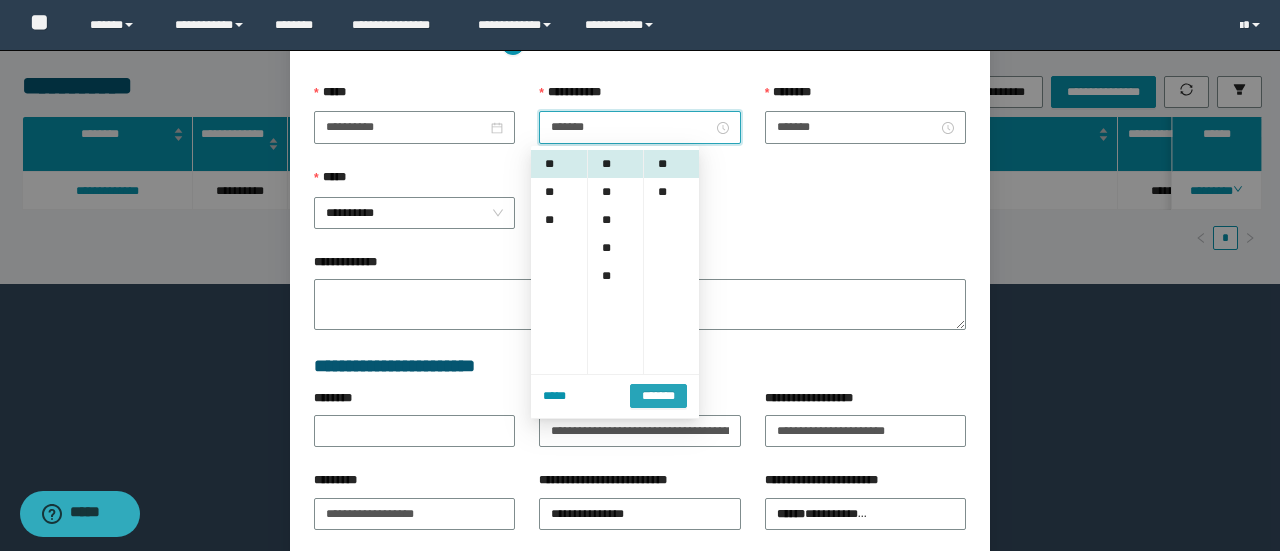 click on "*******" at bounding box center [658, 394] 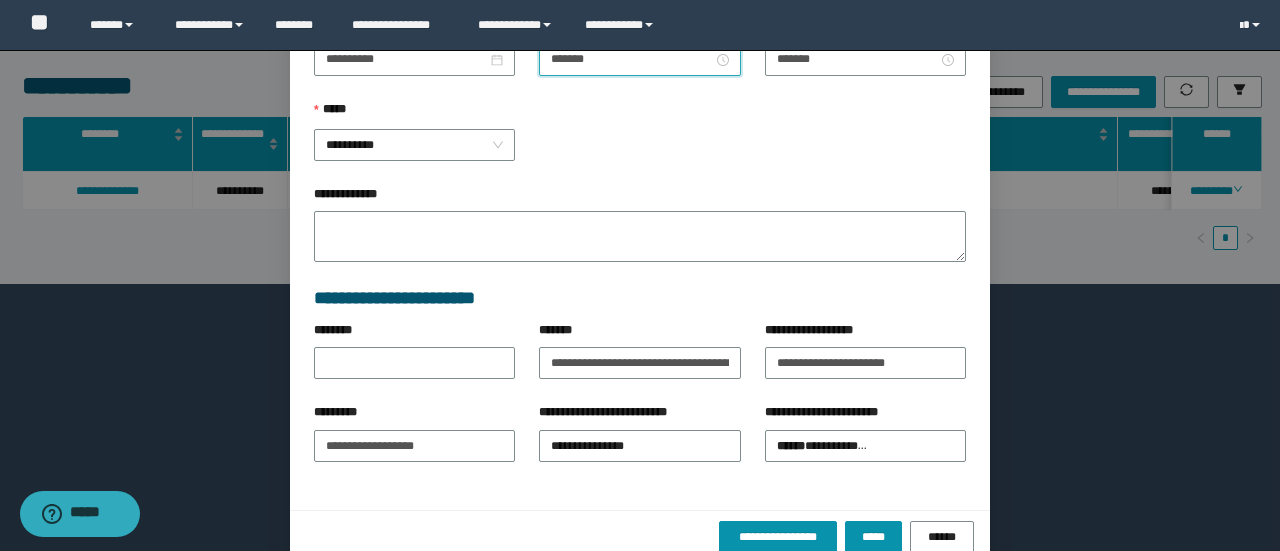 scroll, scrollTop: 316, scrollLeft: 0, axis: vertical 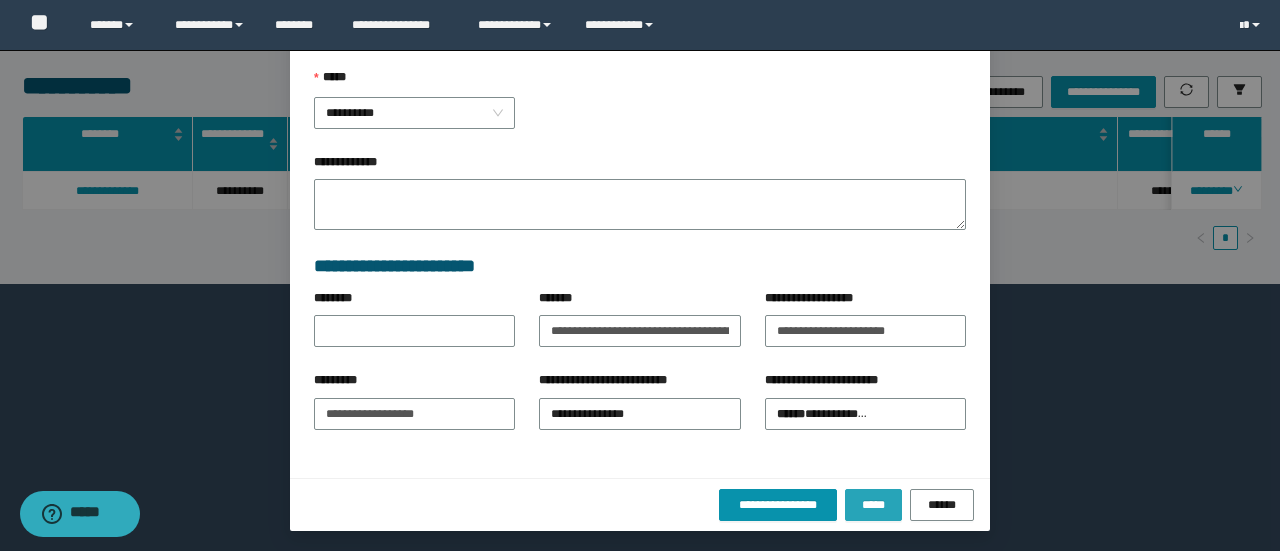click on "*****" at bounding box center (873, 505) 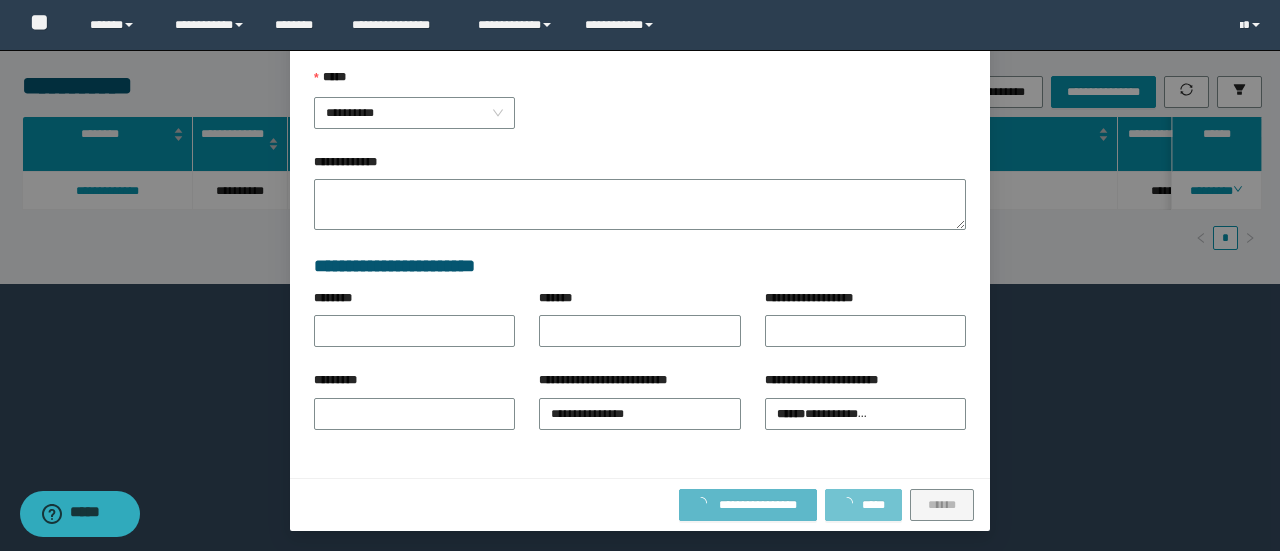 scroll, scrollTop: 216, scrollLeft: 0, axis: vertical 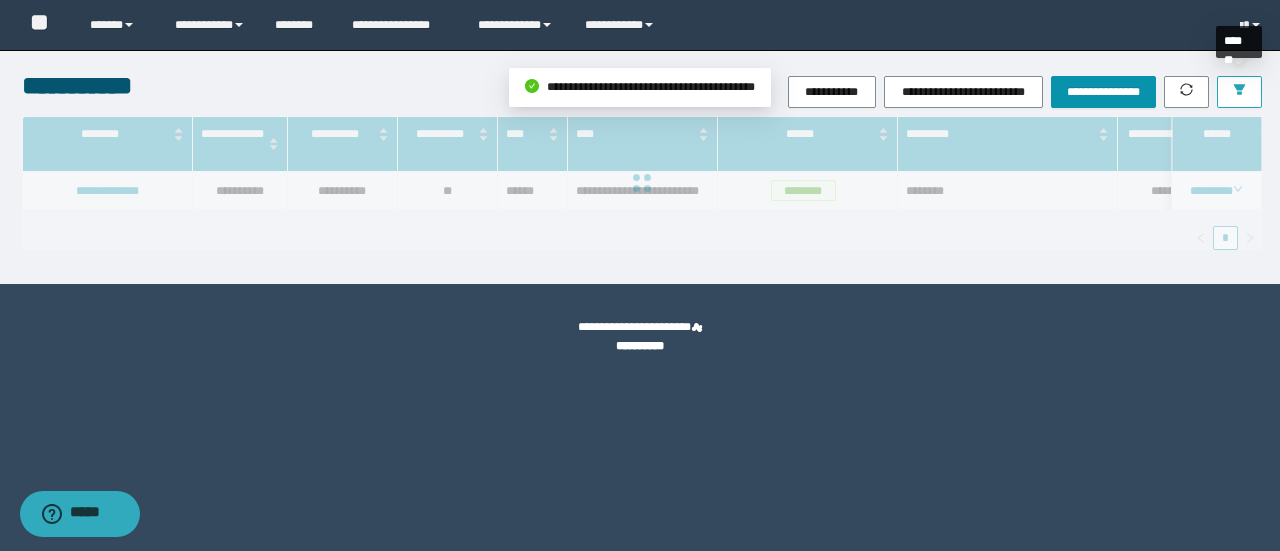 click 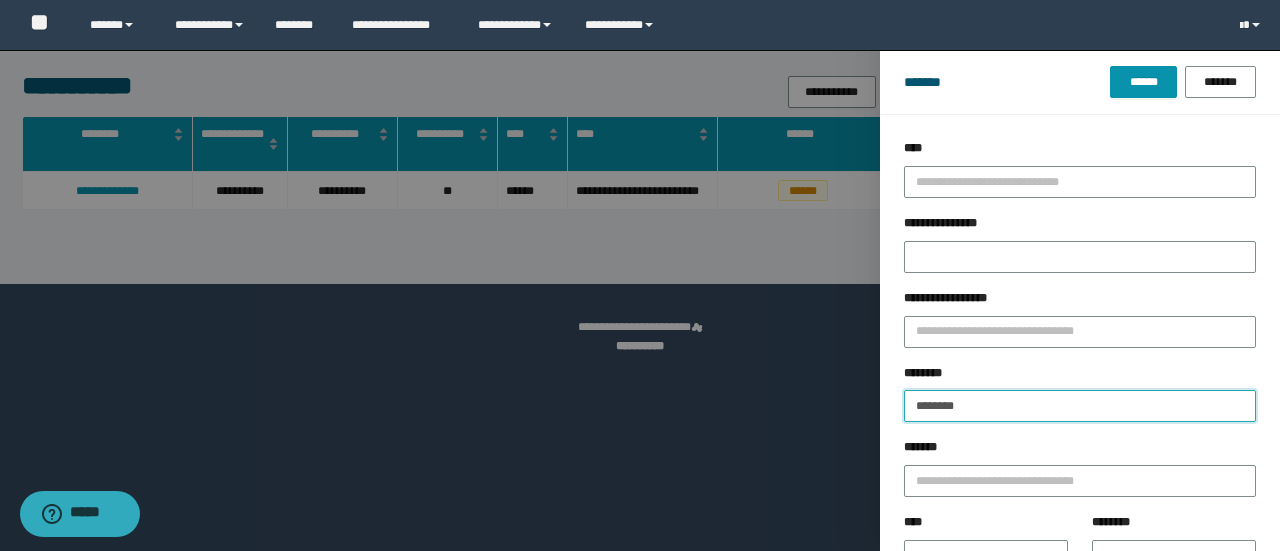 drag, startPoint x: 1030, startPoint y: 400, endPoint x: 607, endPoint y: 446, distance: 425.49384 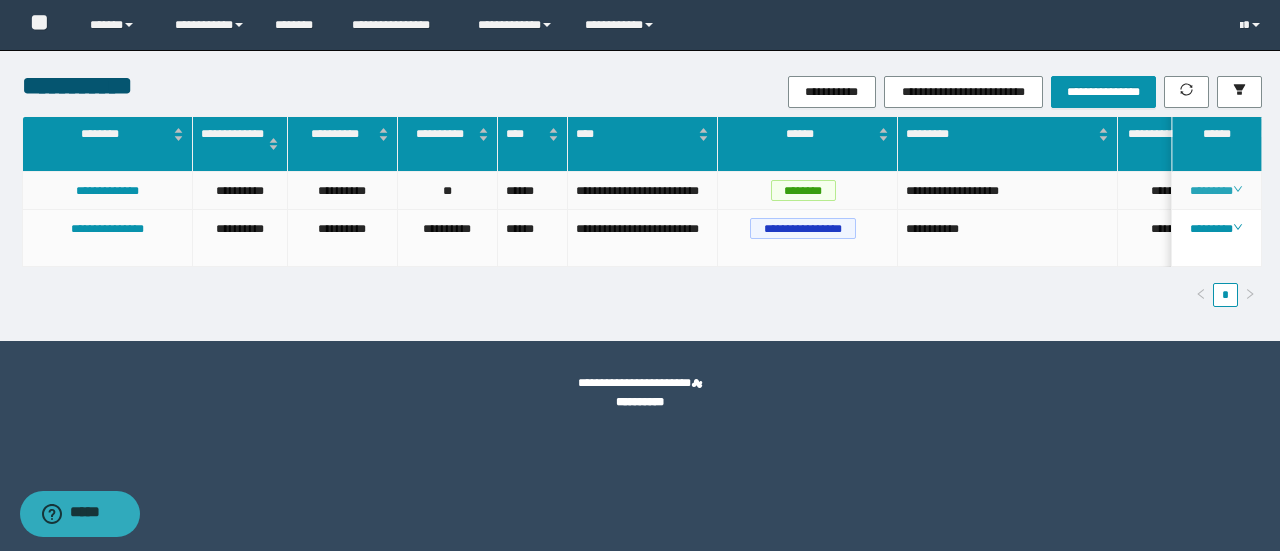 click on "********" at bounding box center [1216, 191] 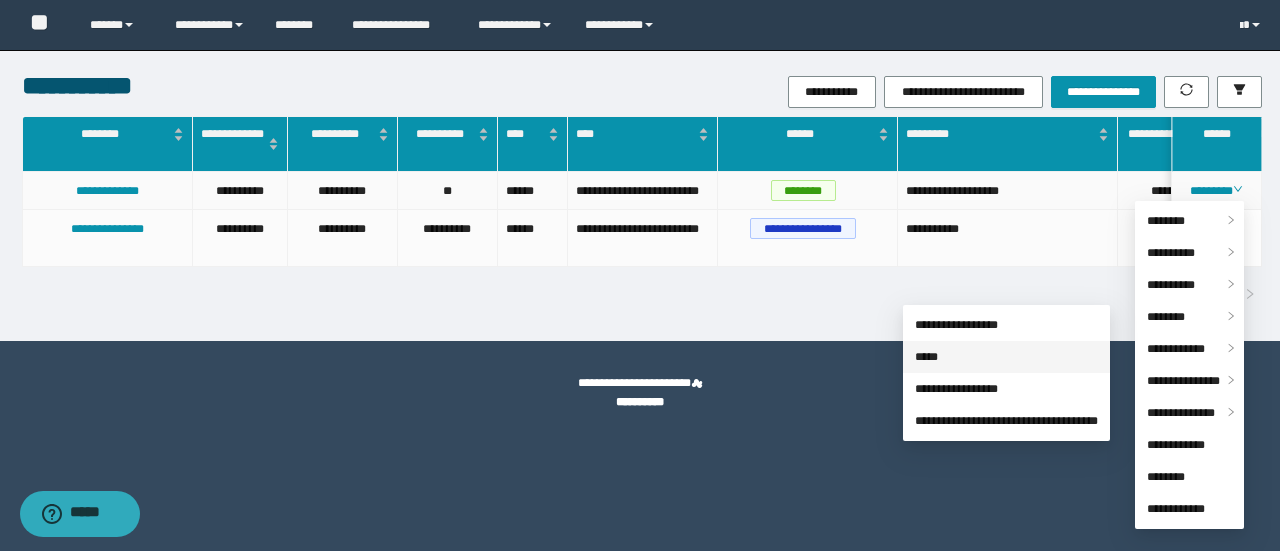click on "*****" at bounding box center (926, 357) 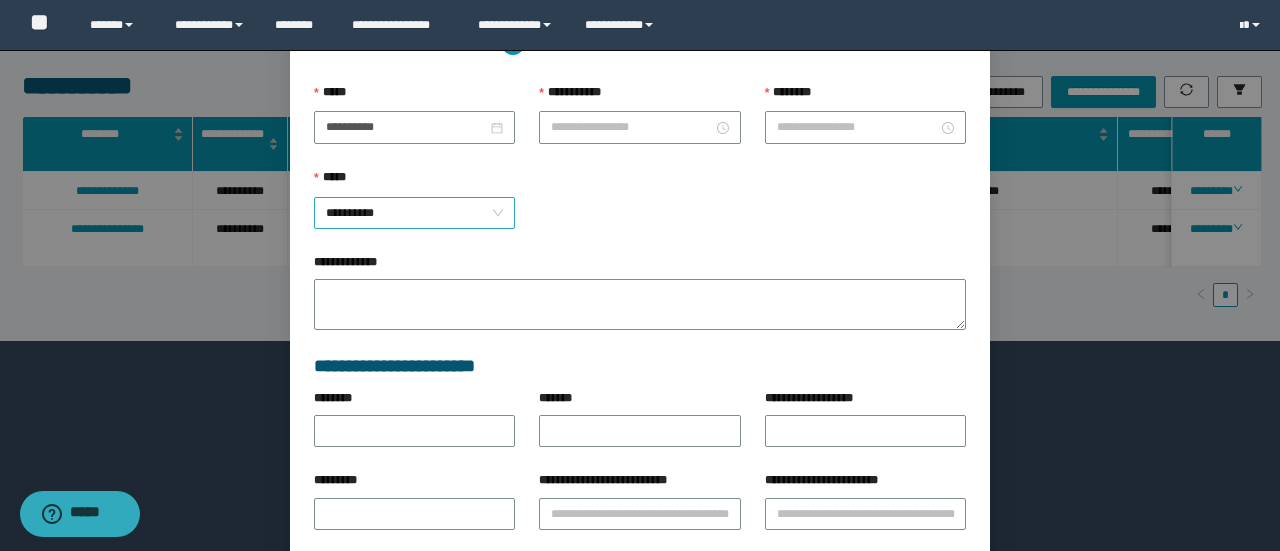 type on "**********" 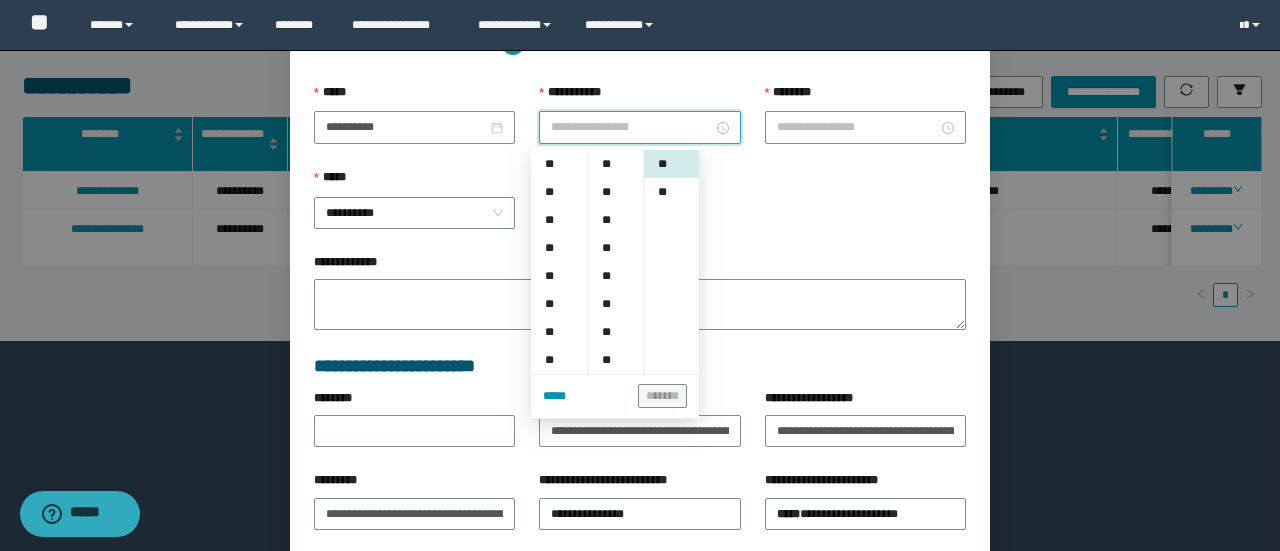 click on "**********" at bounding box center [631, 127] 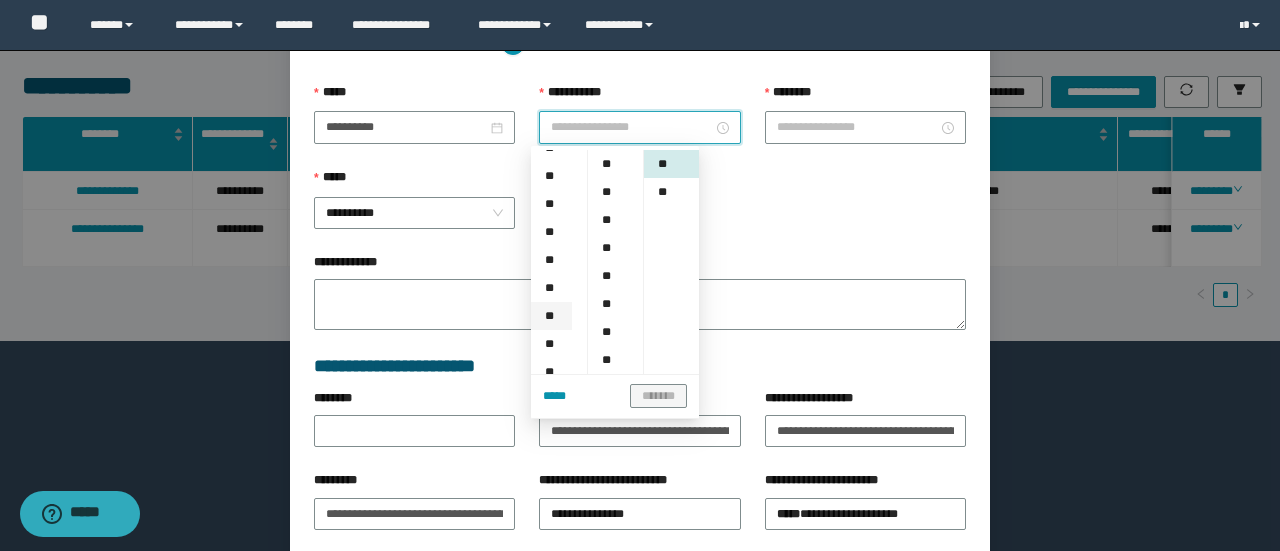 click on "**" at bounding box center [551, 316] 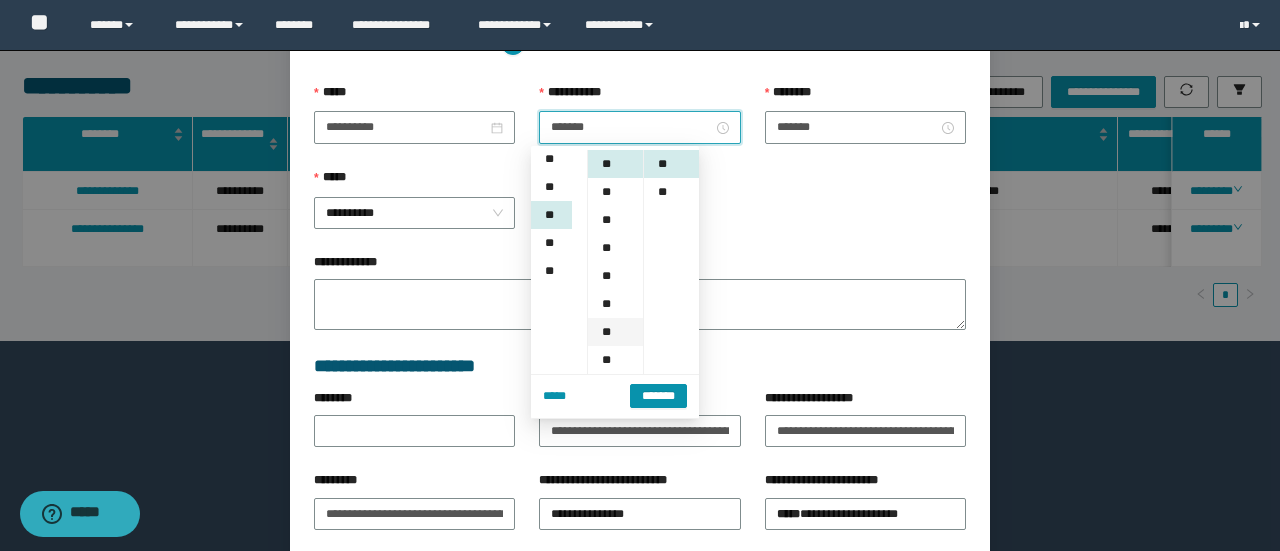 scroll, scrollTop: 252, scrollLeft: 0, axis: vertical 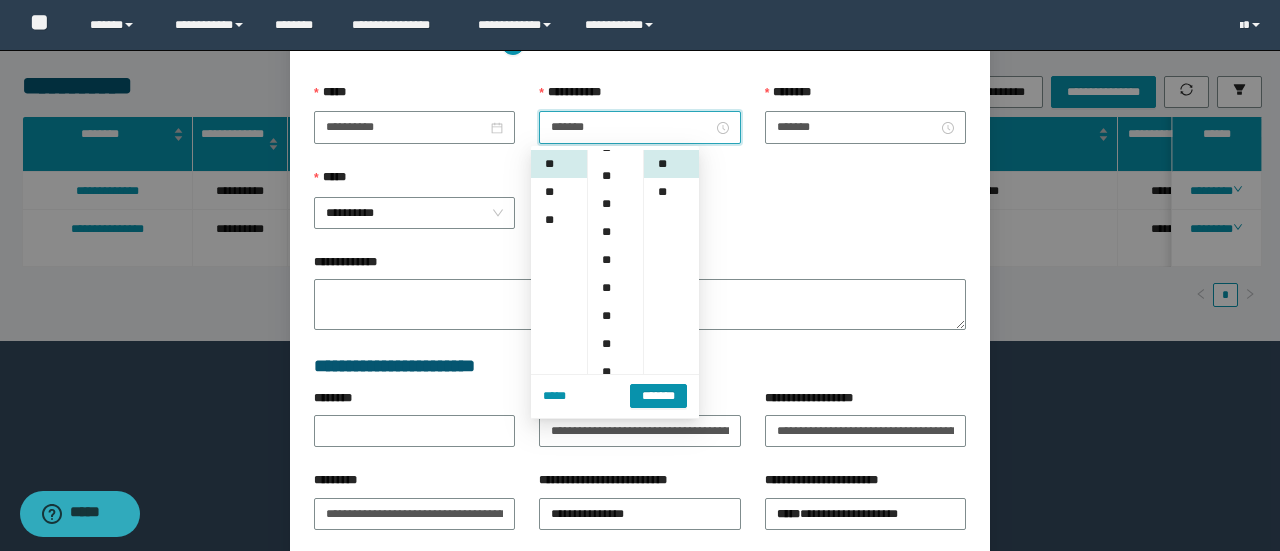 click on "***** *******" at bounding box center [615, 396] 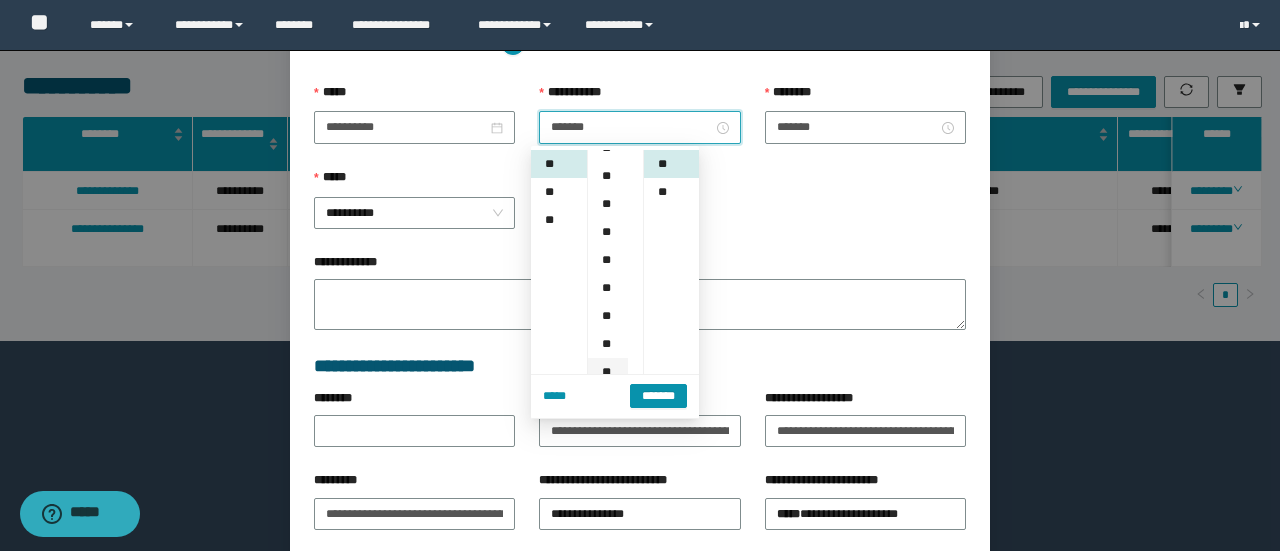 click on "**" at bounding box center [608, 372] 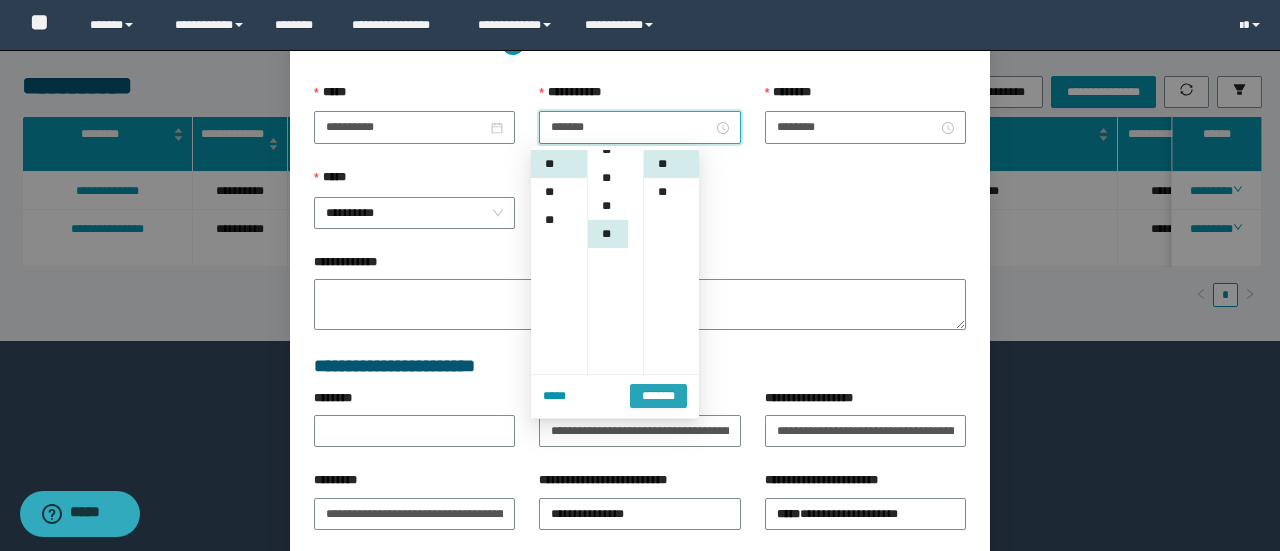 scroll, scrollTop: 308, scrollLeft: 0, axis: vertical 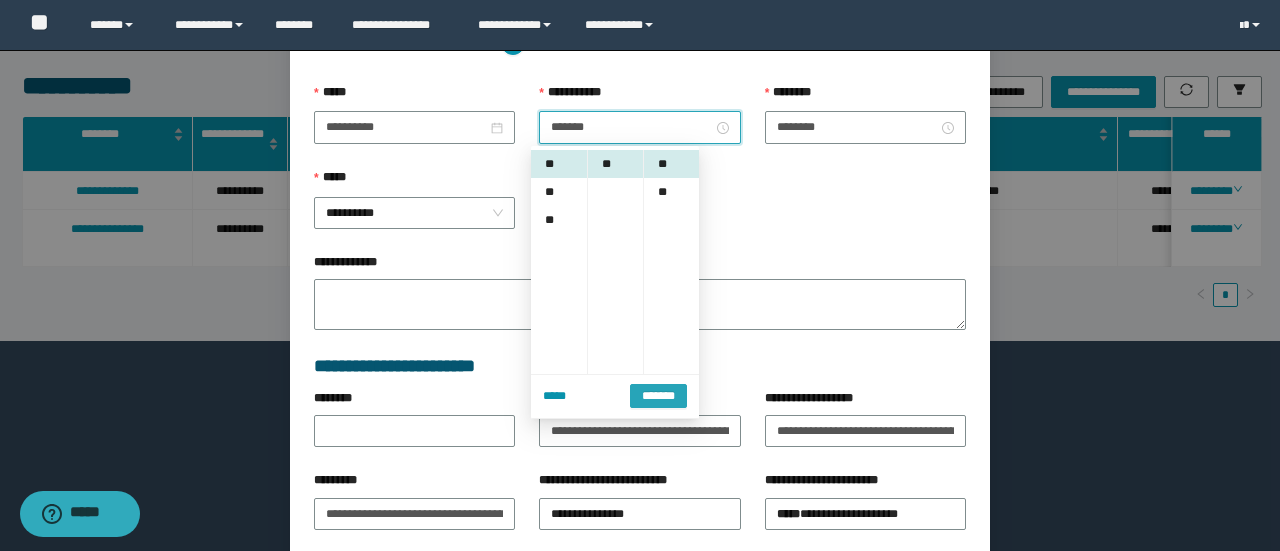 click on "*******" at bounding box center (658, 396) 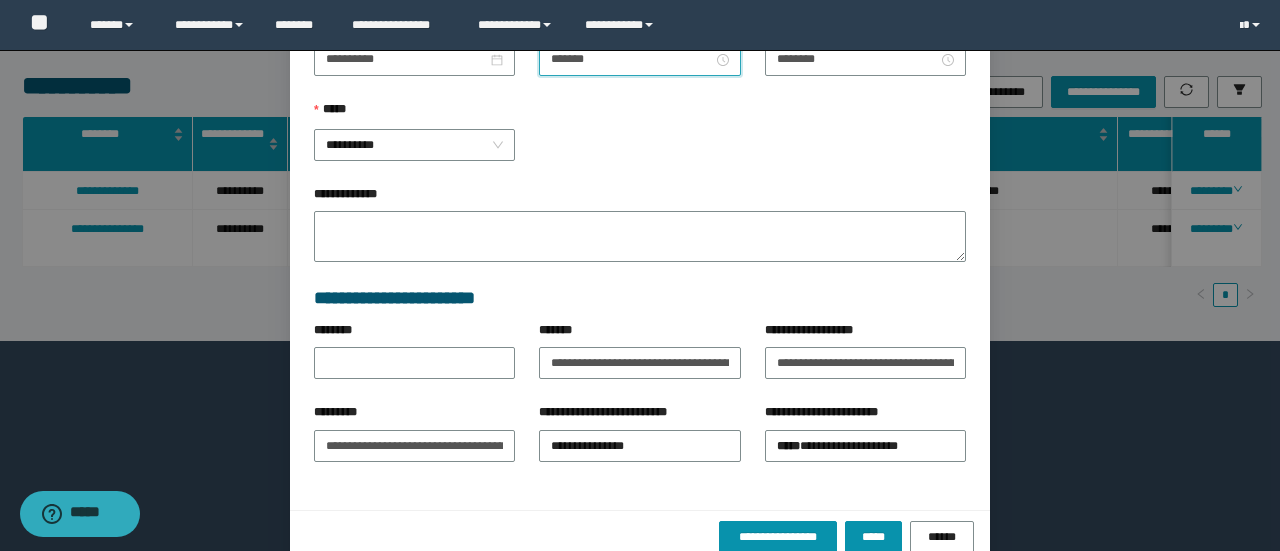 scroll, scrollTop: 316, scrollLeft: 0, axis: vertical 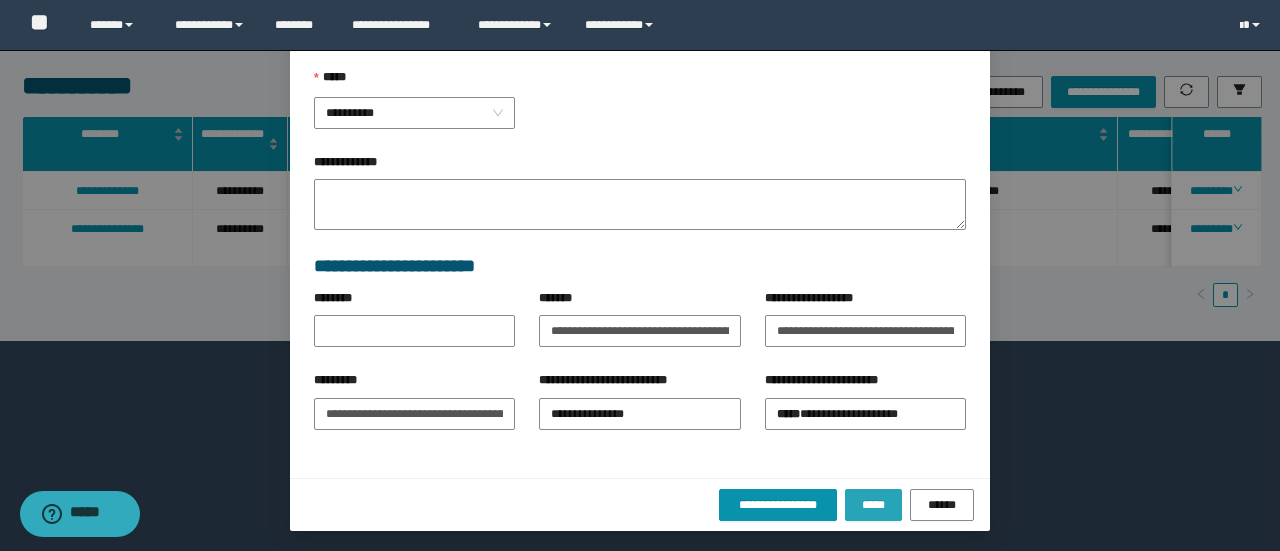 click on "*****" at bounding box center [873, 505] 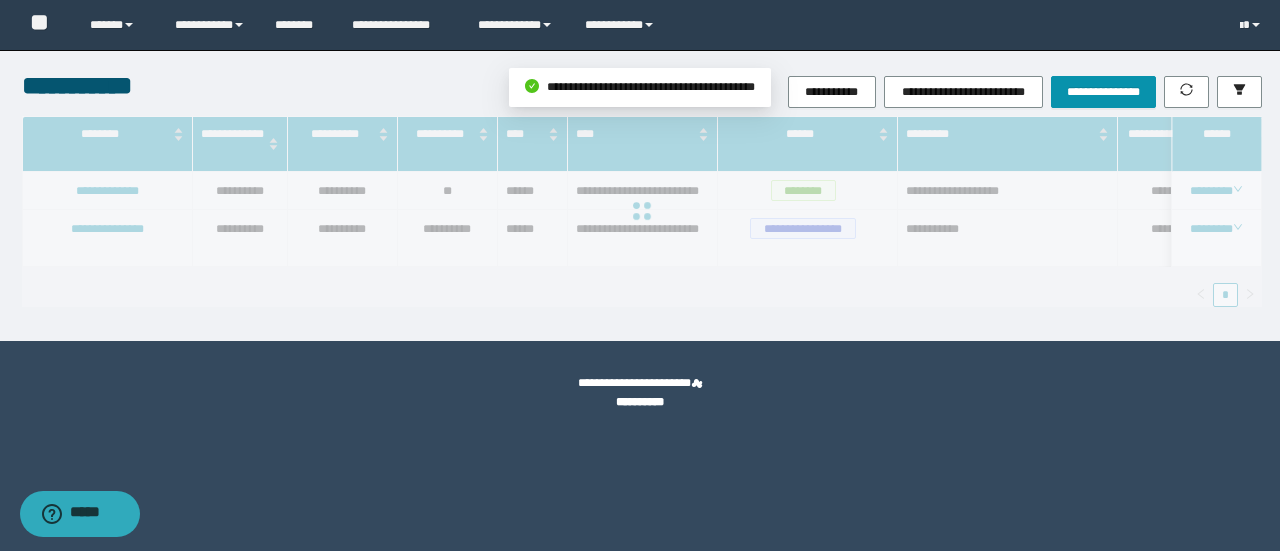 scroll, scrollTop: 216, scrollLeft: 0, axis: vertical 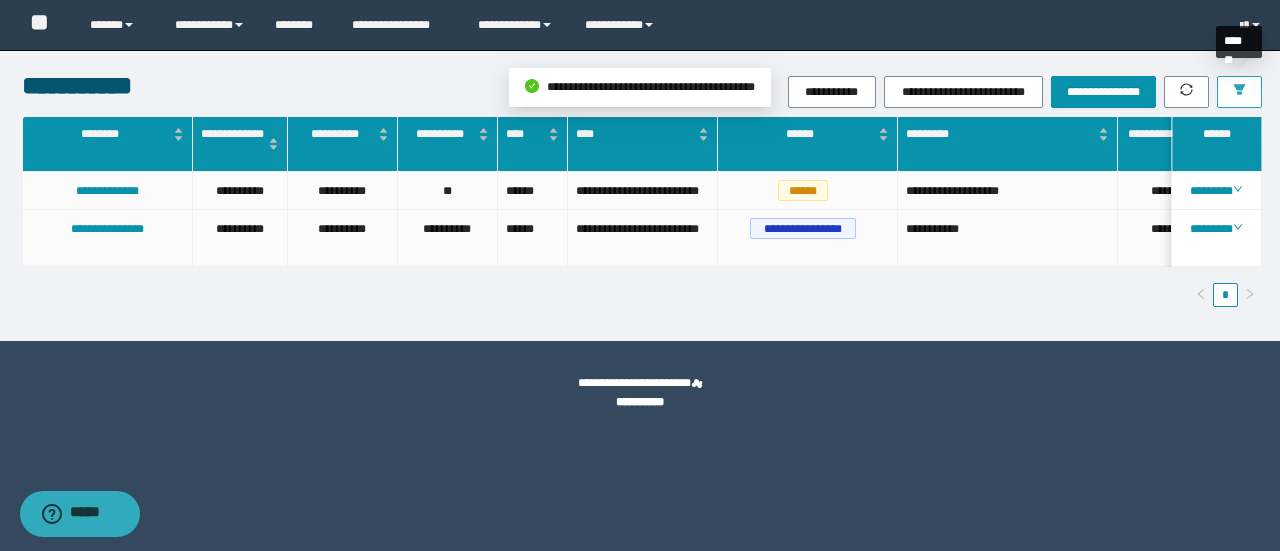 click 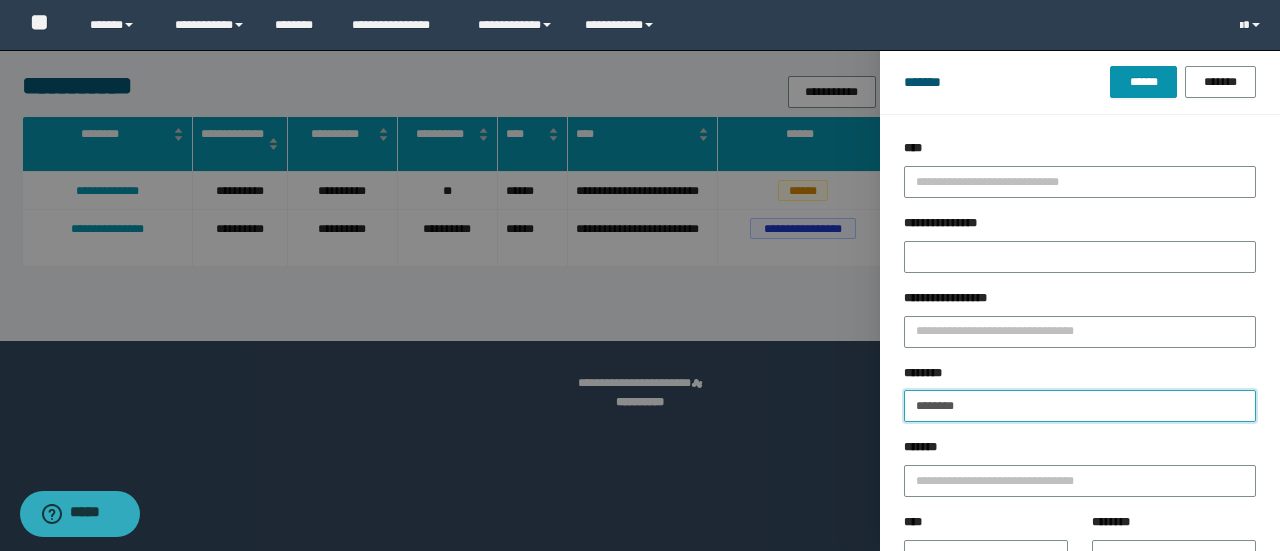 drag, startPoint x: 975, startPoint y: 408, endPoint x: 680, endPoint y: 375, distance: 296.84003 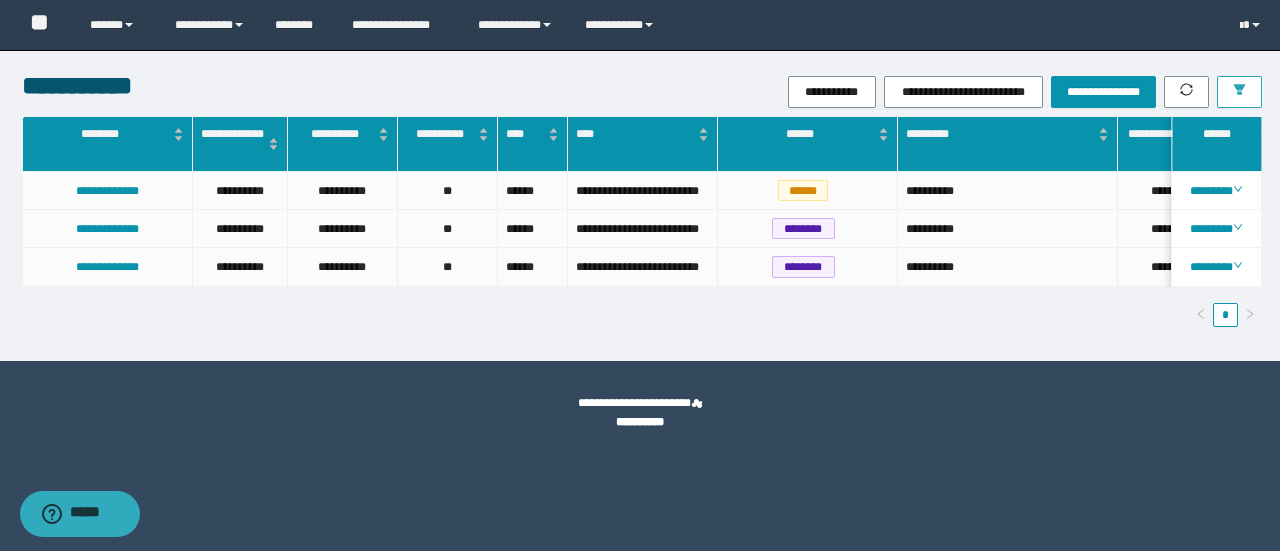 click at bounding box center (1239, 92) 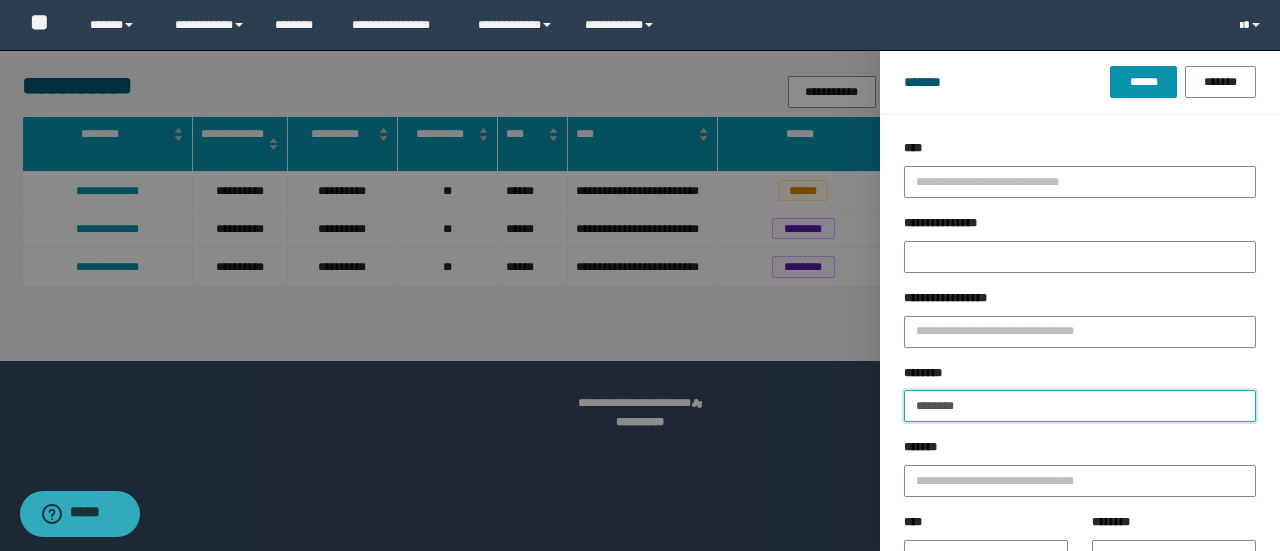 drag, startPoint x: 875, startPoint y: 411, endPoint x: 643, endPoint y: 417, distance: 232.07758 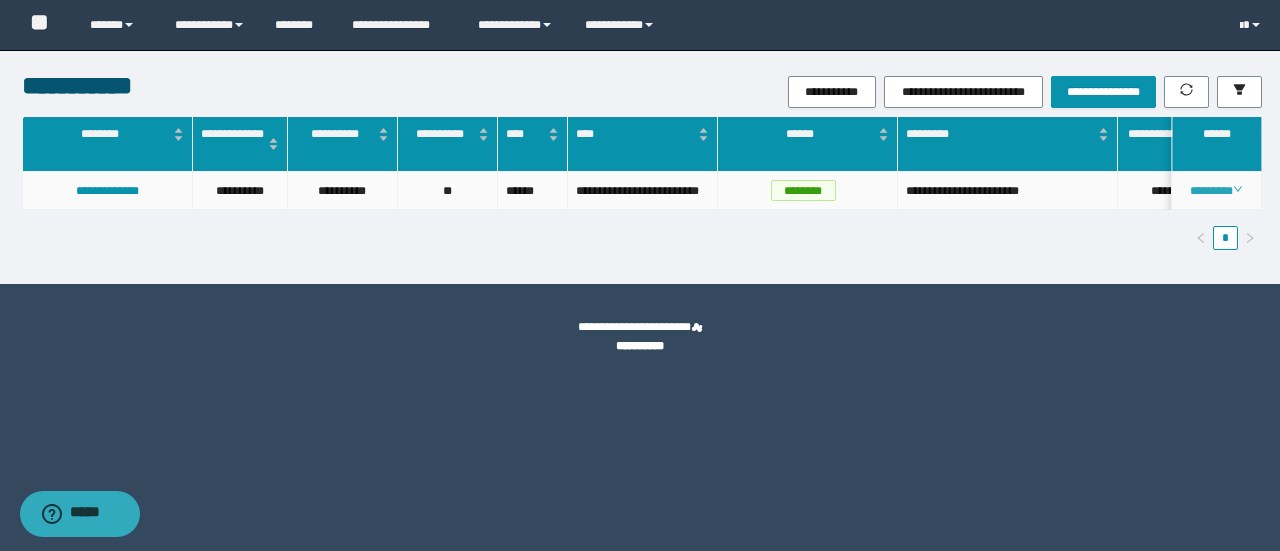 click on "********" at bounding box center [1216, 191] 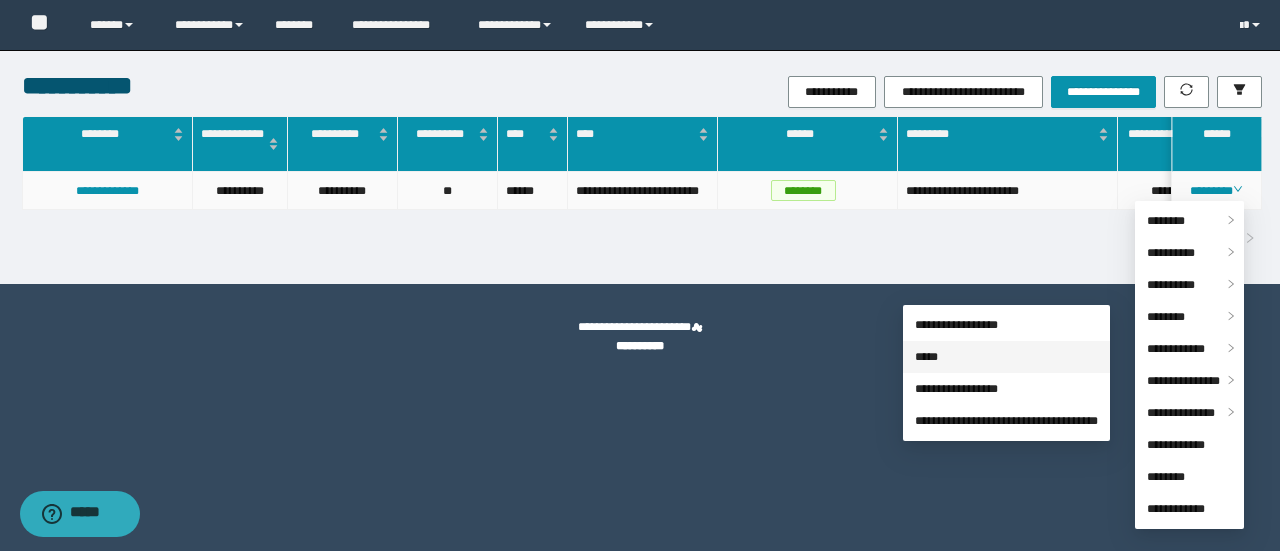 click on "*****" at bounding box center [926, 357] 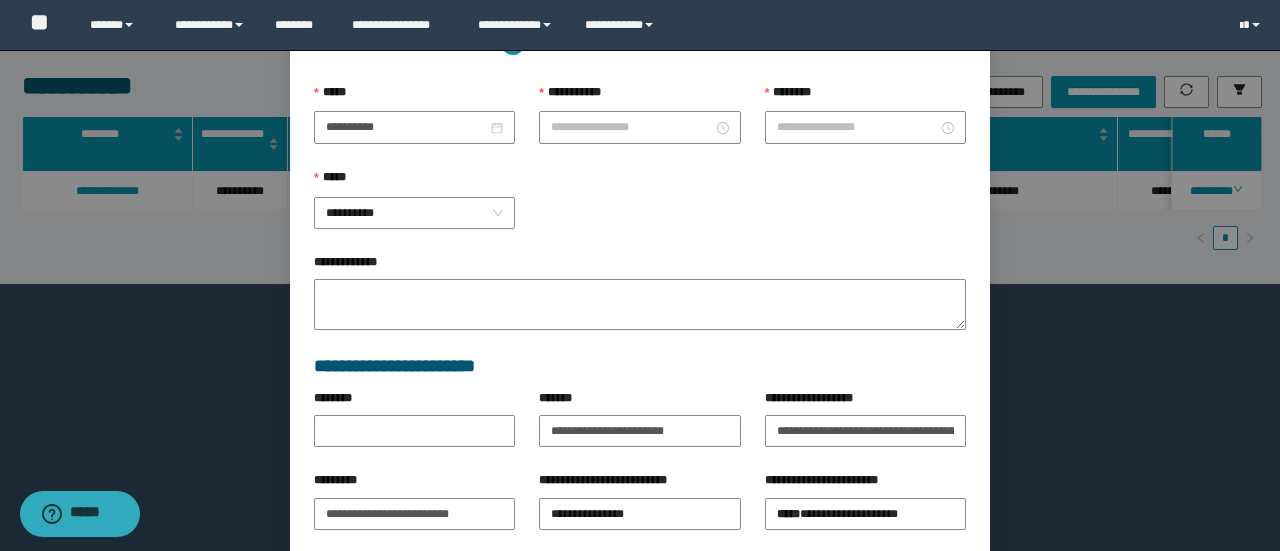 click on "**********" at bounding box center [639, 97] 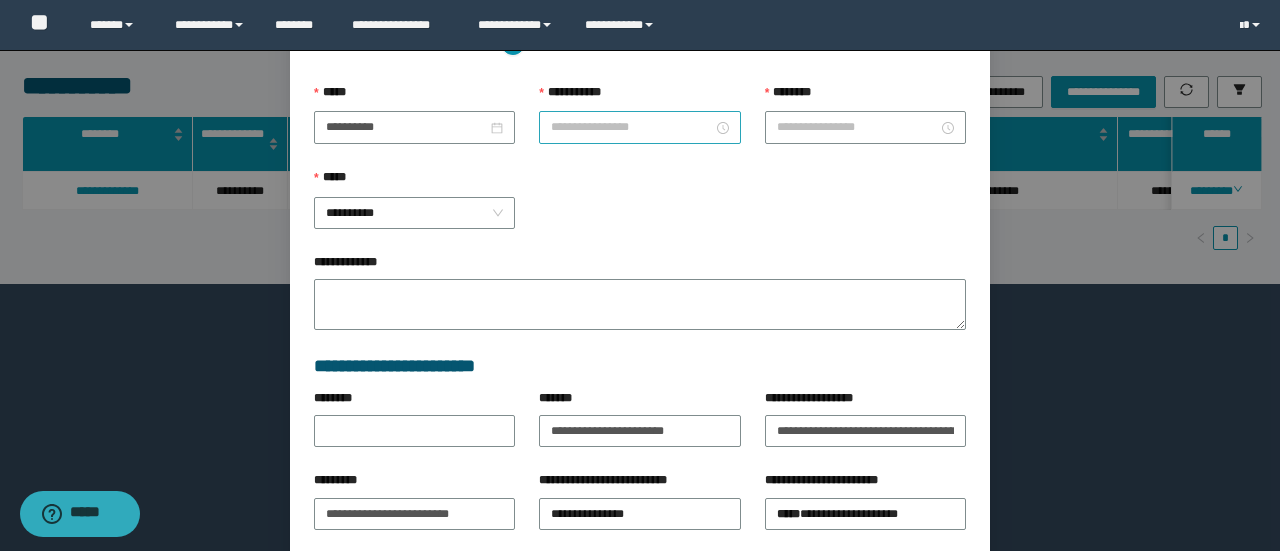 click on "**********" at bounding box center (631, 127) 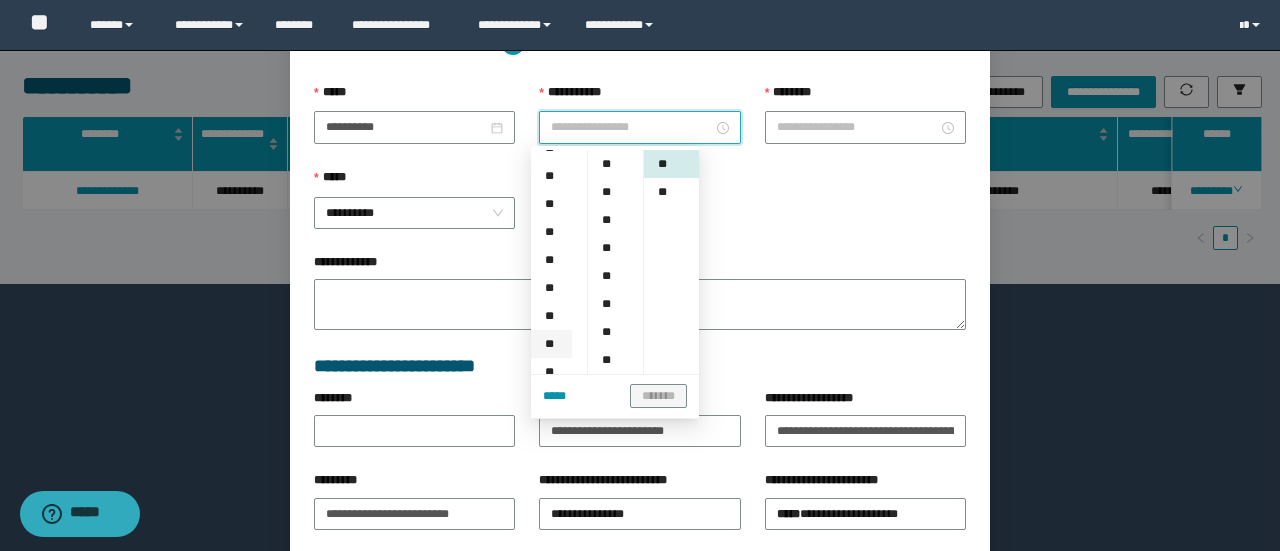 click on "**" at bounding box center [551, 344] 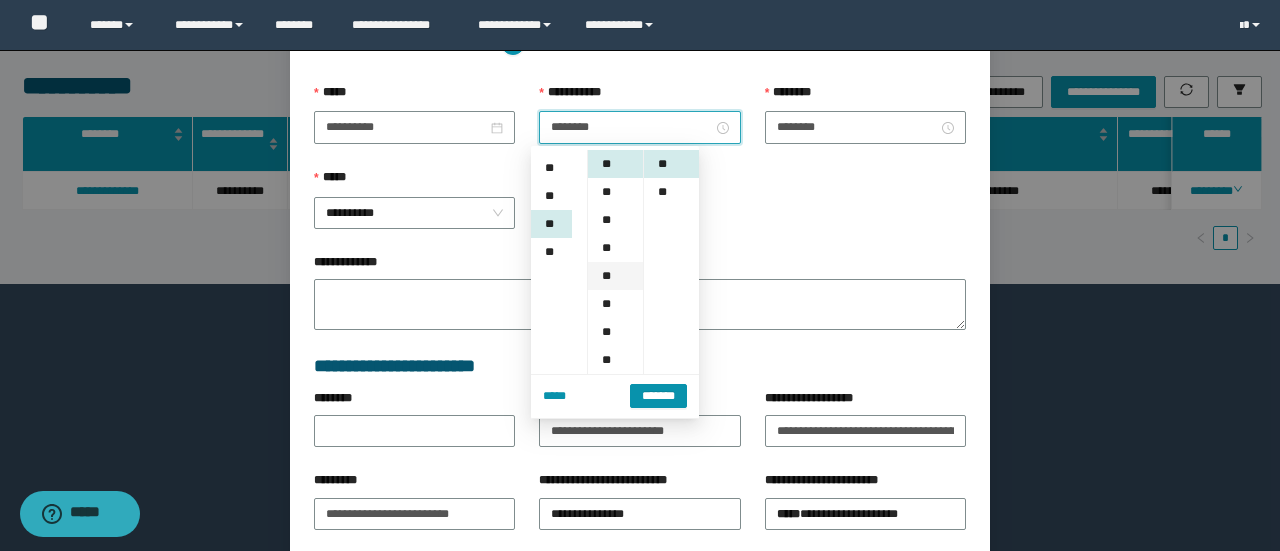 scroll, scrollTop: 280, scrollLeft: 0, axis: vertical 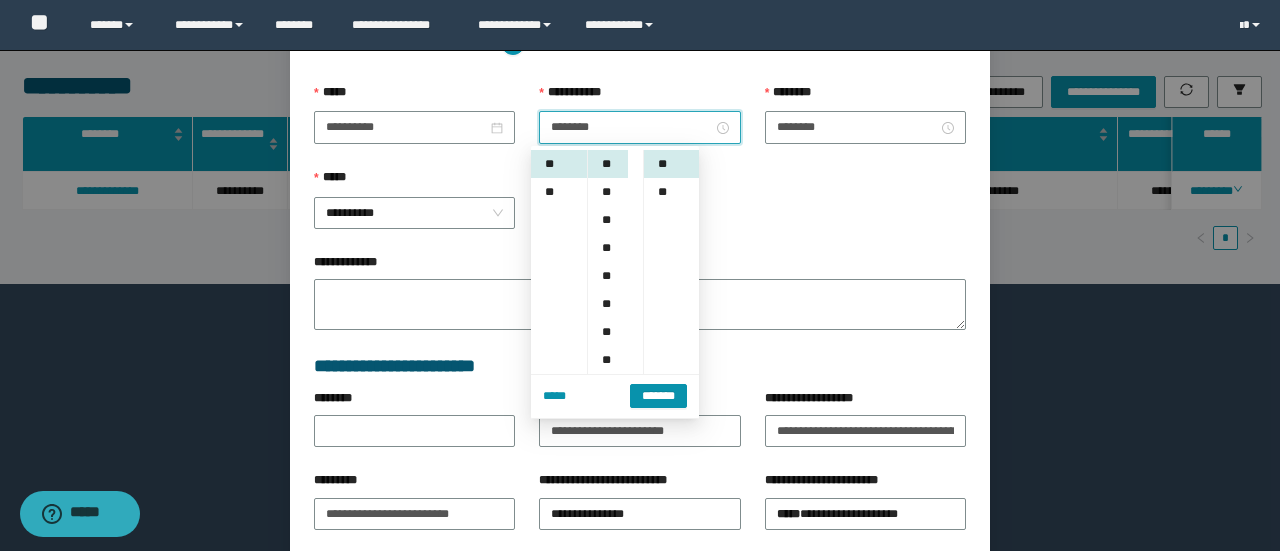 drag, startPoint x: 607, startPoint y: 251, endPoint x: 647, endPoint y: 359, distance: 115.16944 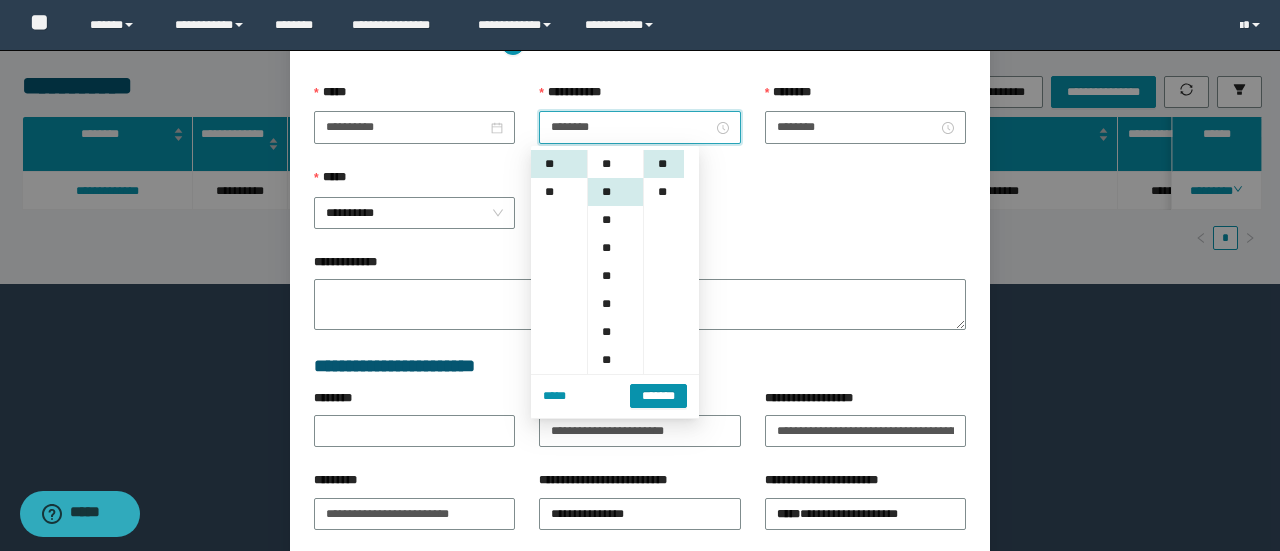 scroll, scrollTop: 84, scrollLeft: 0, axis: vertical 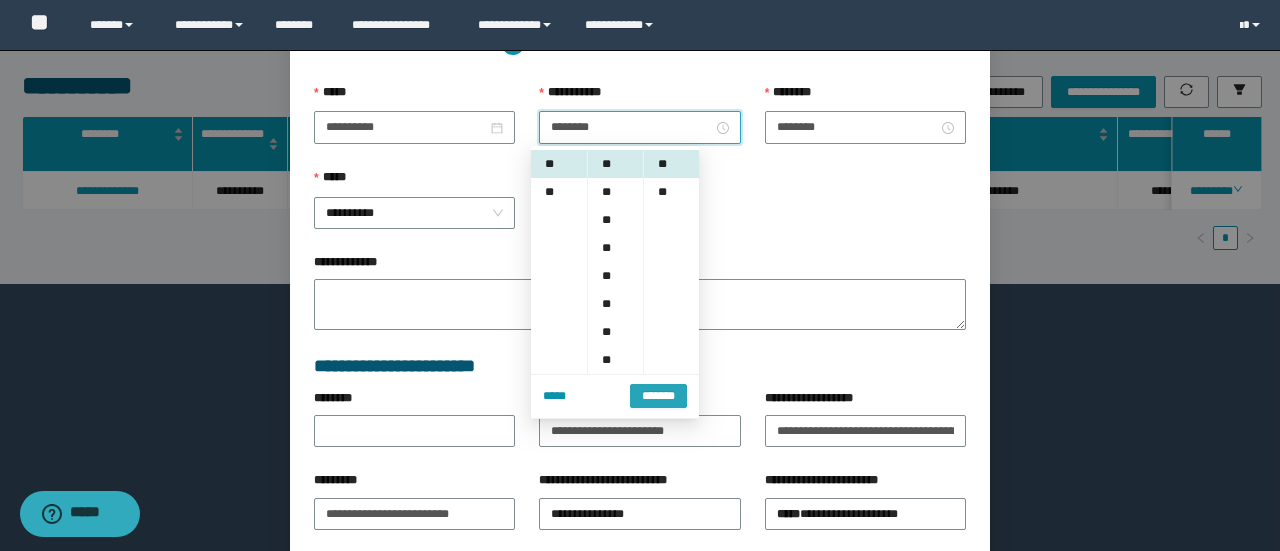 click on "*******" at bounding box center (658, 396) 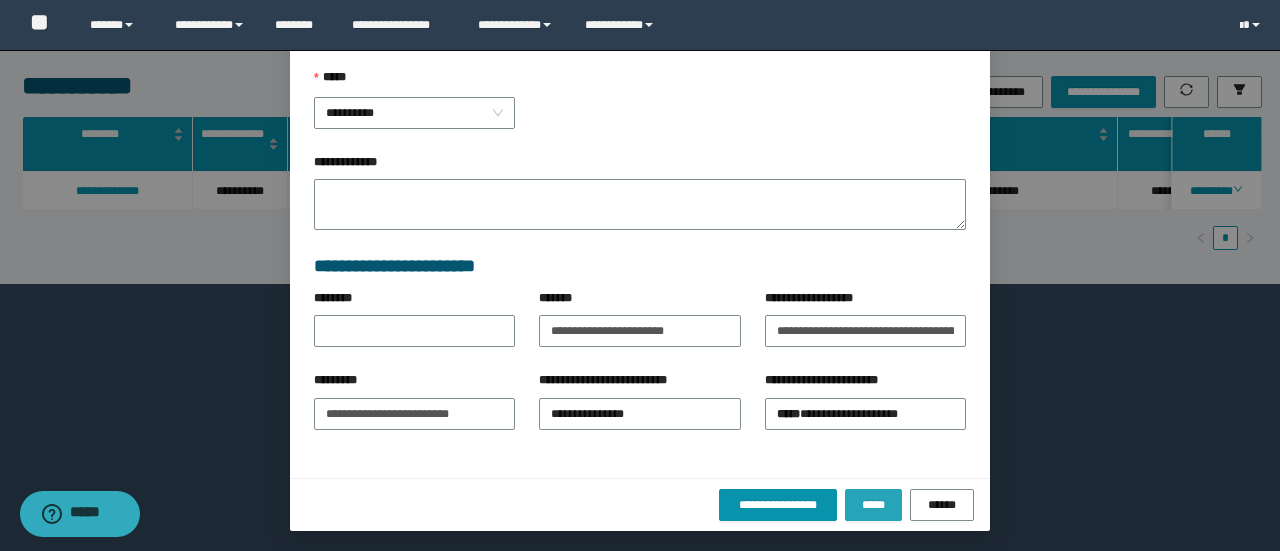 click on "*****" at bounding box center (873, 505) 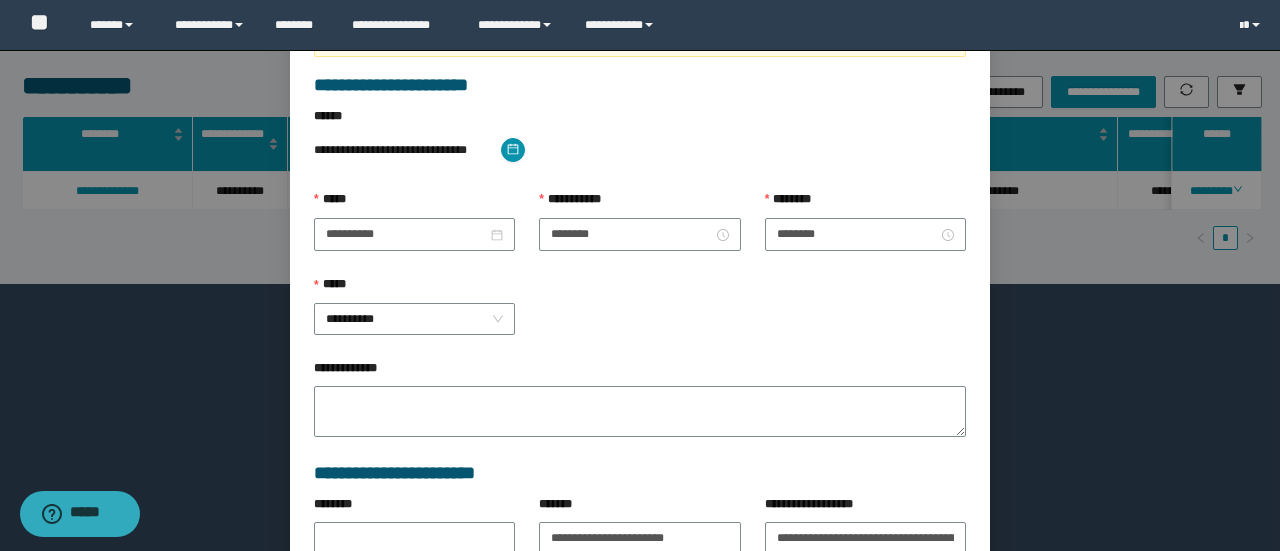 scroll, scrollTop: 68, scrollLeft: 0, axis: vertical 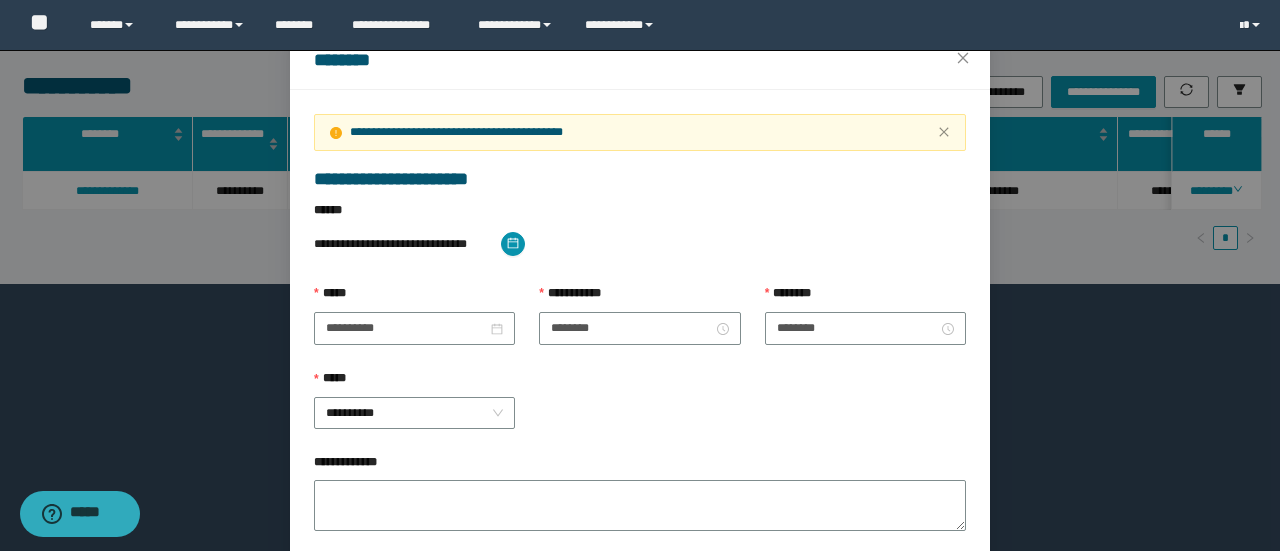 type 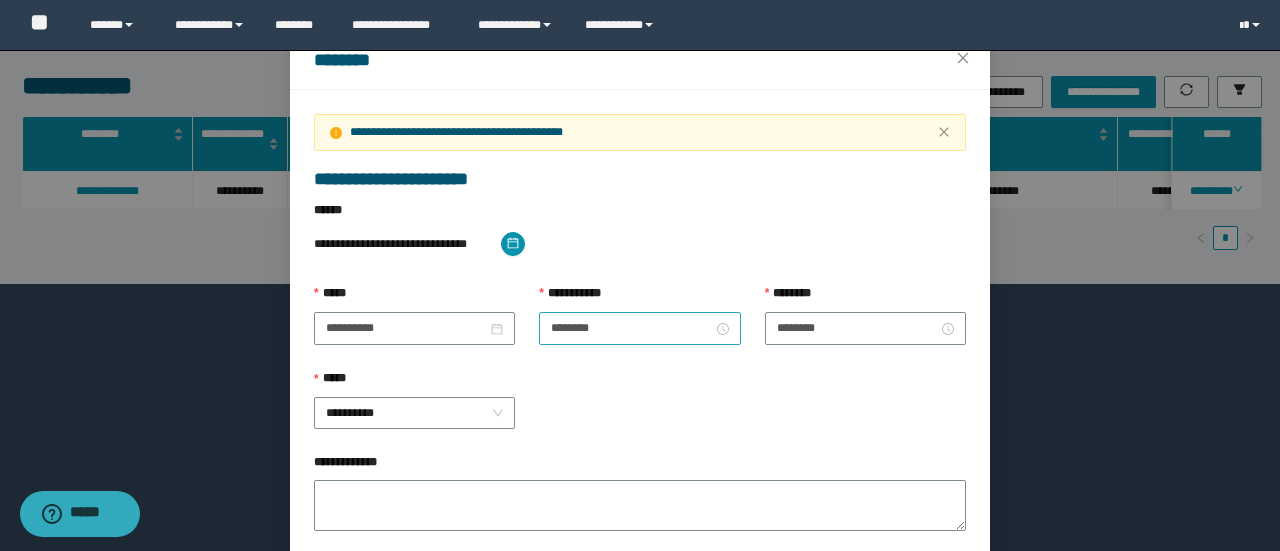 click on "********" at bounding box center (639, 328) 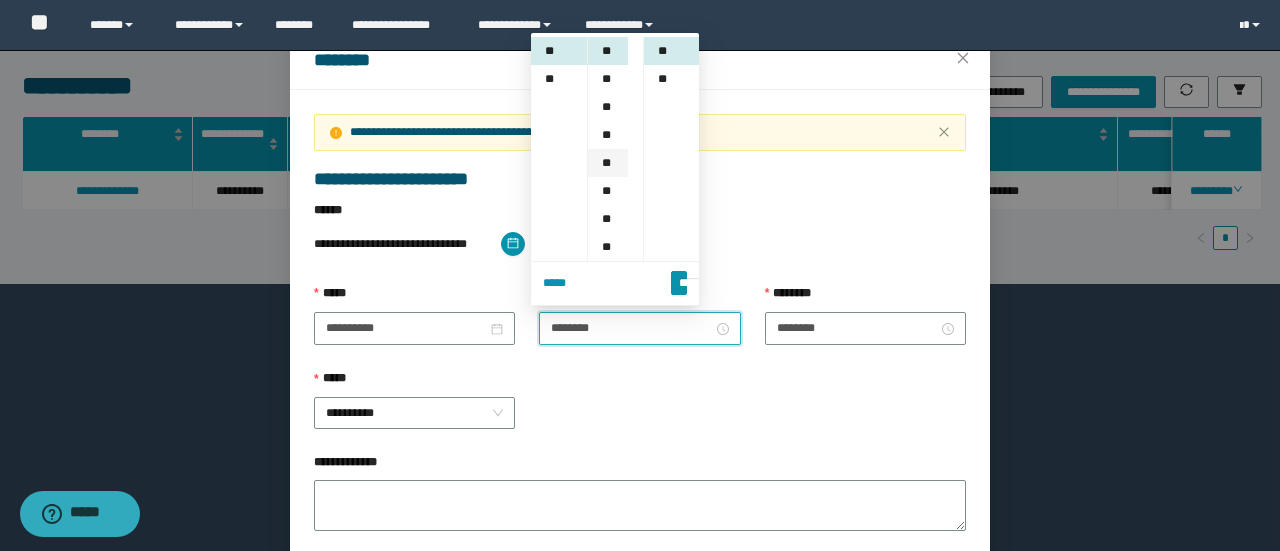 click on "**" at bounding box center (608, 163) 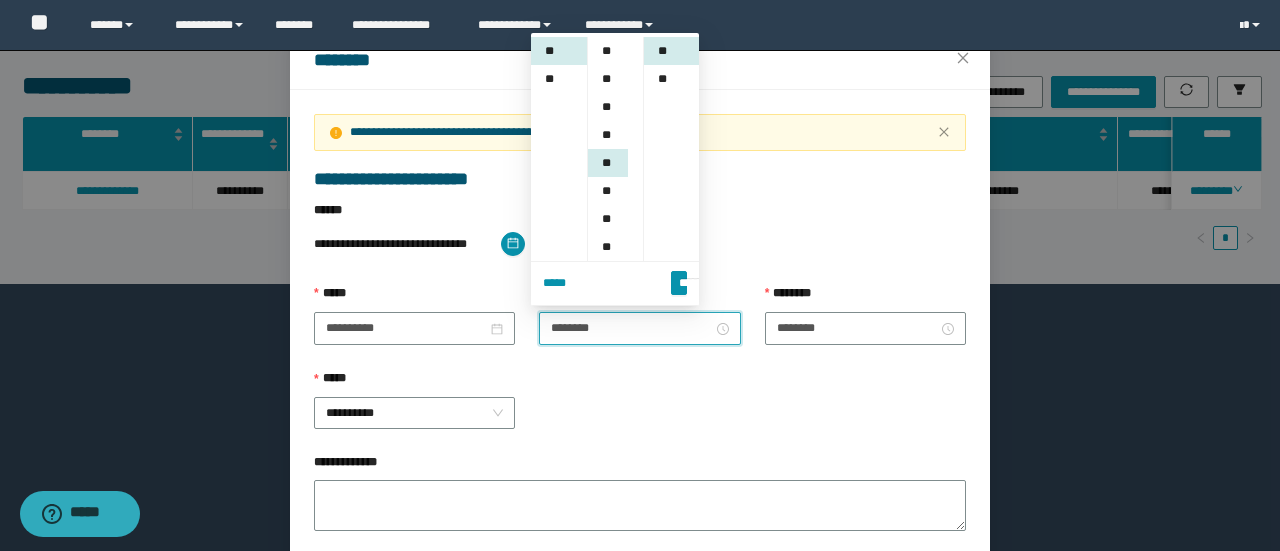 scroll, scrollTop: 196, scrollLeft: 0, axis: vertical 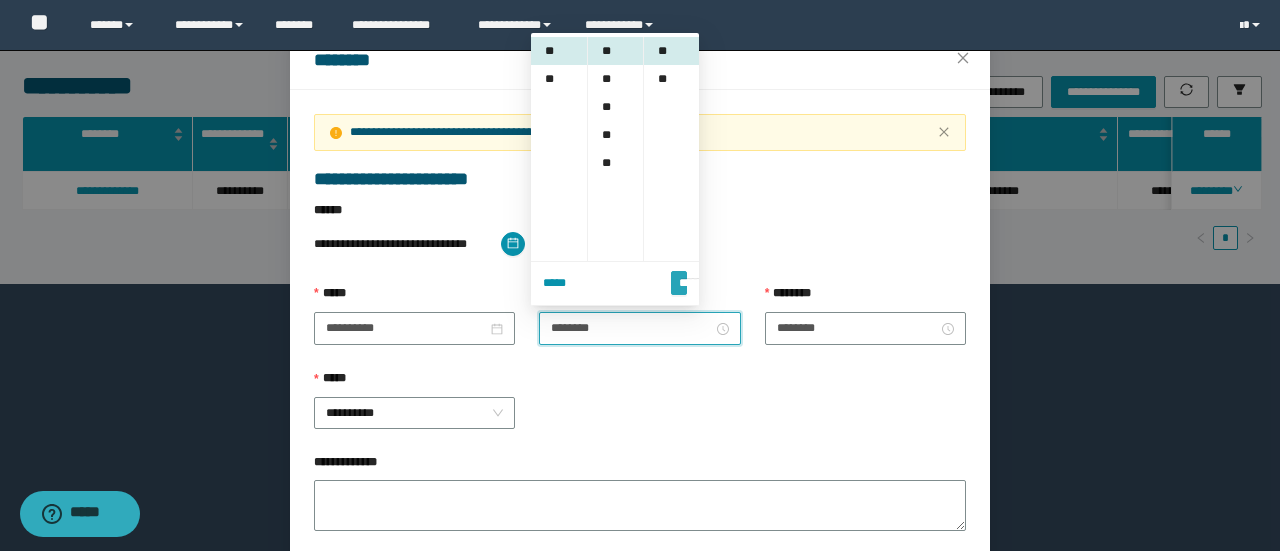 click on "*******" at bounding box center (679, 274) 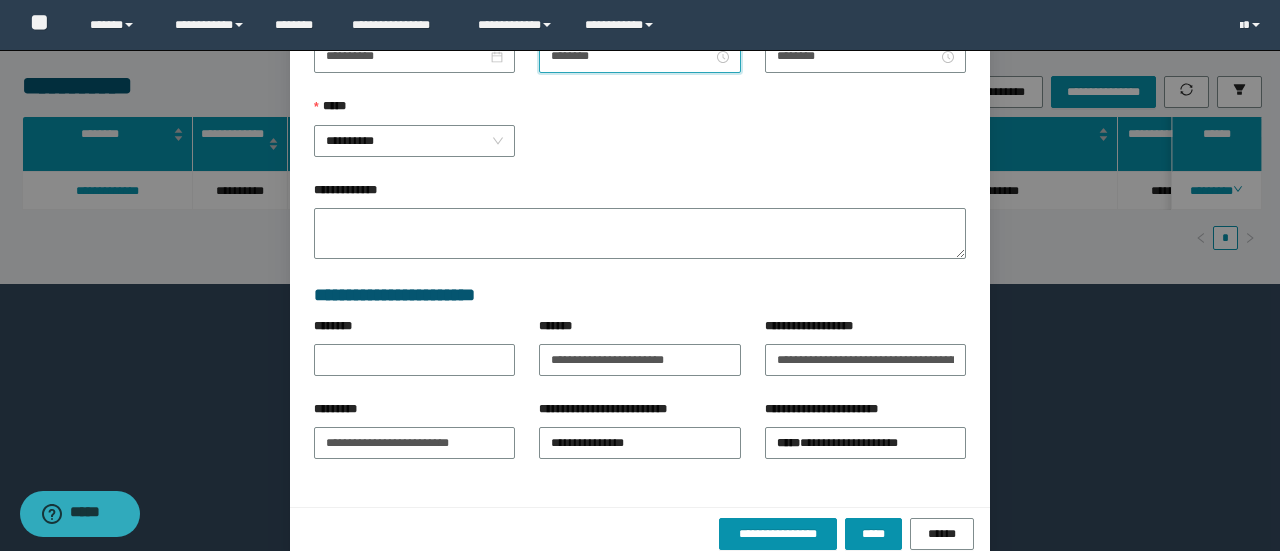 scroll, scrollTop: 368, scrollLeft: 0, axis: vertical 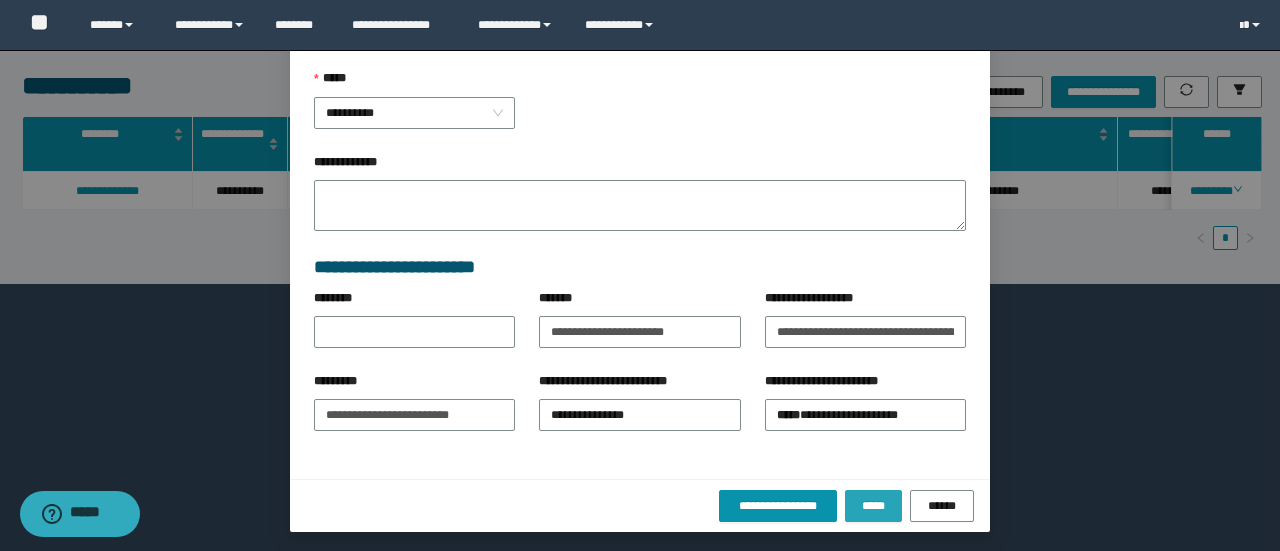 click on "*****" at bounding box center [873, 506] 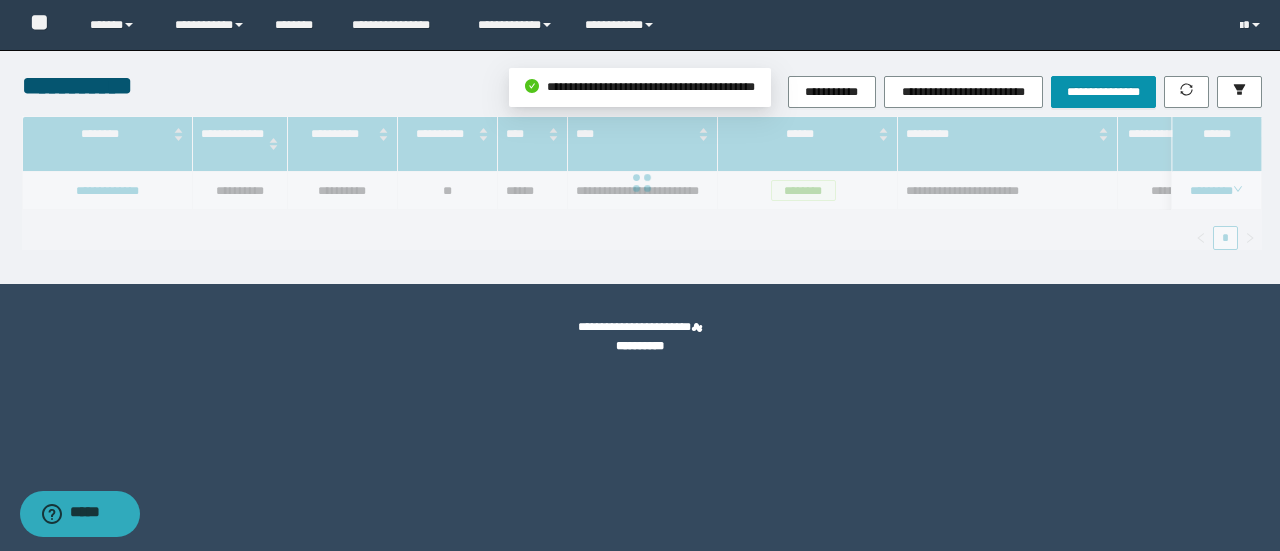 scroll, scrollTop: 268, scrollLeft: 0, axis: vertical 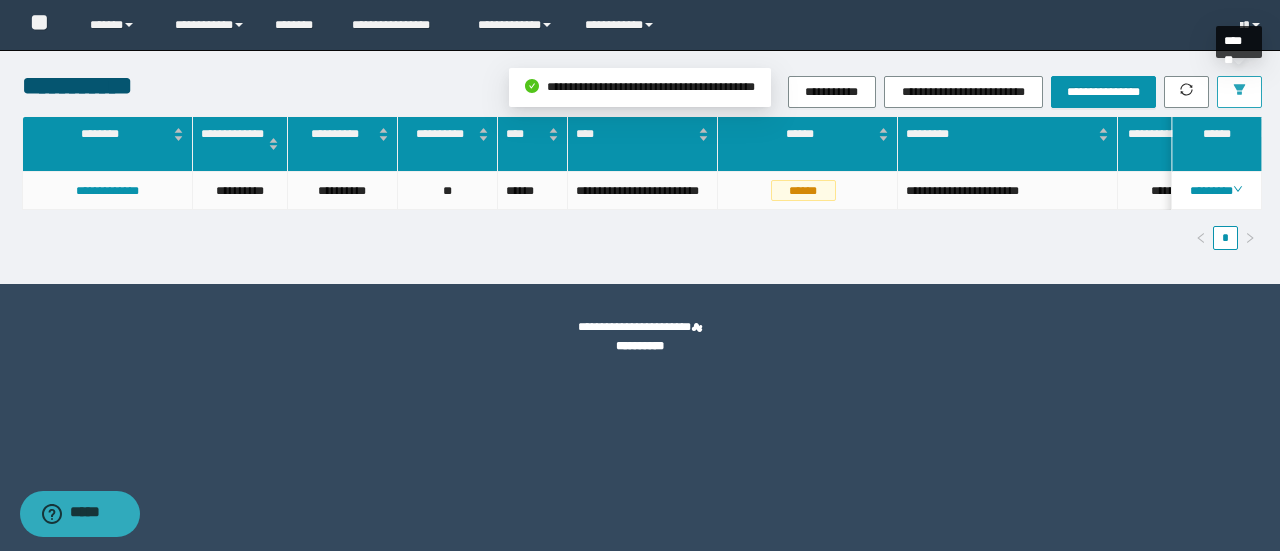 click at bounding box center [1239, 92] 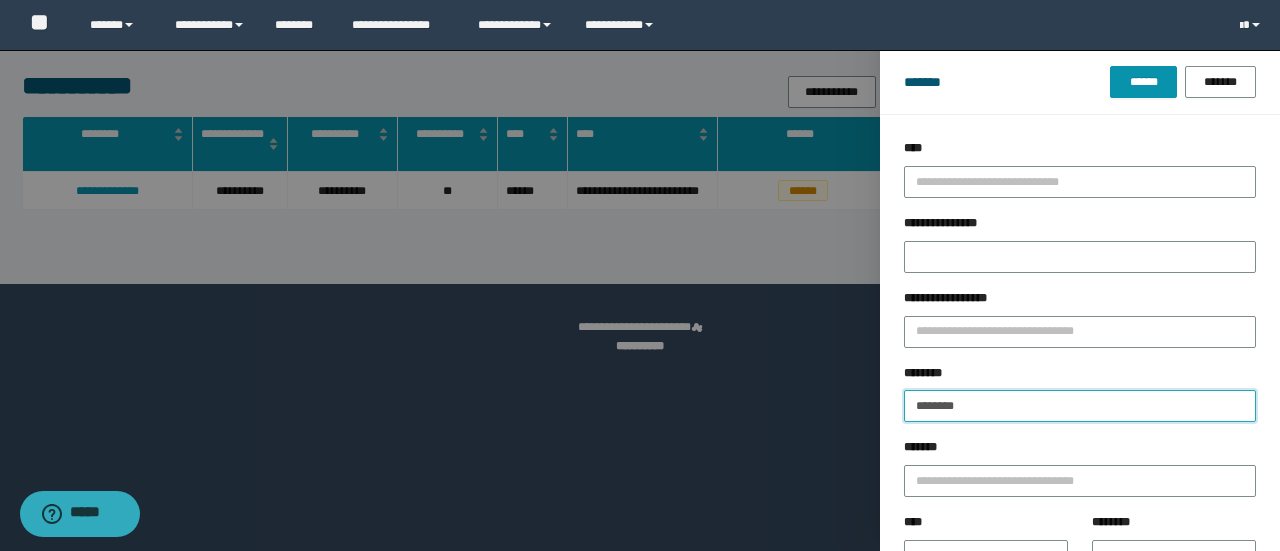 drag, startPoint x: 1060, startPoint y: 398, endPoint x: 588, endPoint y: 440, distance: 473.86496 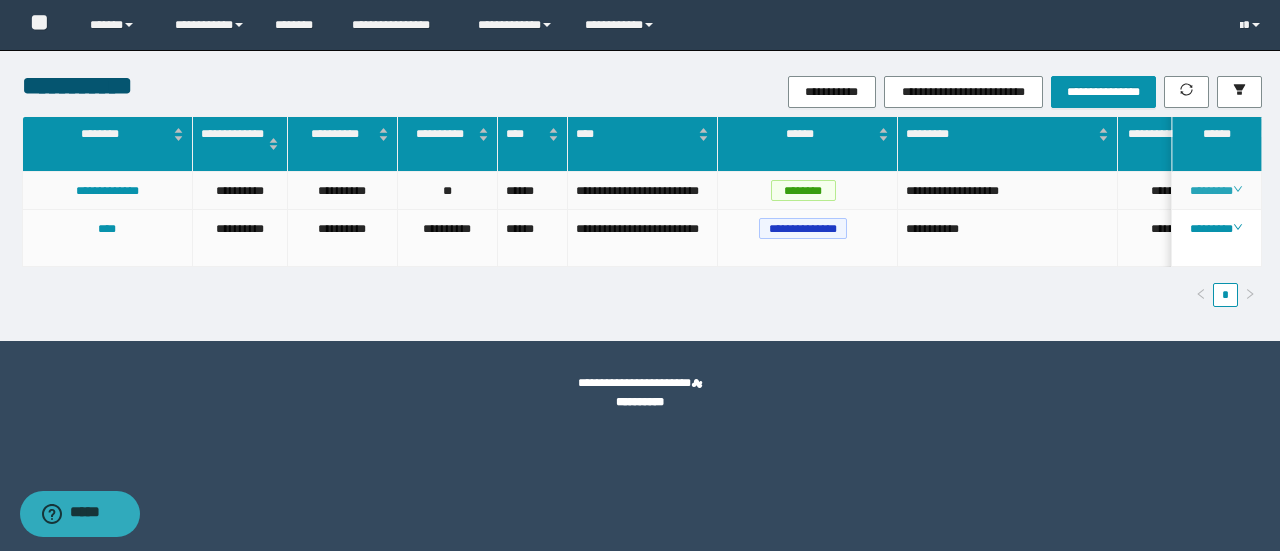 click on "********" at bounding box center (1216, 191) 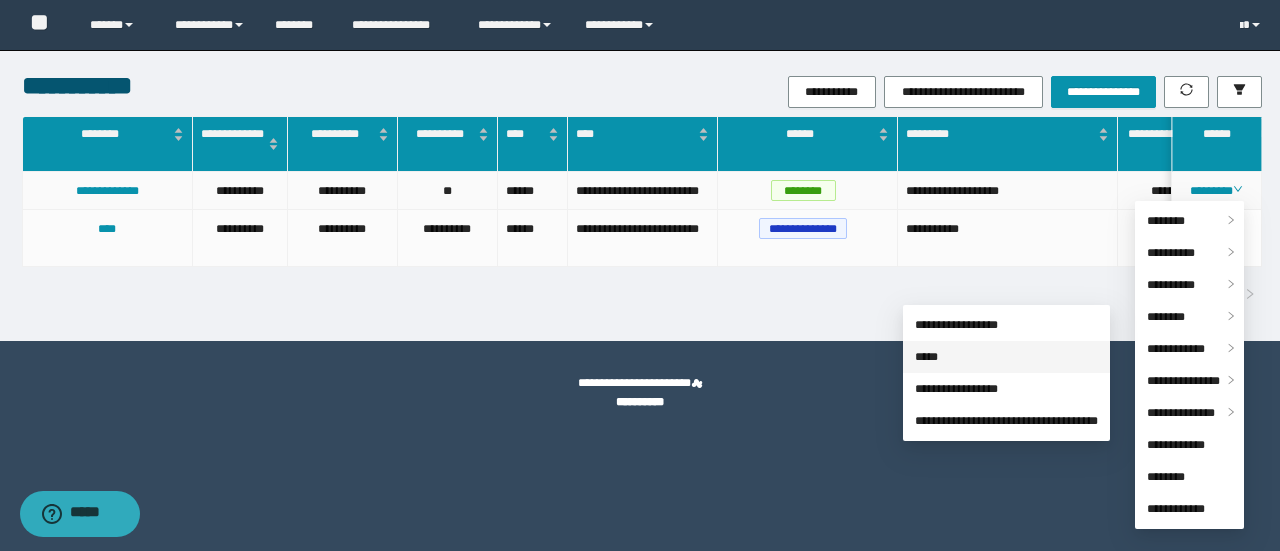 click on "*****" at bounding box center (926, 357) 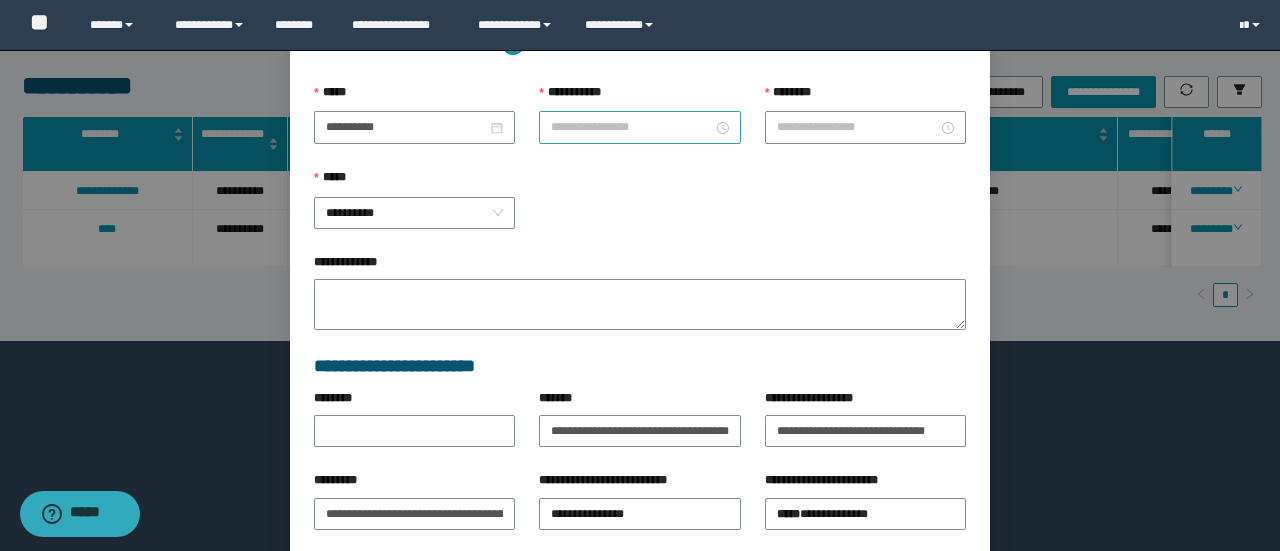 click on "**********" at bounding box center (631, 127) 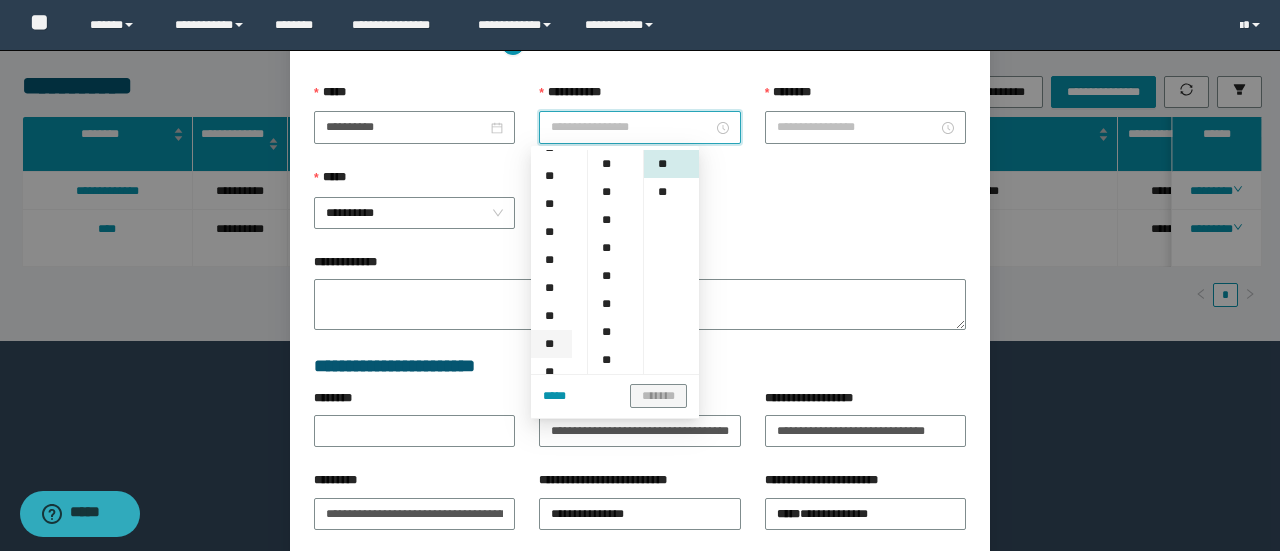 click on "**" at bounding box center [551, 344] 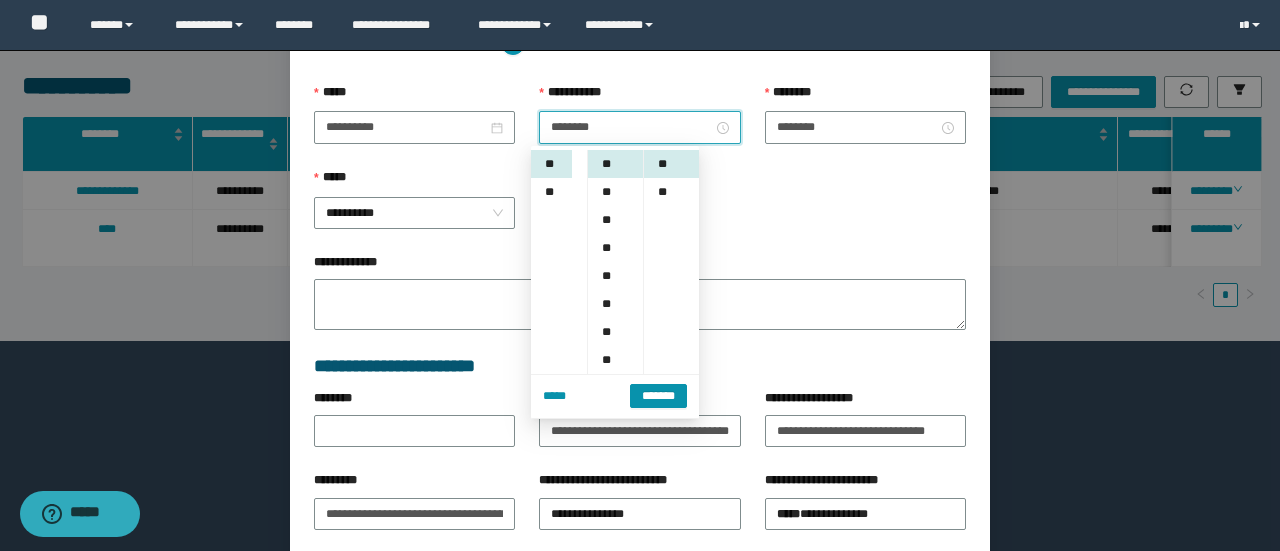 scroll, scrollTop: 308, scrollLeft: 0, axis: vertical 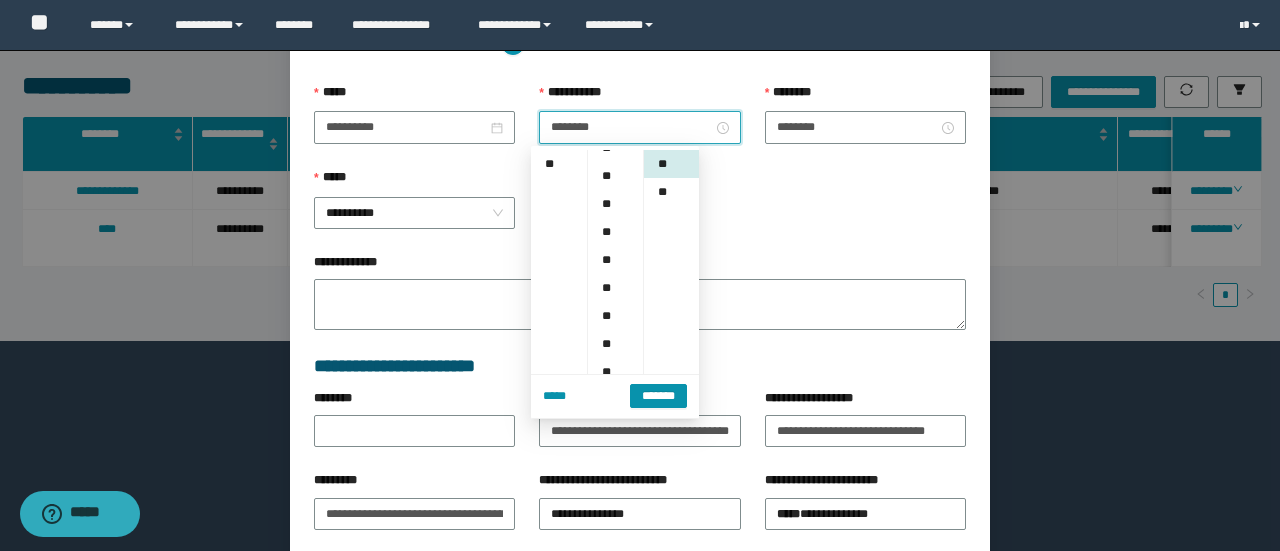 click on "**" at bounding box center (615, 372) 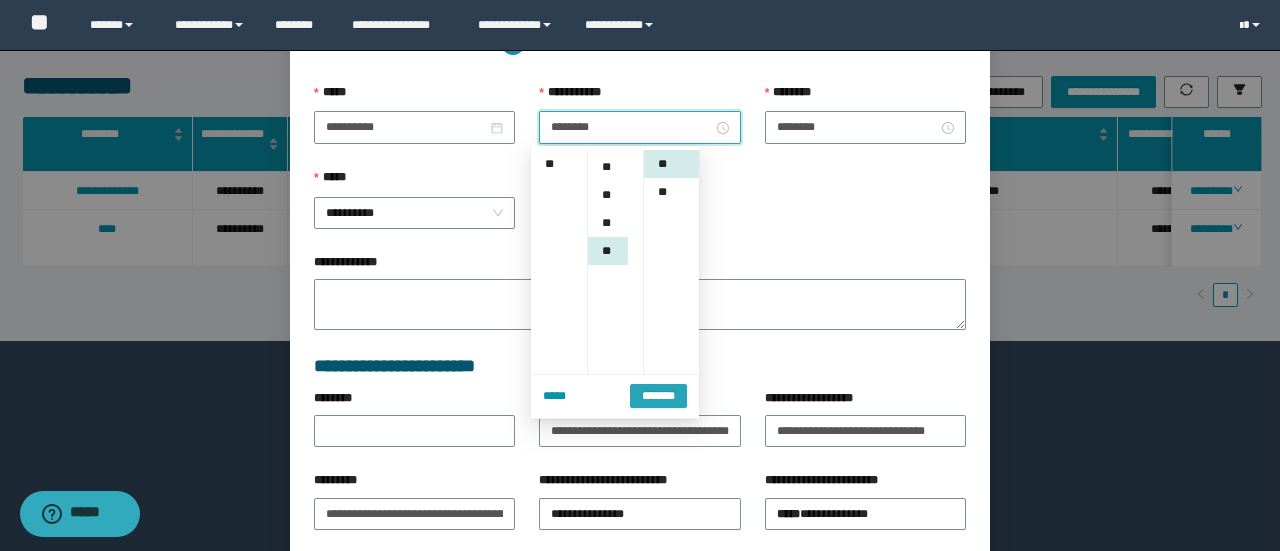 scroll, scrollTop: 308, scrollLeft: 0, axis: vertical 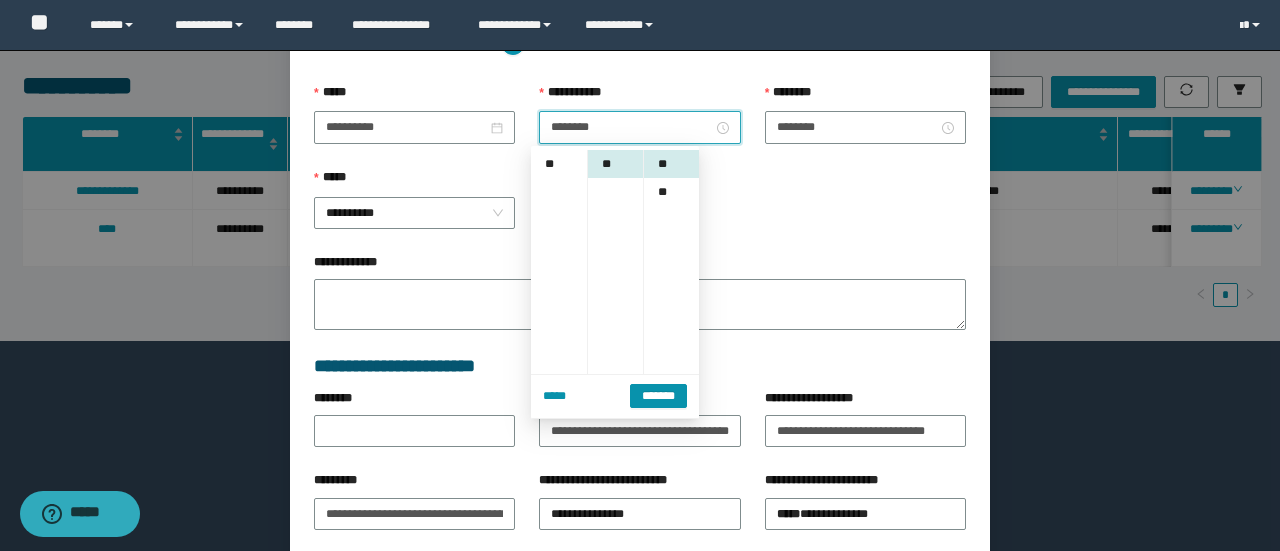 drag, startPoint x: 635, startPoint y: 391, endPoint x: 644, endPoint y: 397, distance: 10.816654 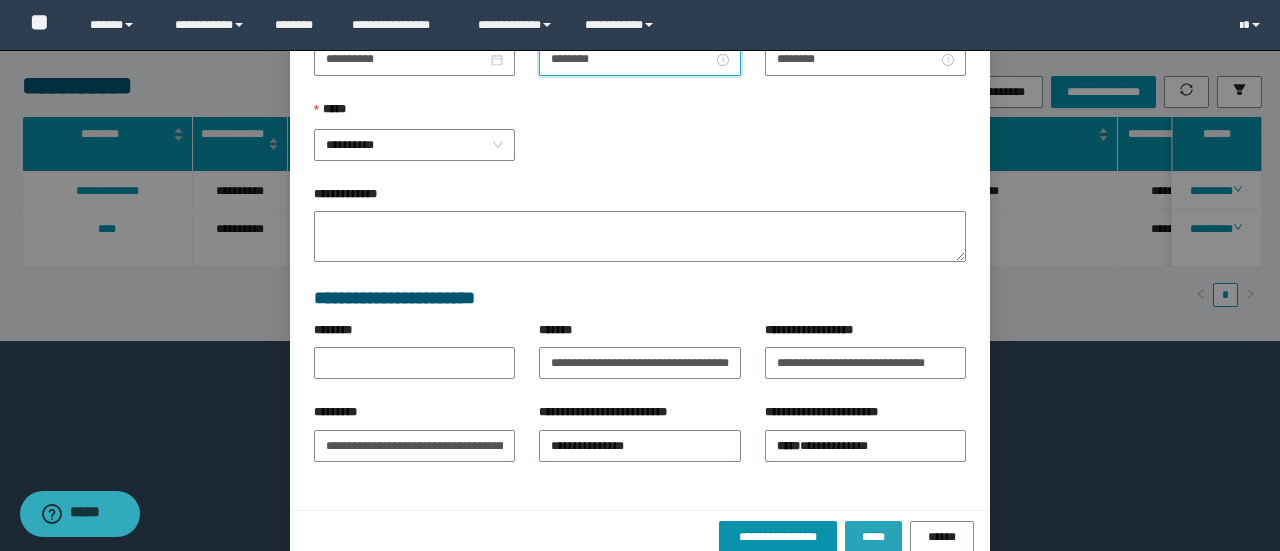 scroll, scrollTop: 316, scrollLeft: 0, axis: vertical 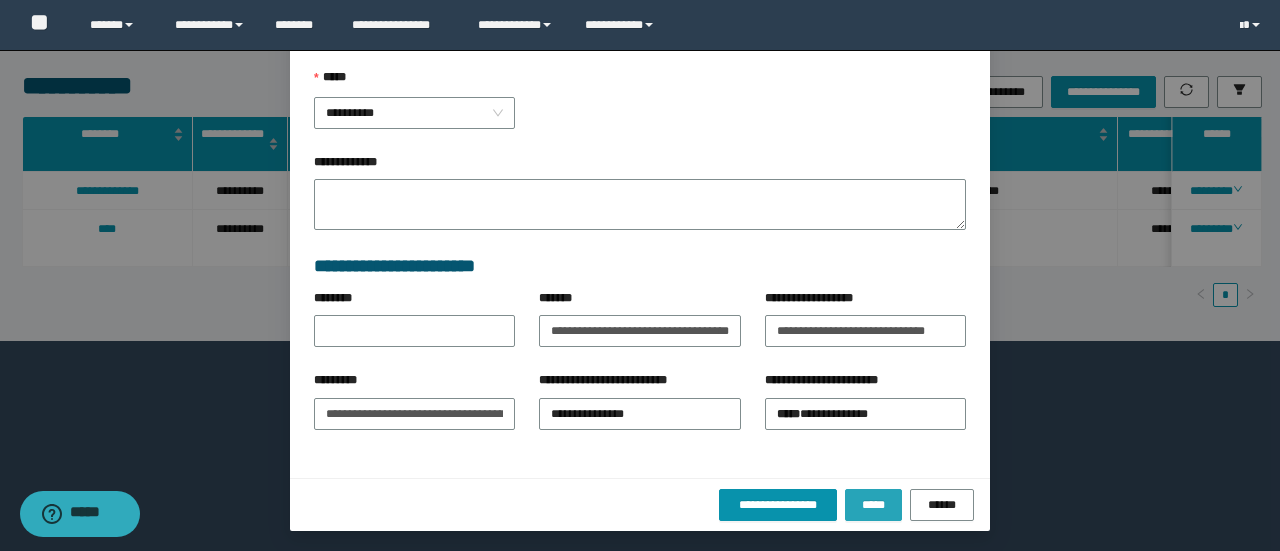 click on "*****" at bounding box center [873, 505] 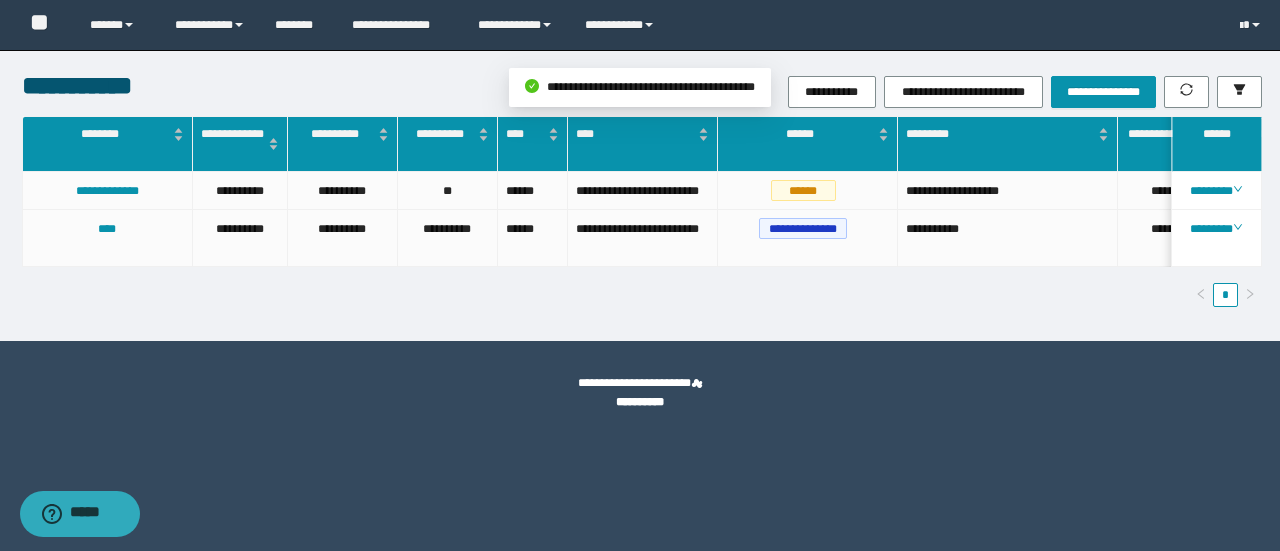 scroll, scrollTop: 0, scrollLeft: 0, axis: both 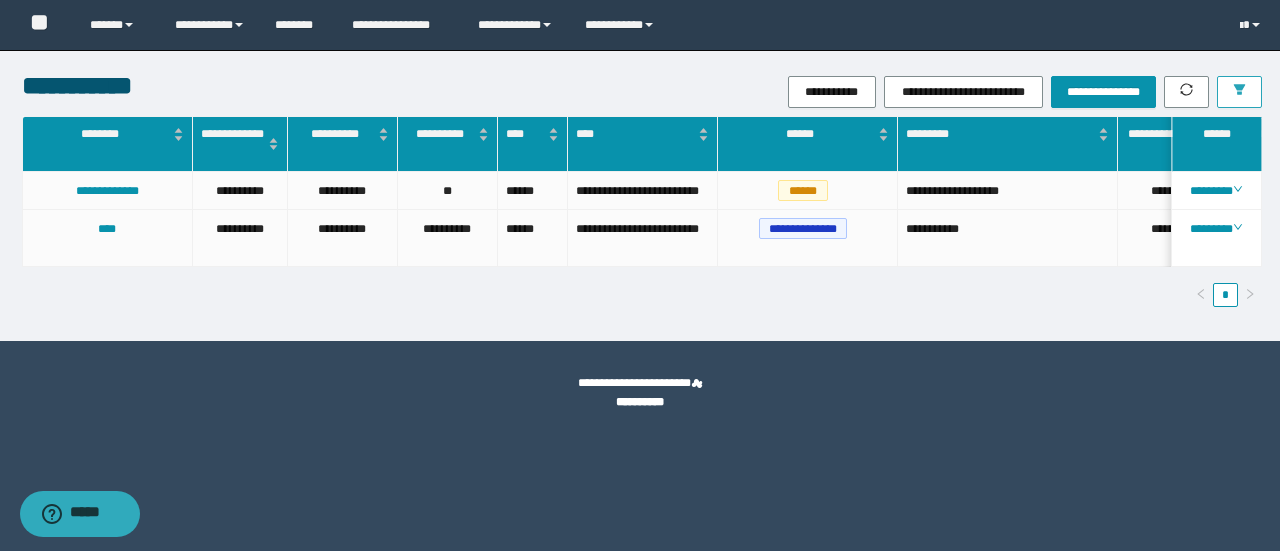 click at bounding box center [1239, 92] 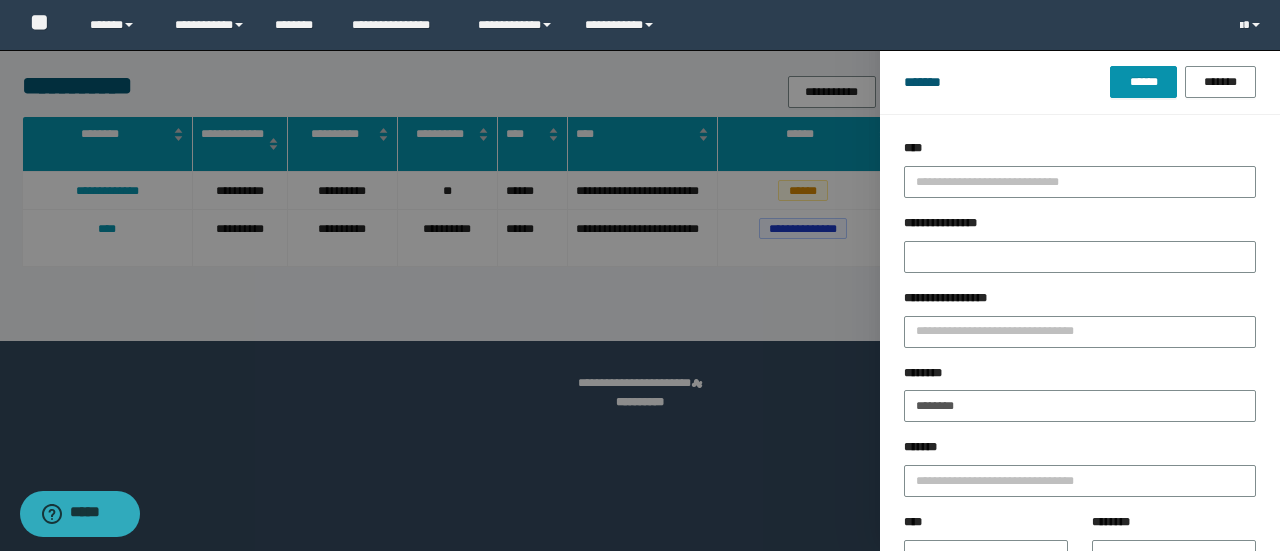 click on "******** ********" at bounding box center [1080, 401] 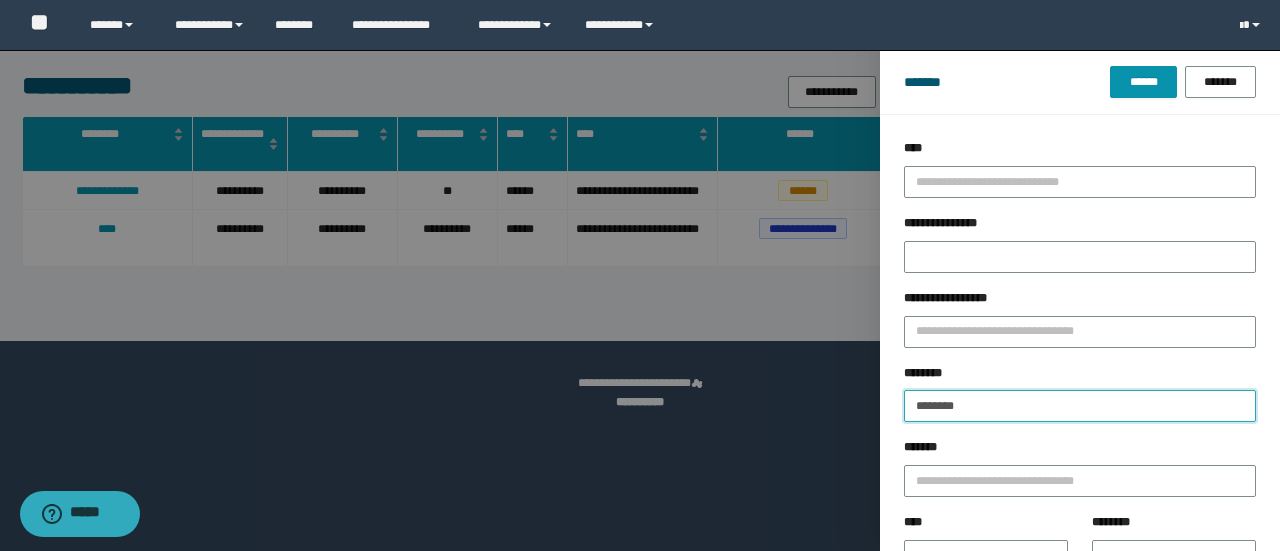 drag, startPoint x: 1033, startPoint y: 409, endPoint x: 417, endPoint y: 423, distance: 616.15906 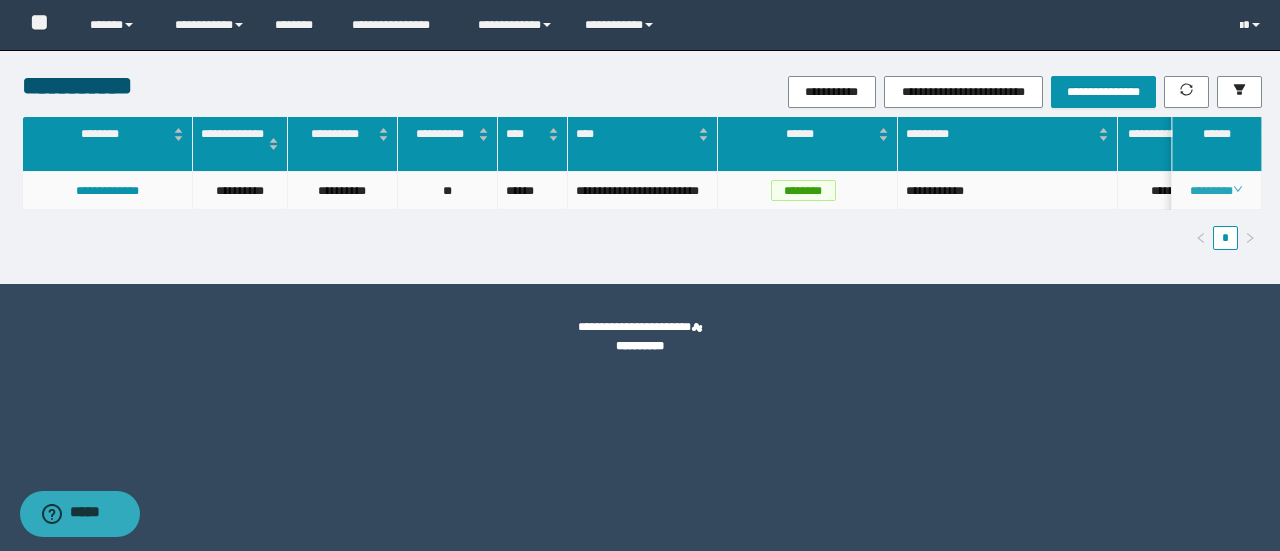 click on "********" at bounding box center [1216, 191] 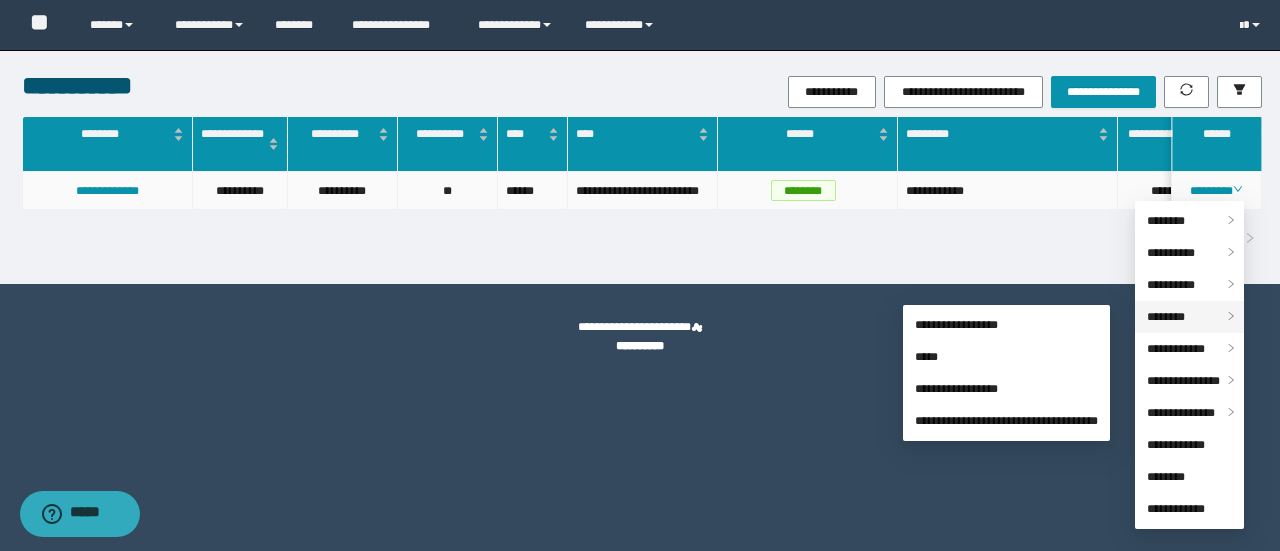 click on "********" at bounding box center [1189, 317] 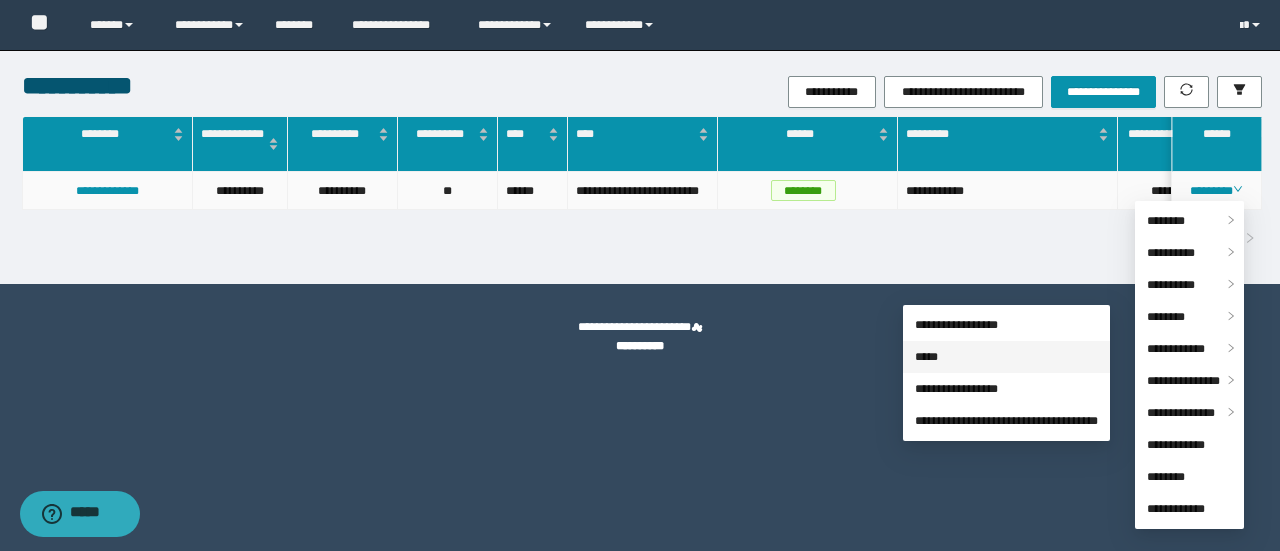 click on "*****" at bounding box center (926, 357) 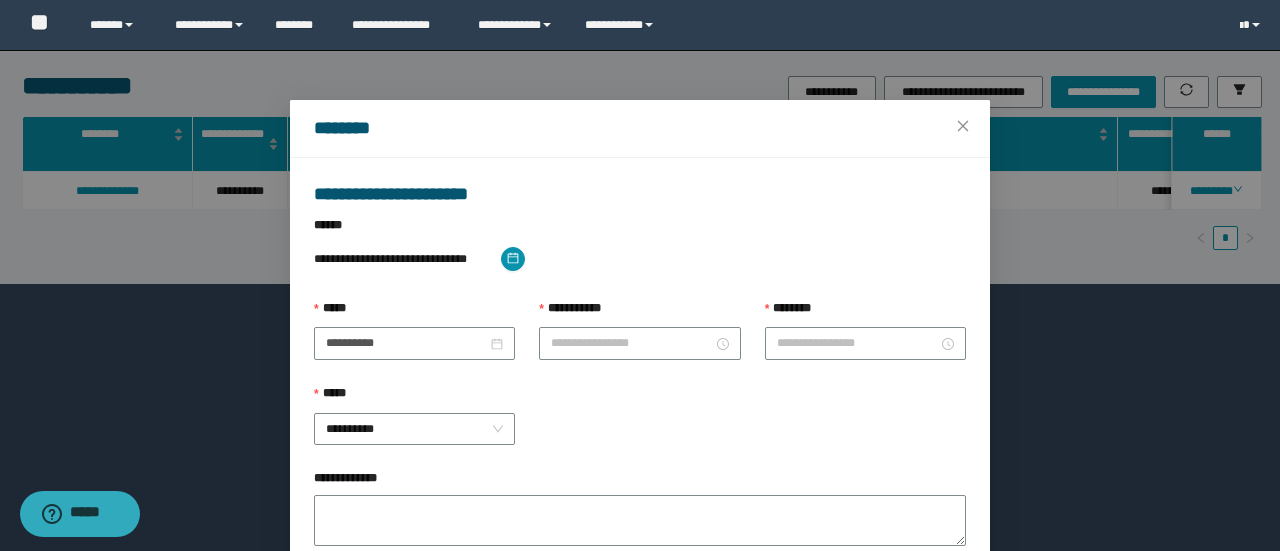 type on "**********" 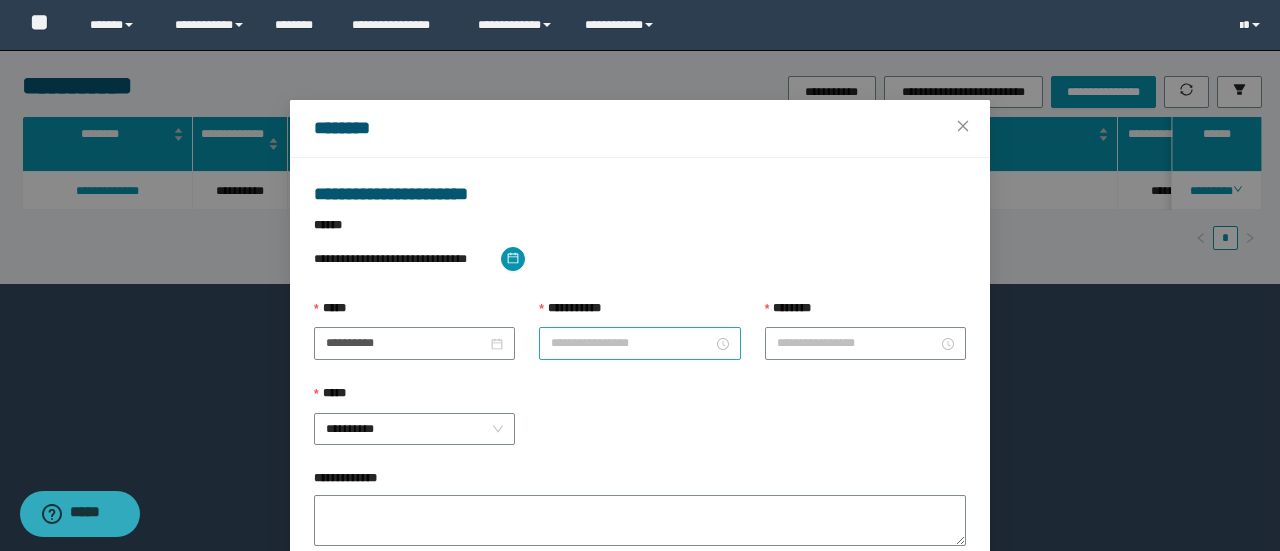 click at bounding box center [639, 343] 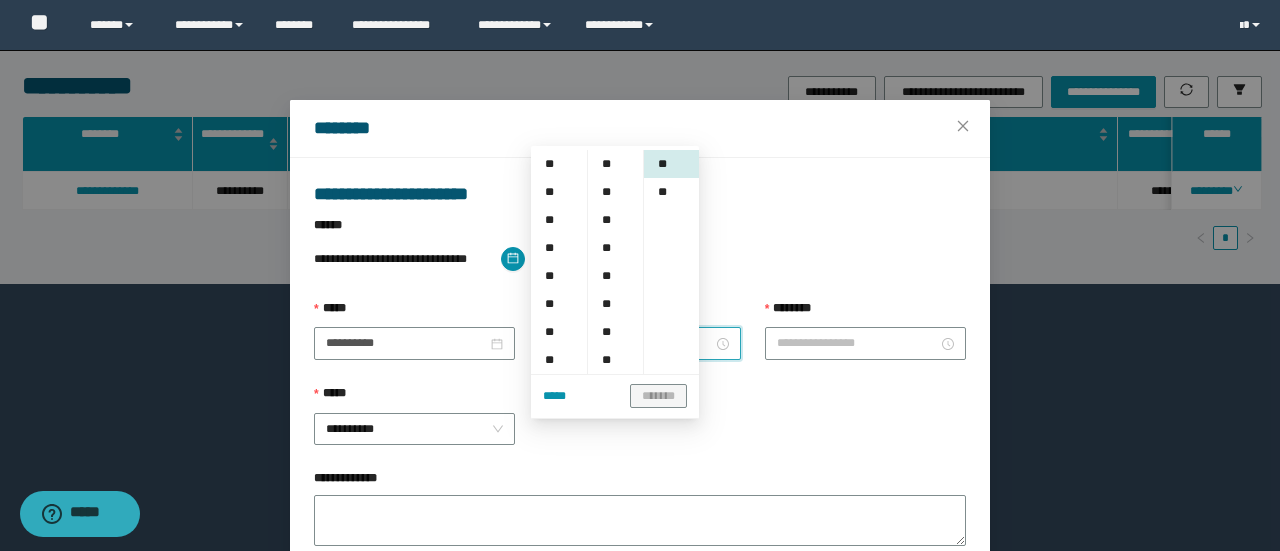 scroll, scrollTop: 100, scrollLeft: 0, axis: vertical 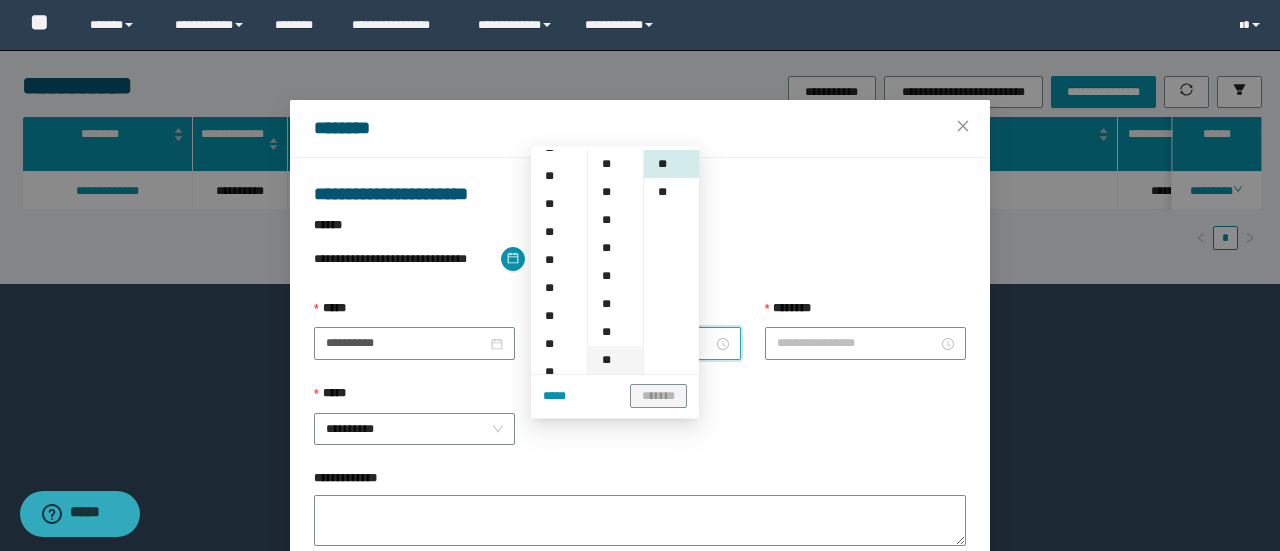drag, startPoint x: 554, startPoint y: 371, endPoint x: 598, endPoint y: 371, distance: 44 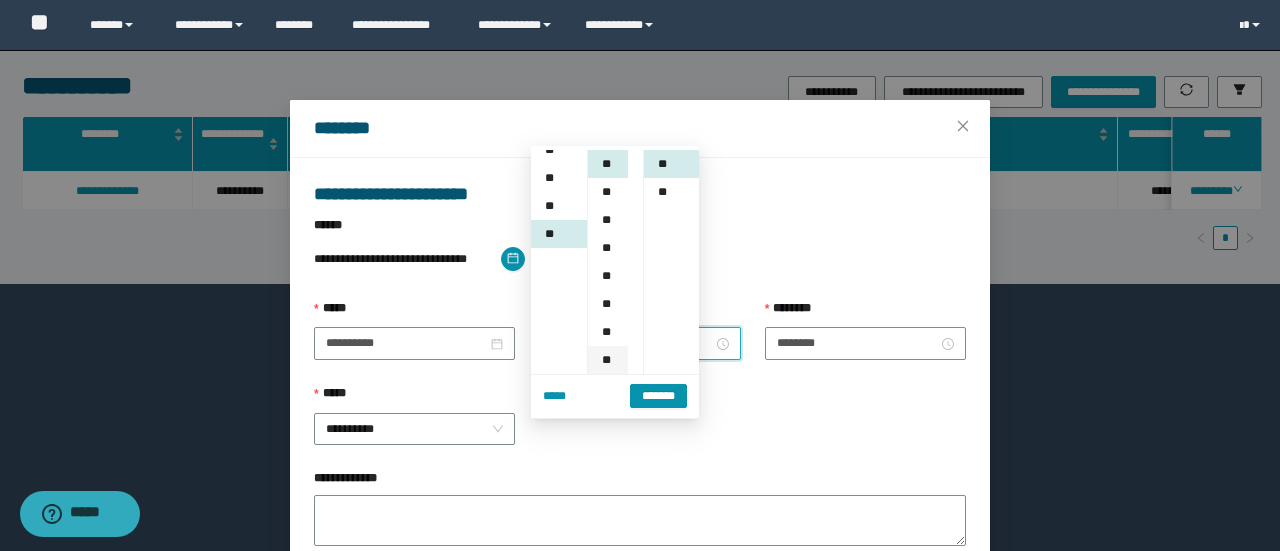 scroll, scrollTop: 308, scrollLeft: 0, axis: vertical 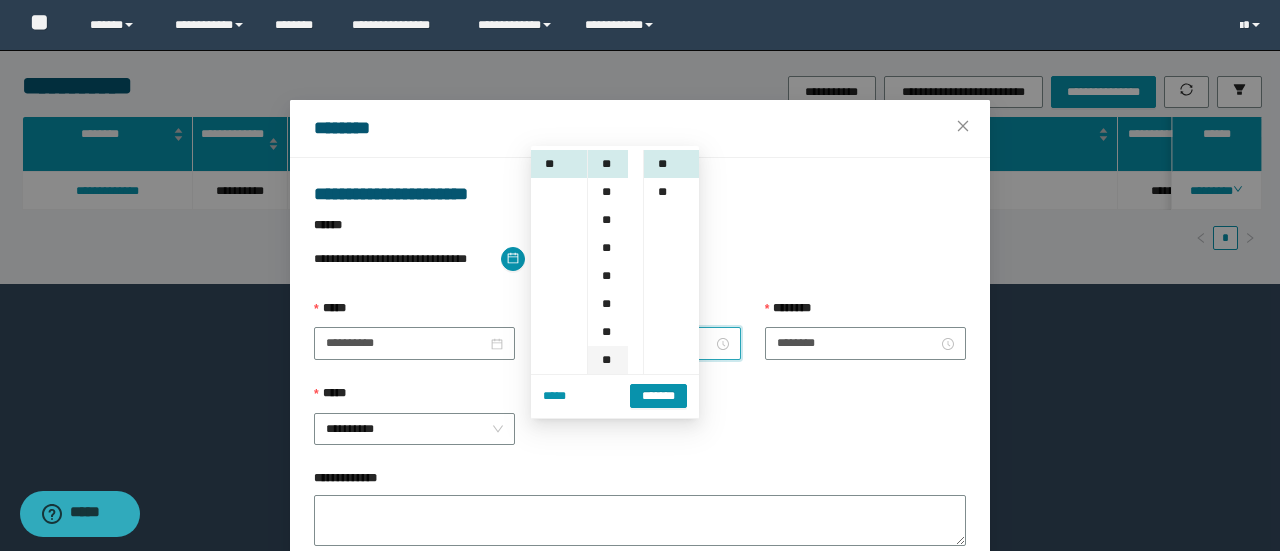 click on "**" at bounding box center [608, 360] 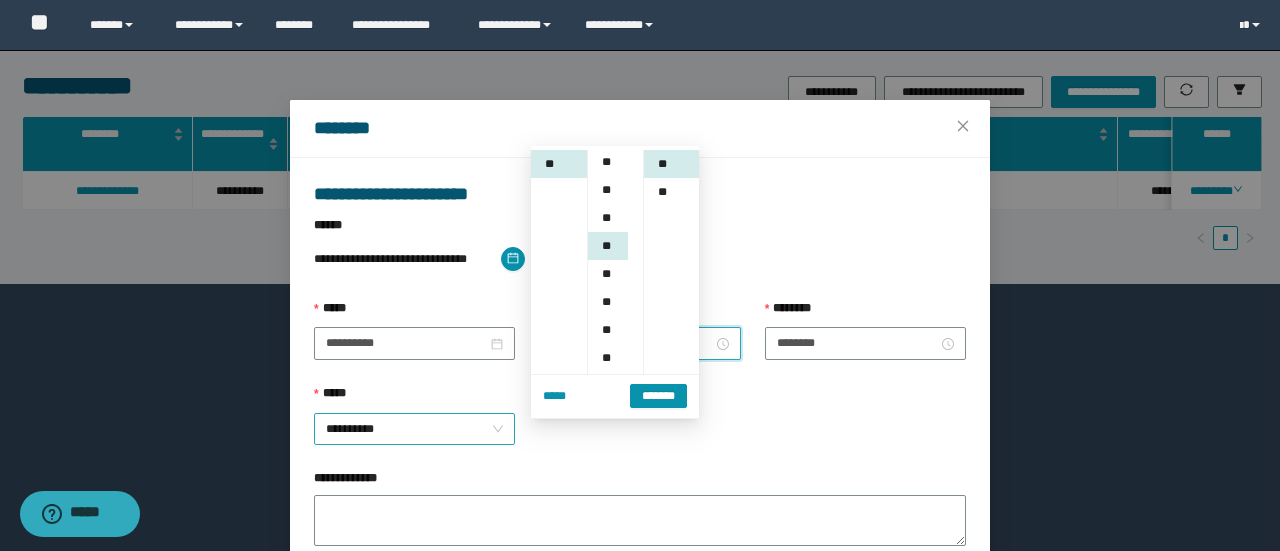 scroll, scrollTop: 196, scrollLeft: 0, axis: vertical 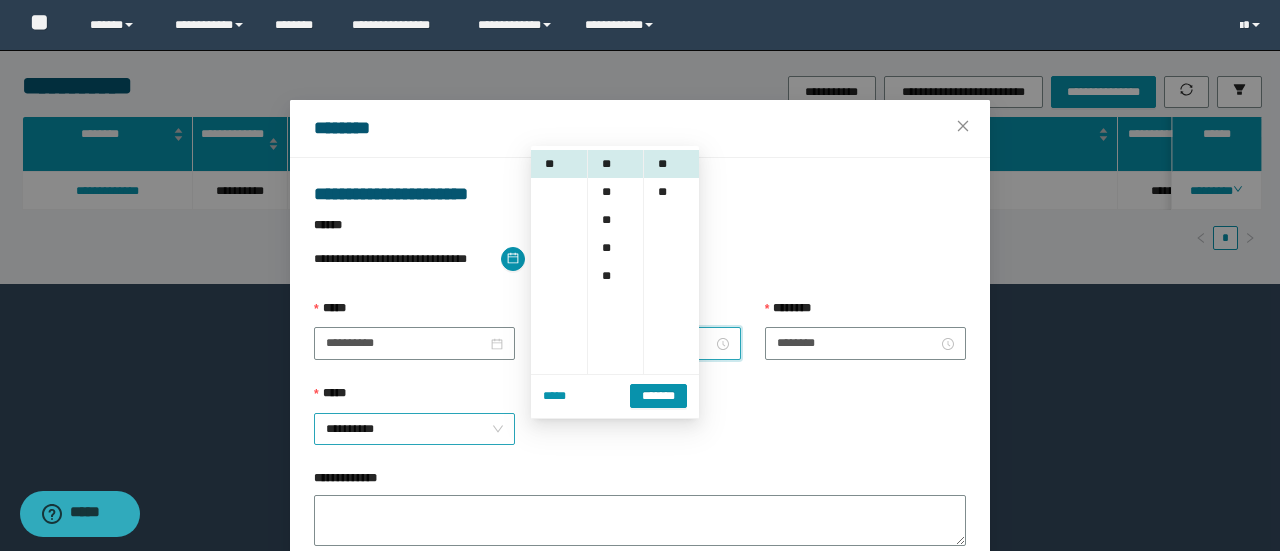 click on "**********" at bounding box center [415, 429] 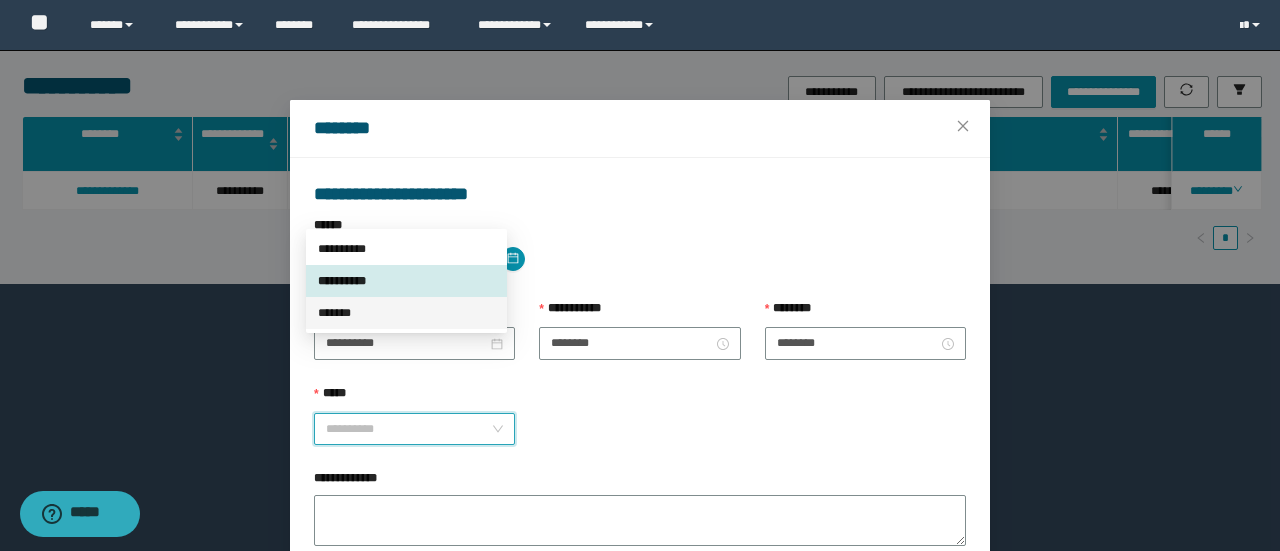 click on "*******" at bounding box center (406, 313) 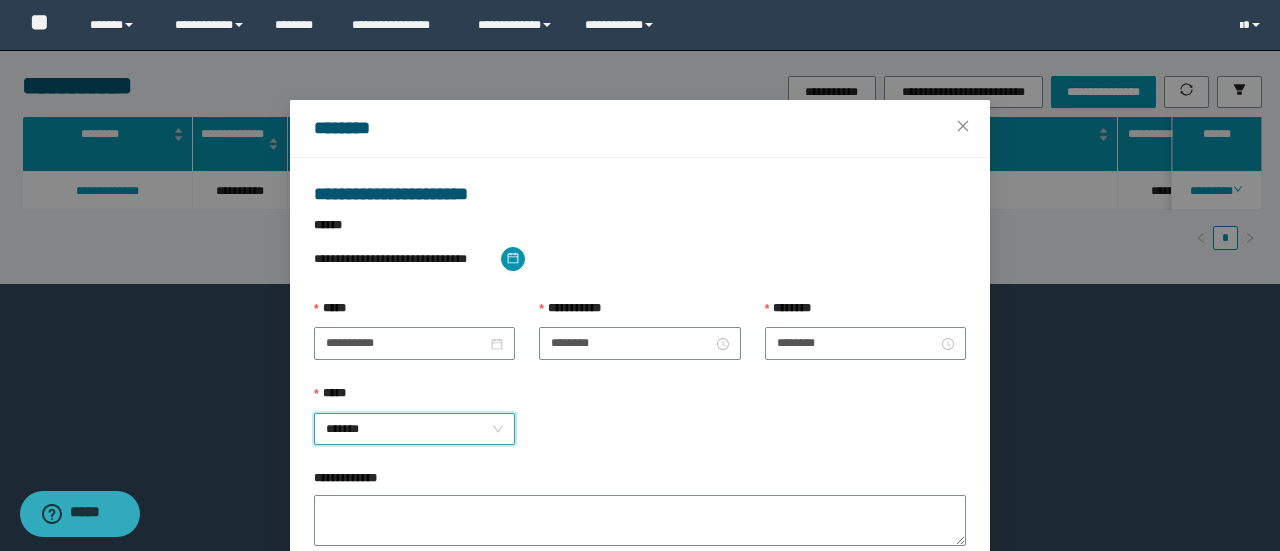 scroll, scrollTop: 316, scrollLeft: 0, axis: vertical 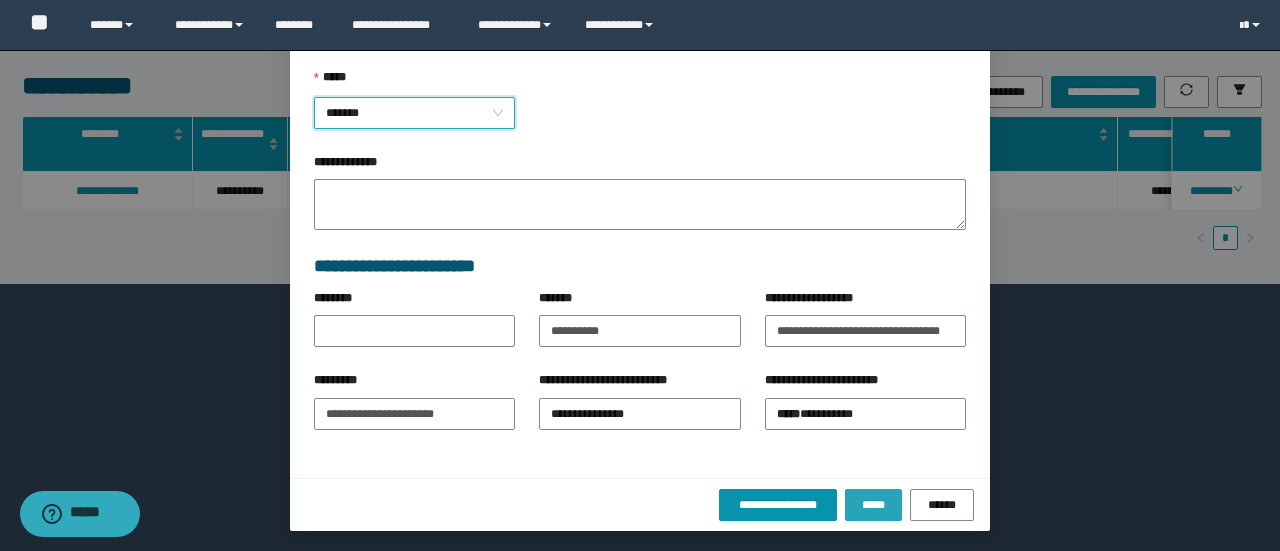 click on "*****" at bounding box center (873, 505) 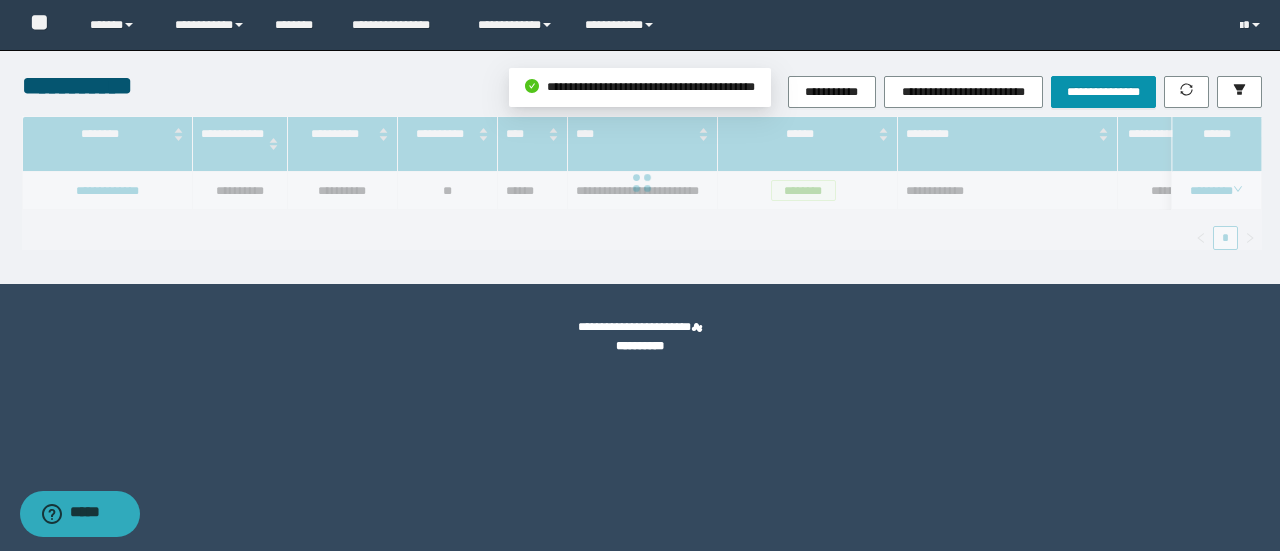scroll, scrollTop: 216, scrollLeft: 0, axis: vertical 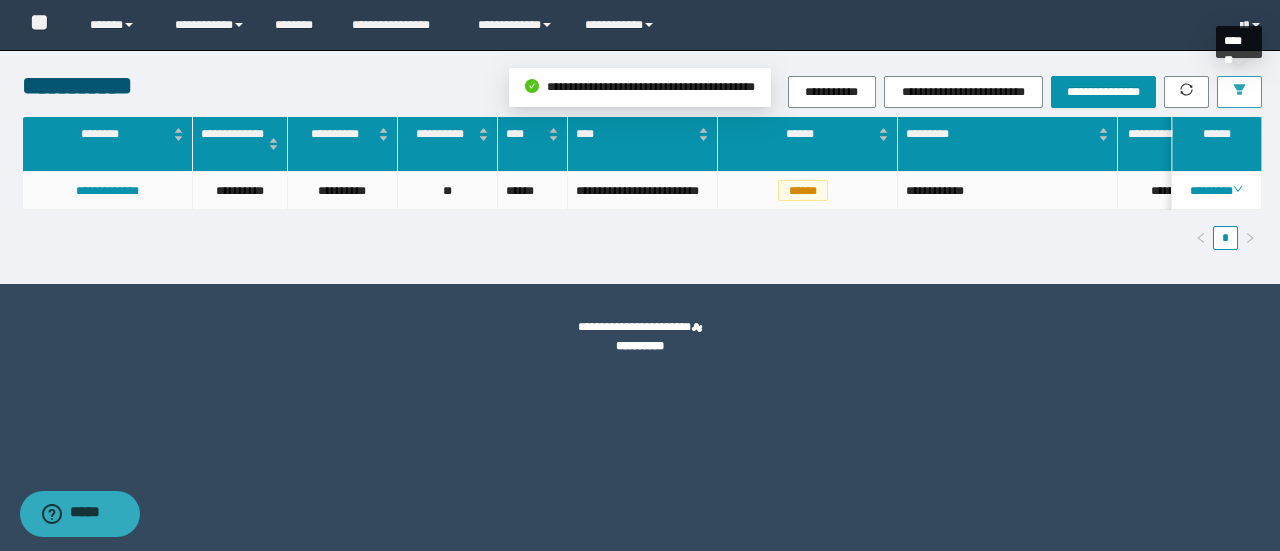 click at bounding box center [1239, 92] 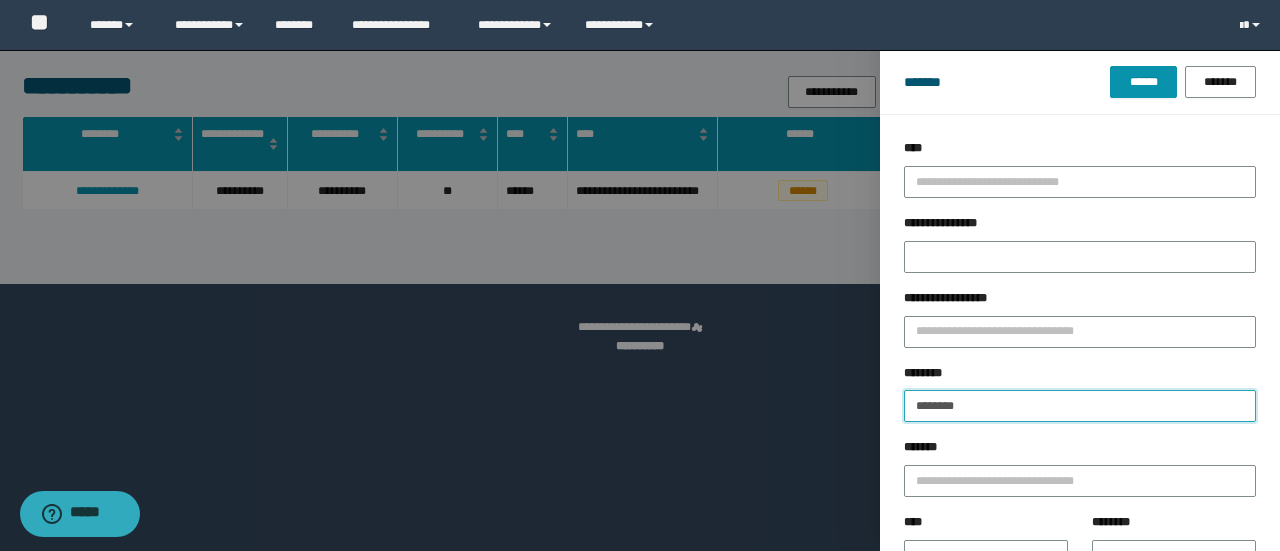 drag, startPoint x: 1030, startPoint y: 411, endPoint x: 401, endPoint y: 463, distance: 631.1458 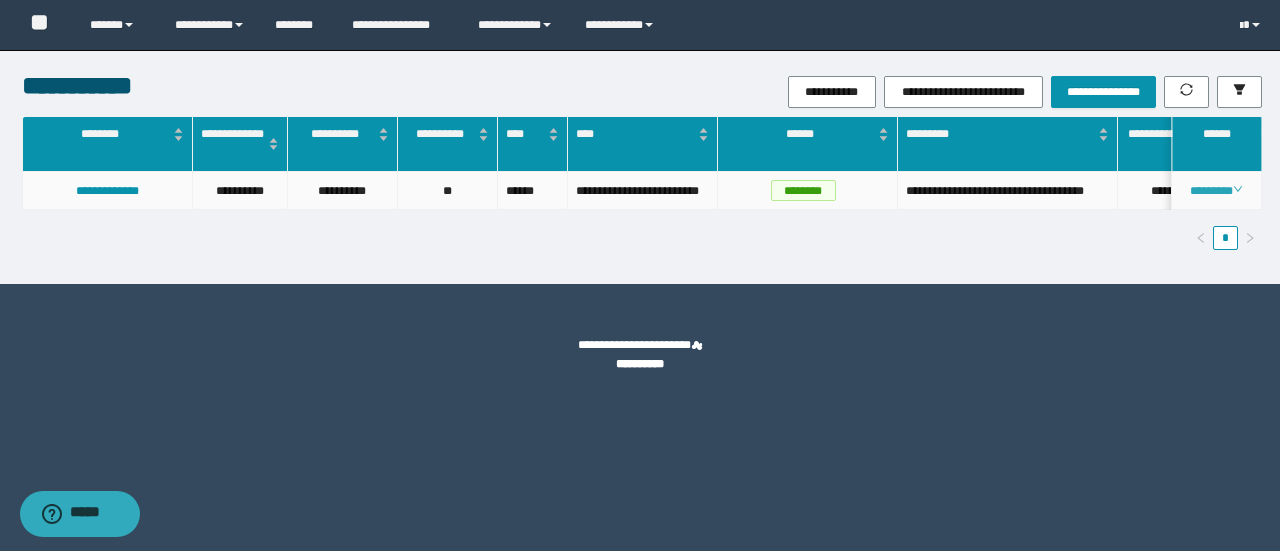 click on "********" at bounding box center [1216, 191] 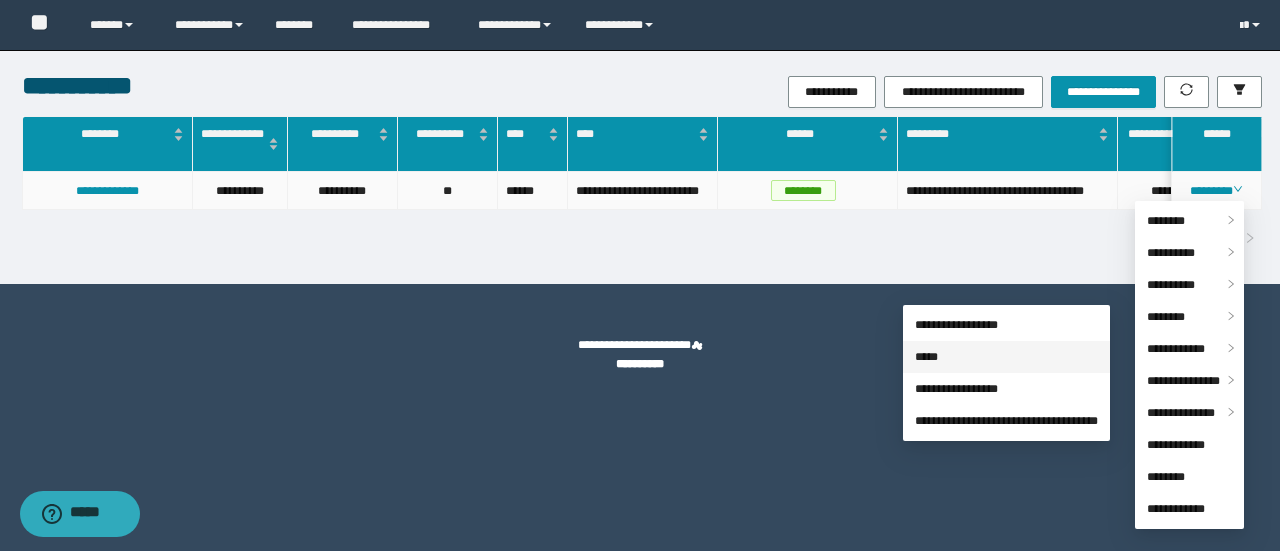click on "*****" at bounding box center [926, 357] 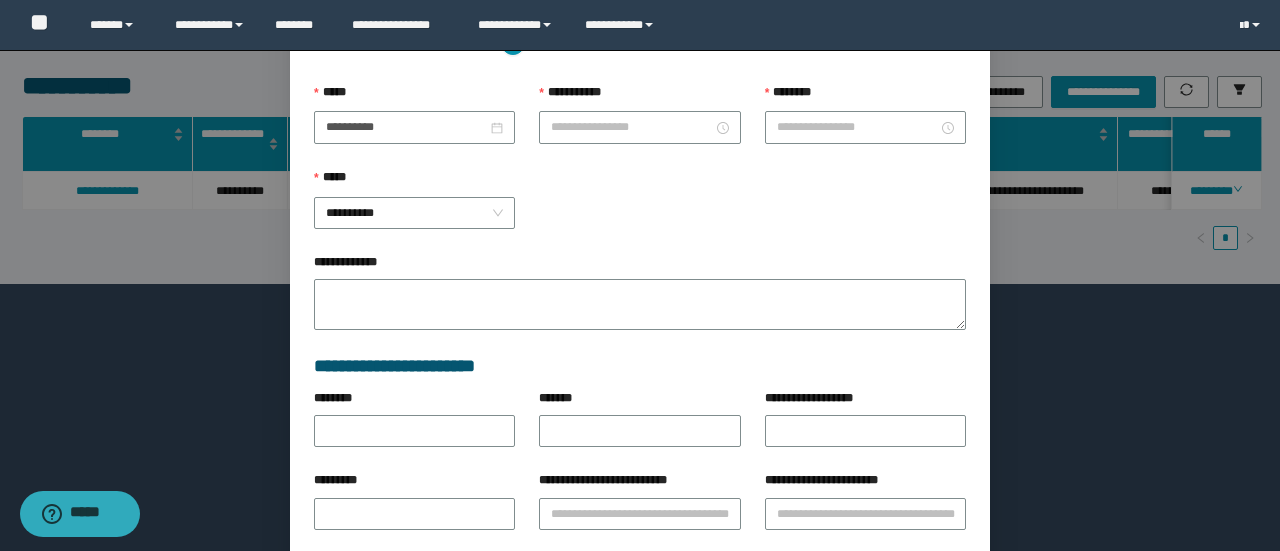 type on "**********" 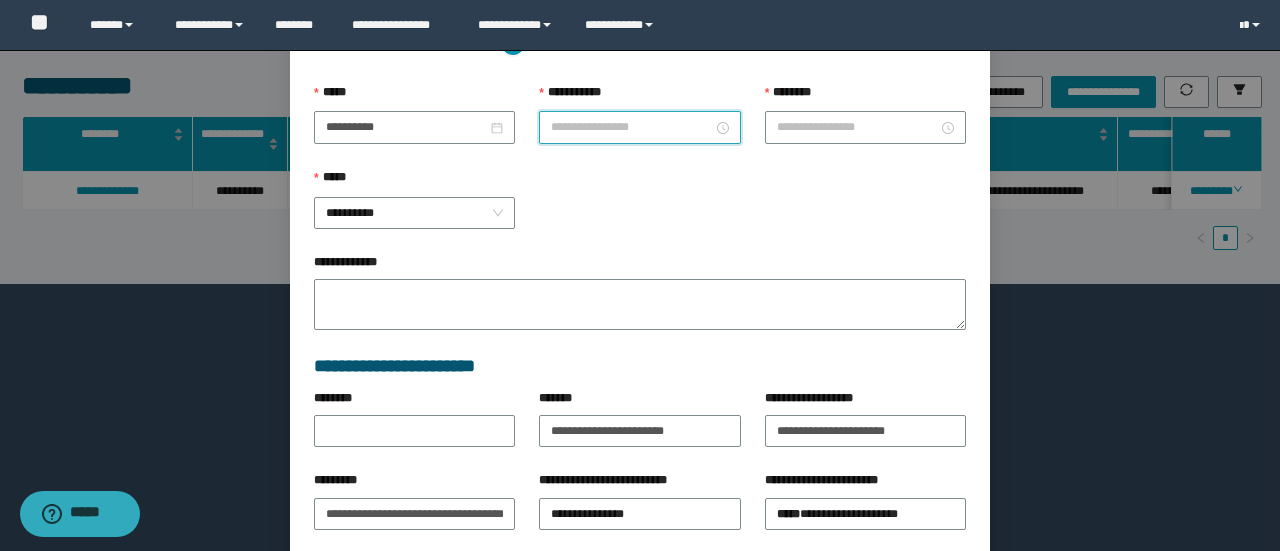 click on "**********" at bounding box center (631, 127) 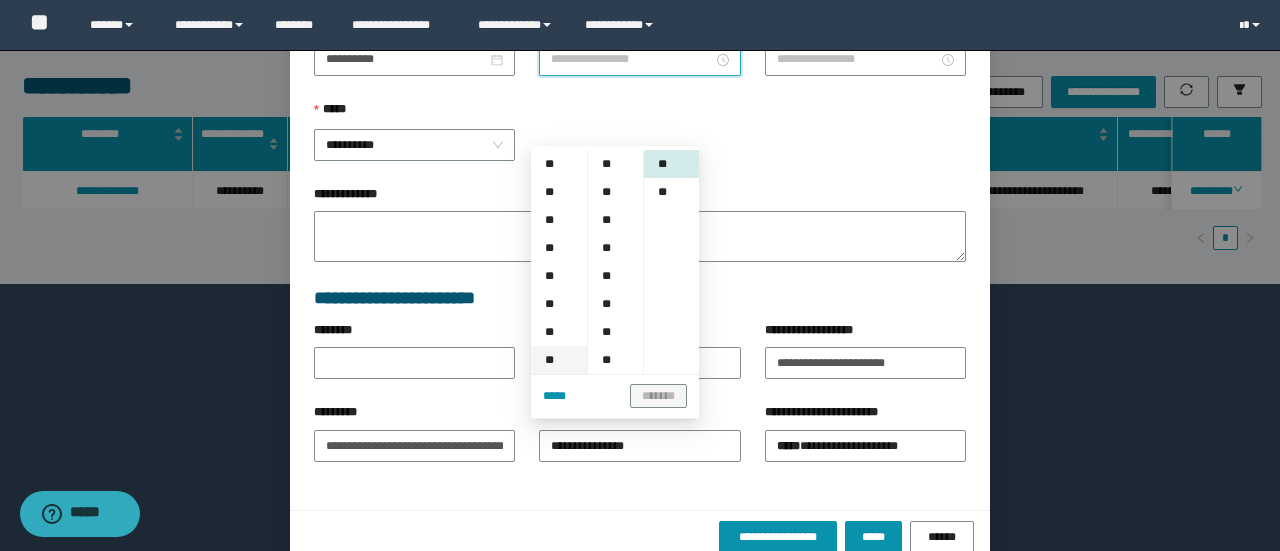 scroll, scrollTop: 316, scrollLeft: 0, axis: vertical 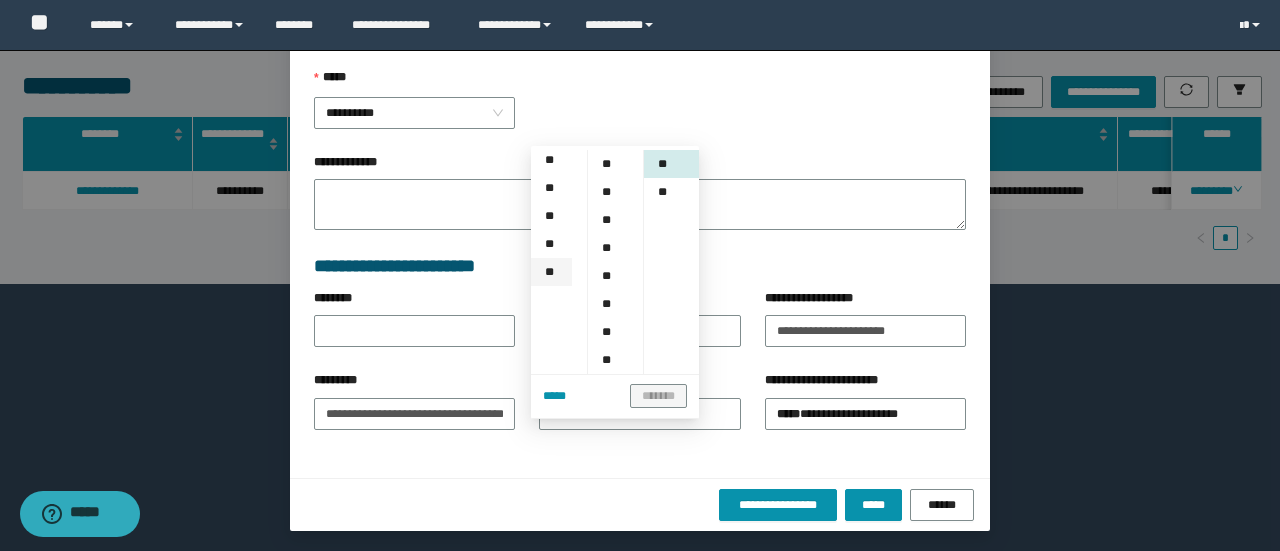 click on "**" at bounding box center [551, 272] 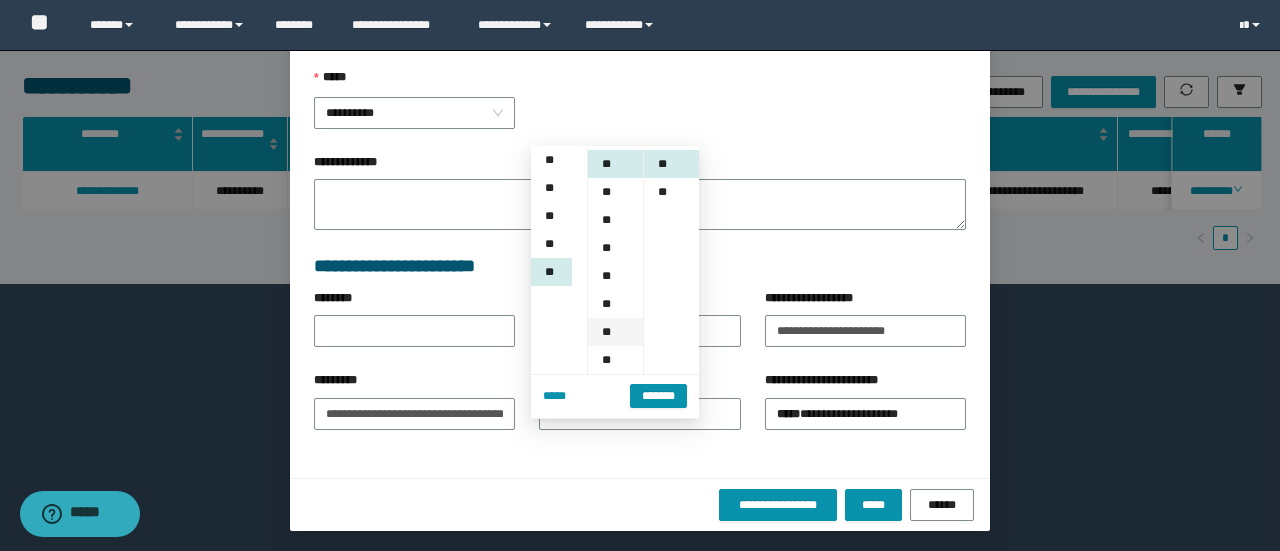 scroll, scrollTop: 308, scrollLeft: 0, axis: vertical 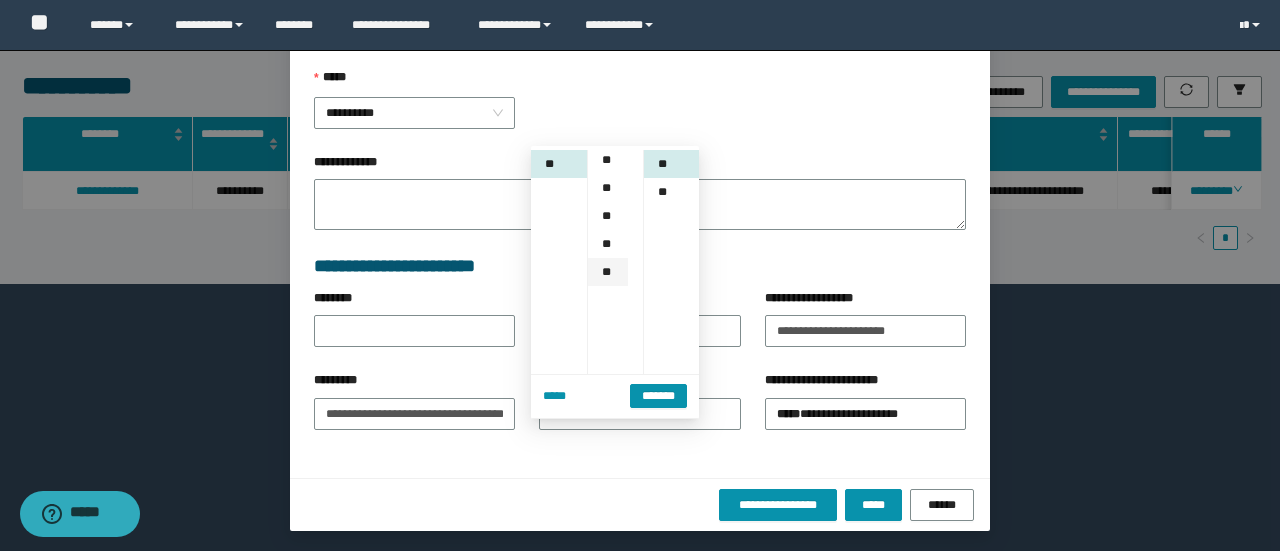 click on "**" at bounding box center (608, 272) 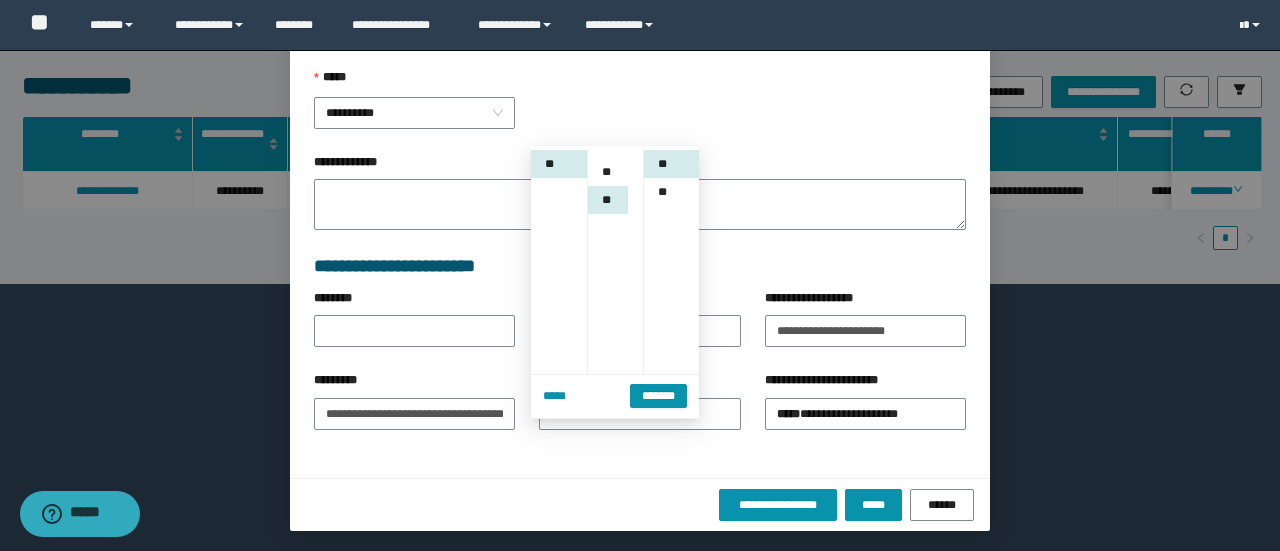scroll, scrollTop: 308, scrollLeft: 0, axis: vertical 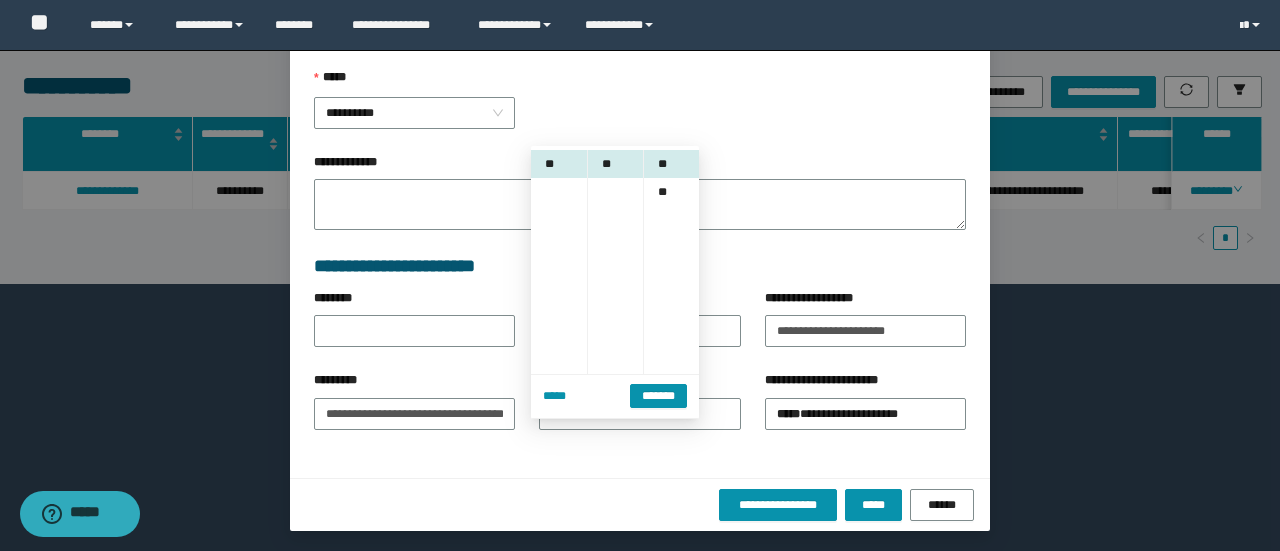 click on "*****" at bounding box center [414, 82] 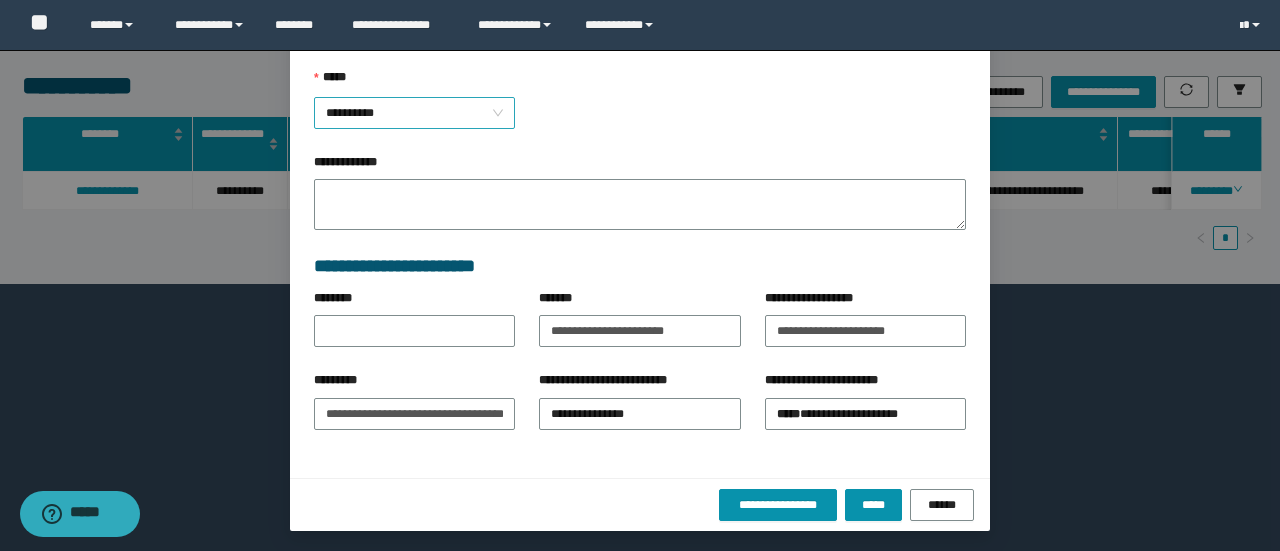 click on "**********" at bounding box center (415, 113) 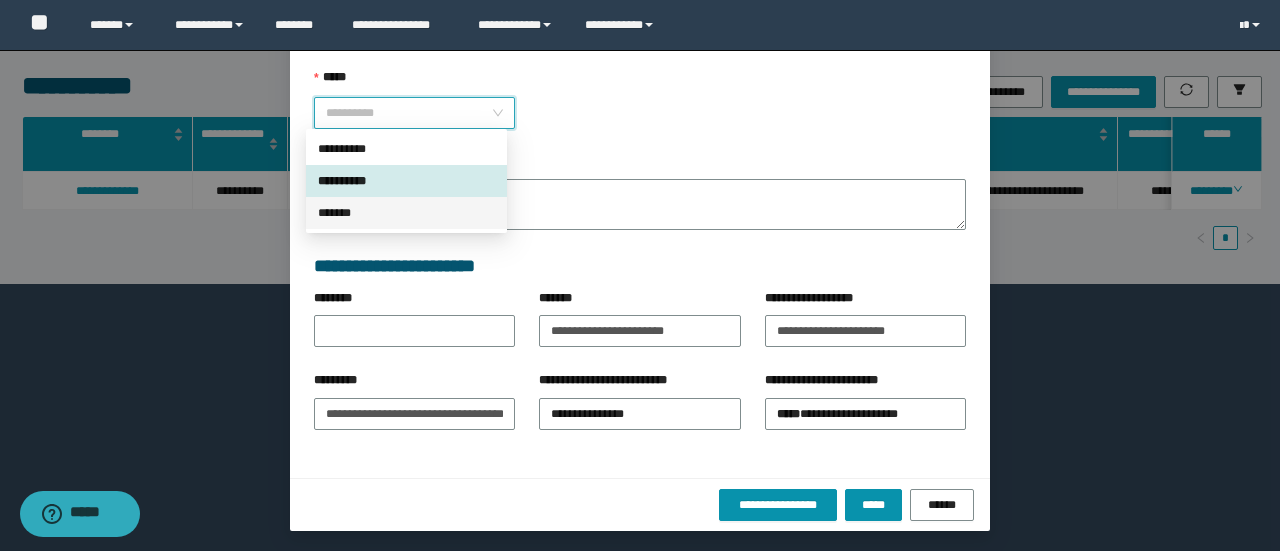 click on "*******" at bounding box center (406, 213) 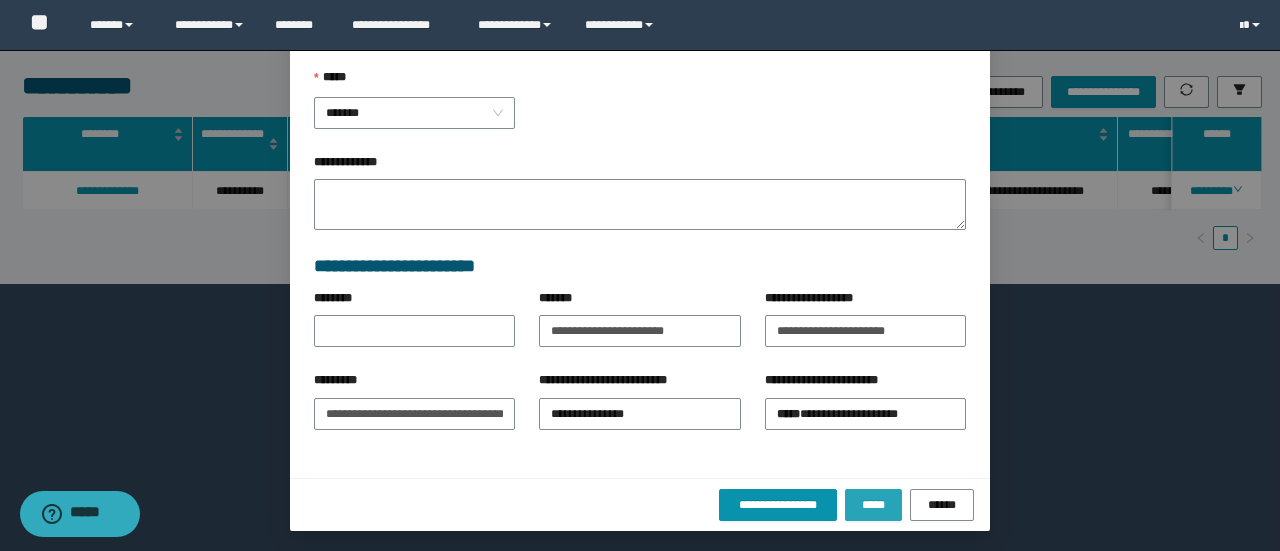 click on "*****" at bounding box center [873, 505] 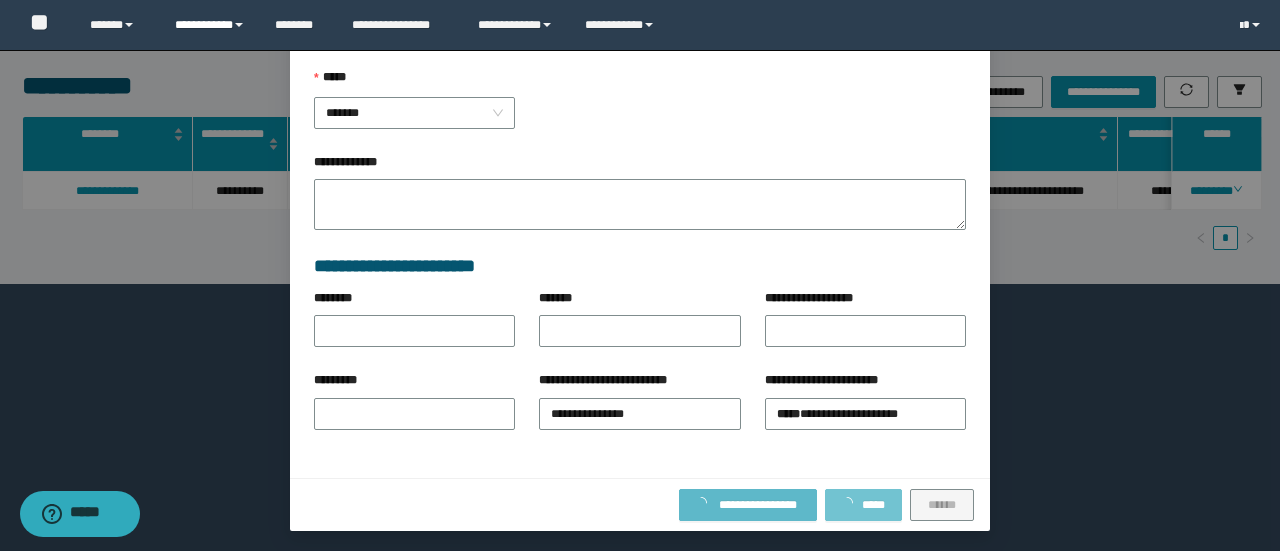 scroll, scrollTop: 216, scrollLeft: 0, axis: vertical 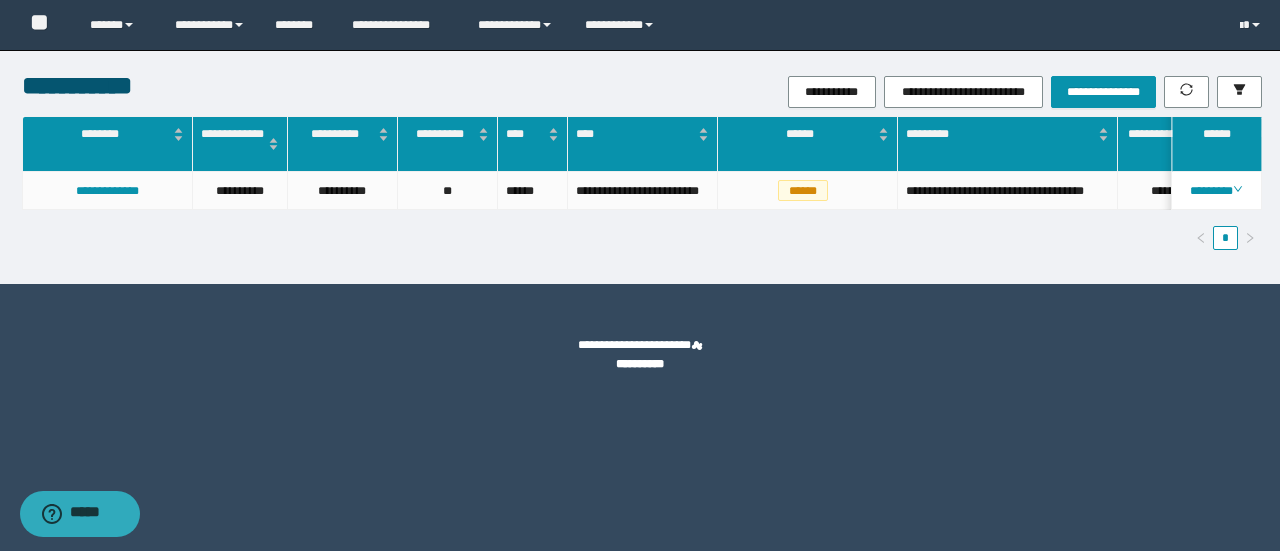 click on "**********" at bounding box center [848, 92] 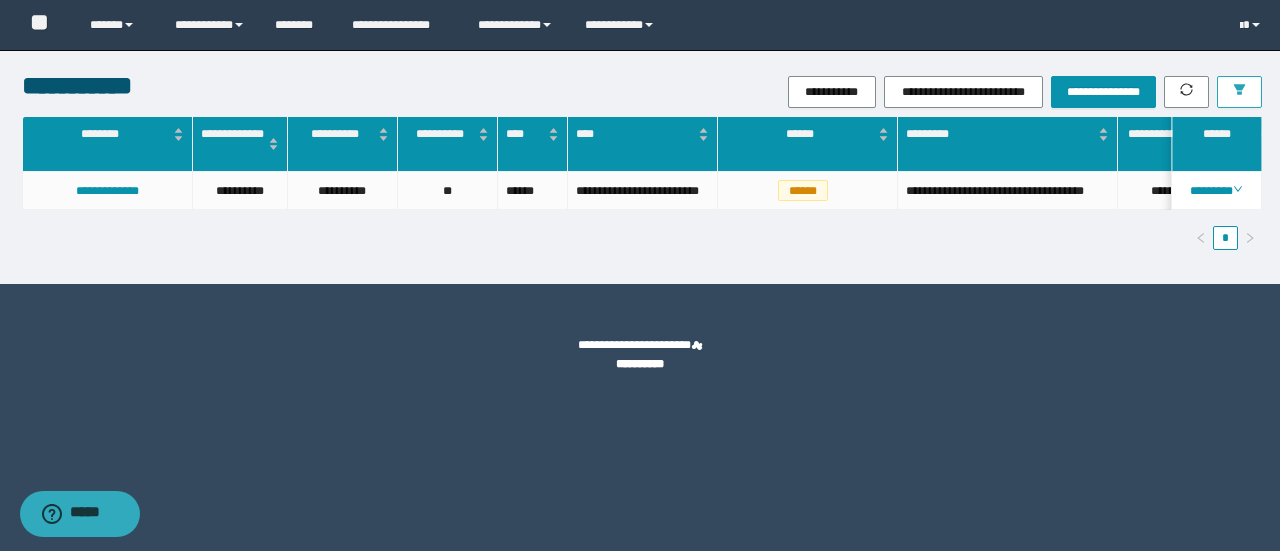 click at bounding box center (1239, 92) 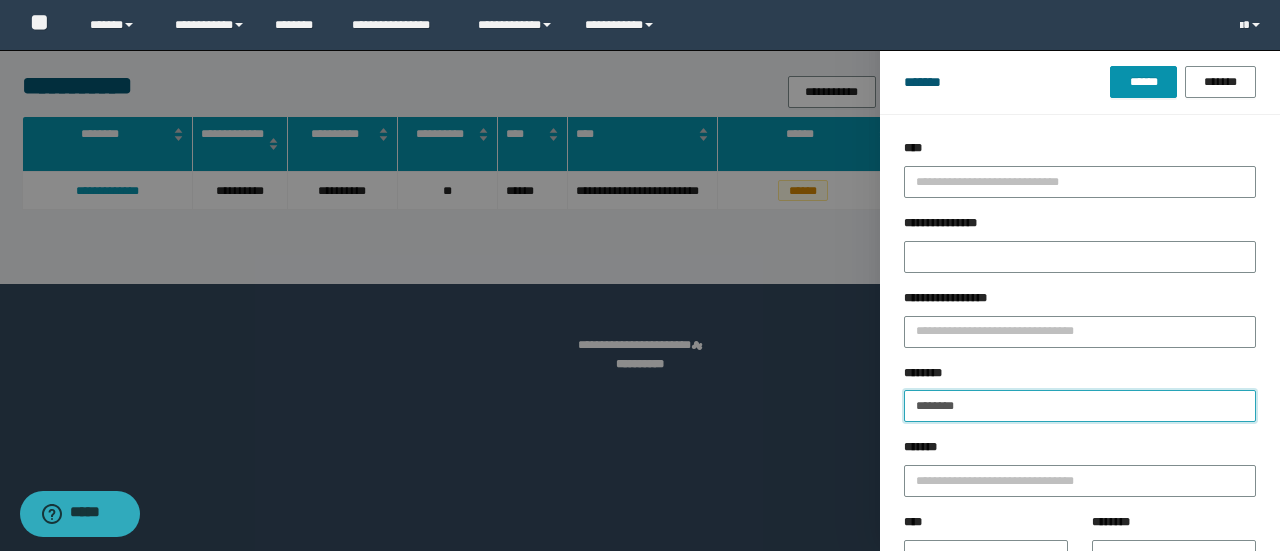drag, startPoint x: 978, startPoint y: 421, endPoint x: 466, endPoint y: 419, distance: 512.0039 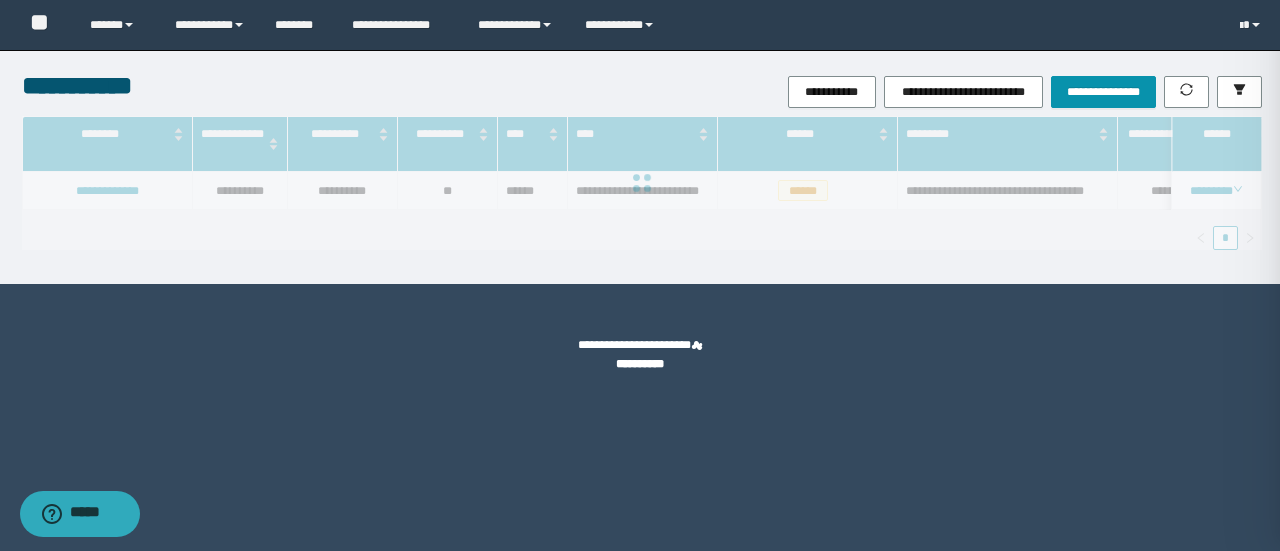type on "*********" 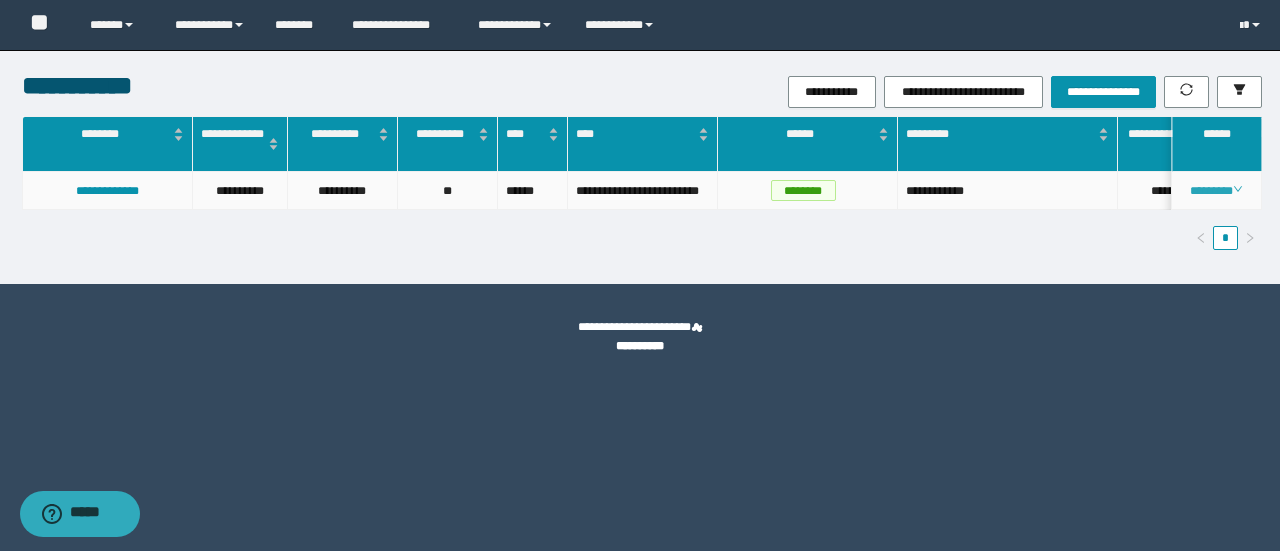 click 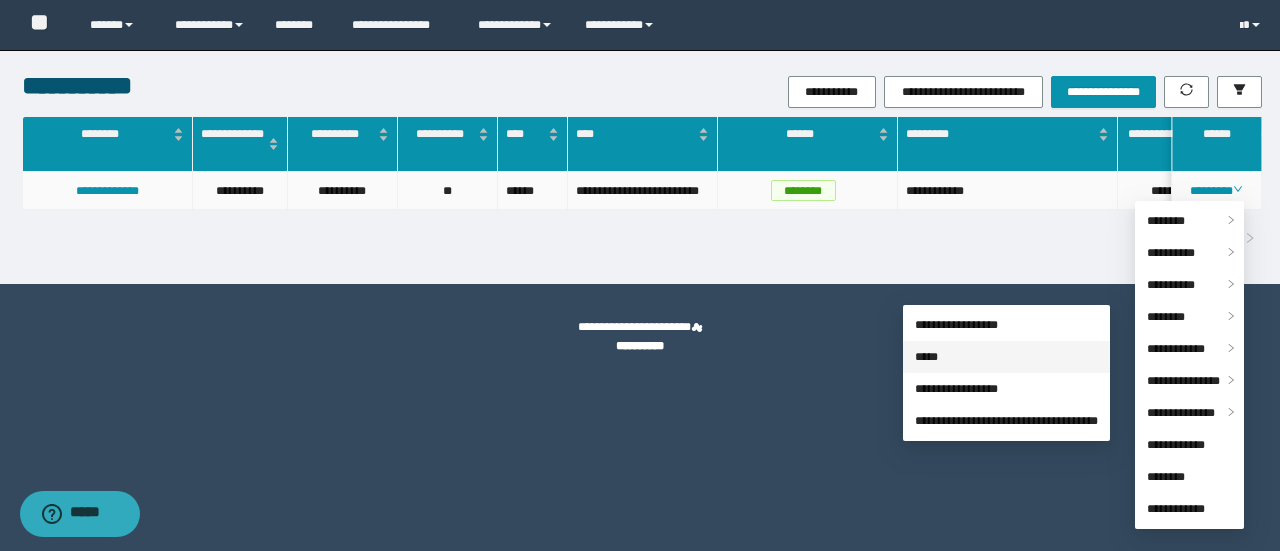 click on "*****" at bounding box center (926, 357) 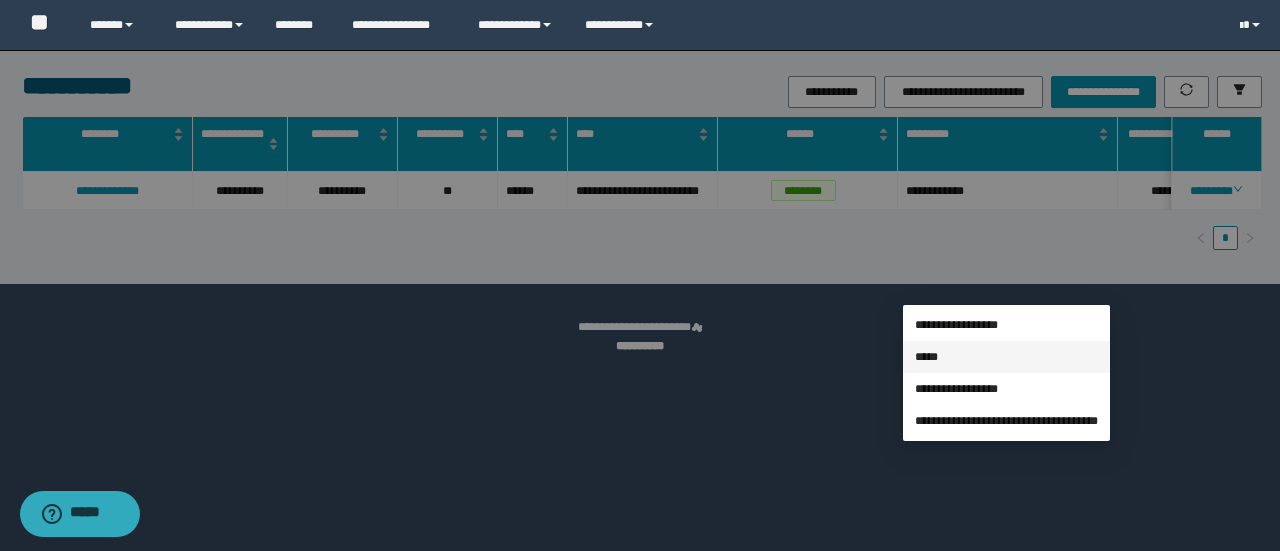 type on "**********" 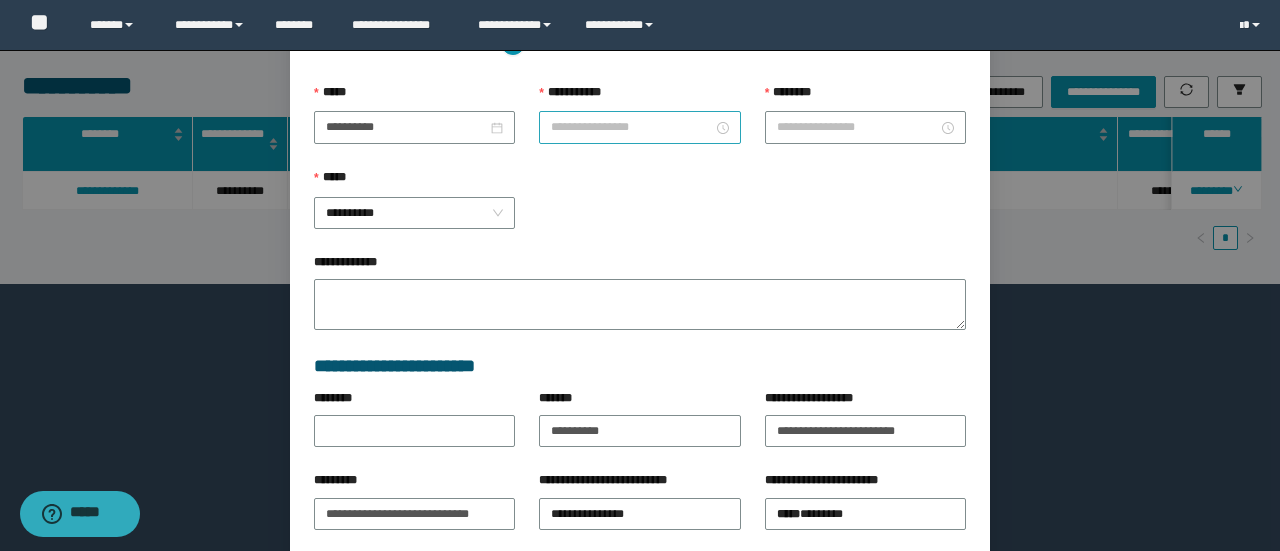 click at bounding box center [639, 127] 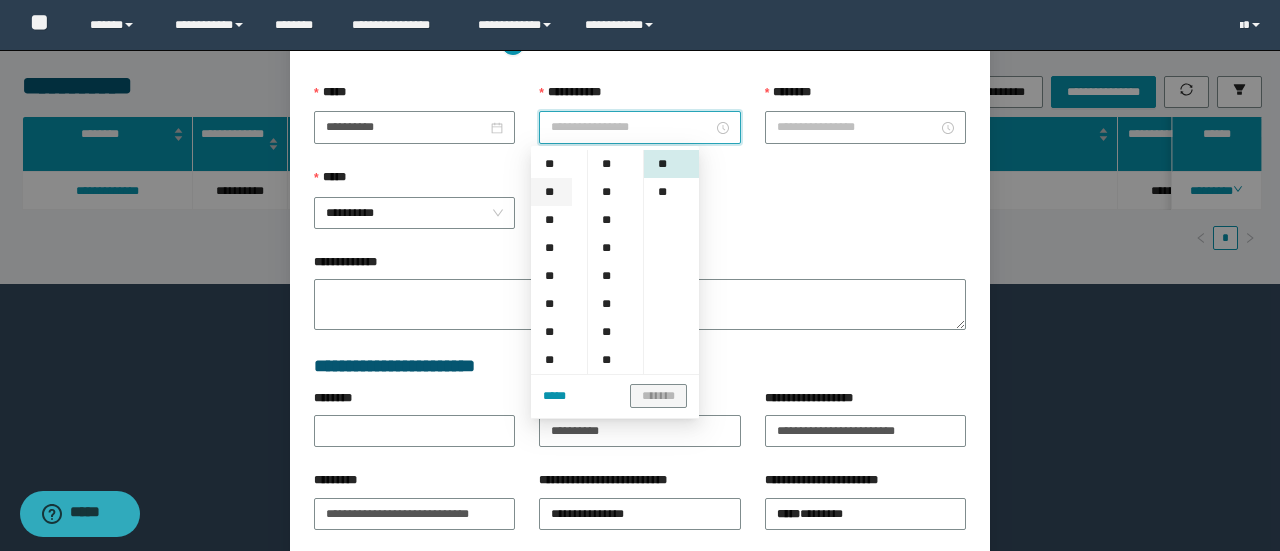 click on "**" at bounding box center [551, 192] 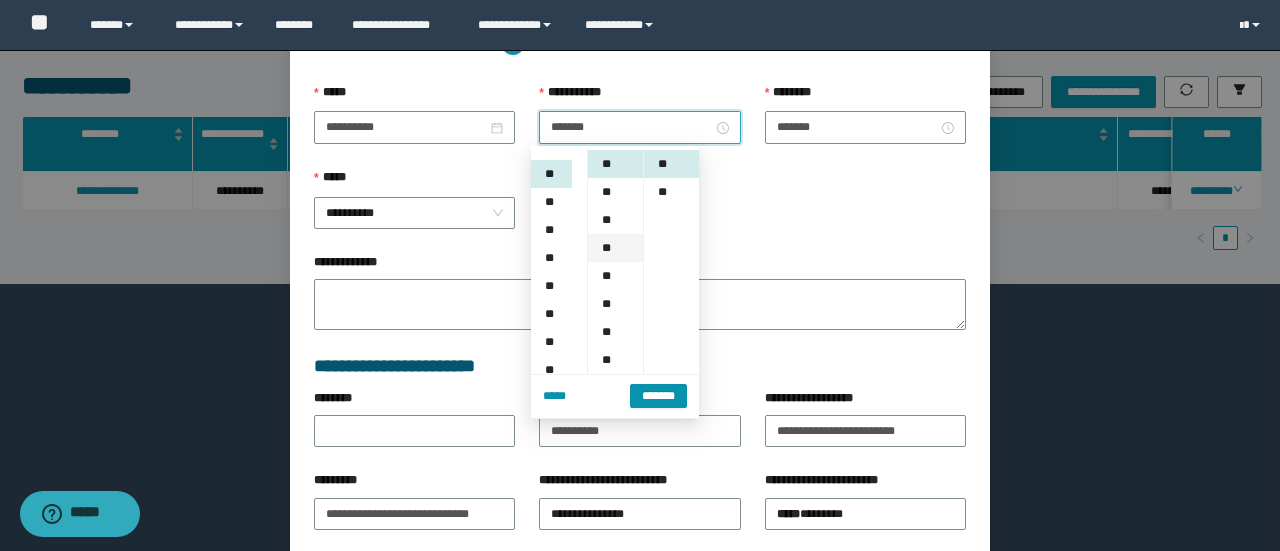 scroll, scrollTop: 28, scrollLeft: 0, axis: vertical 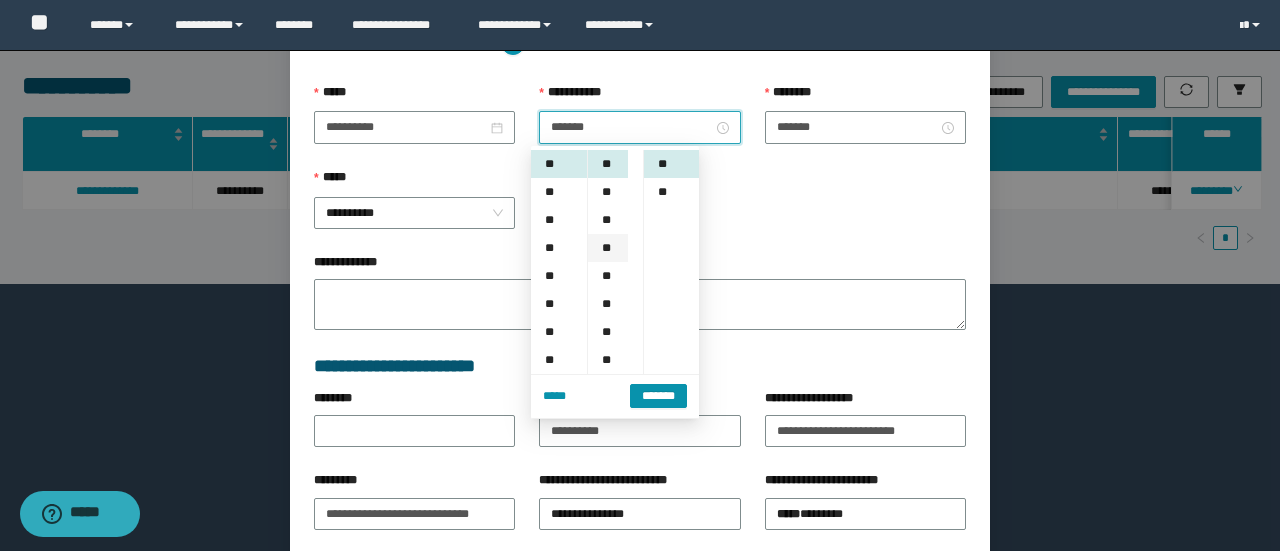 click on "**" at bounding box center (608, 248) 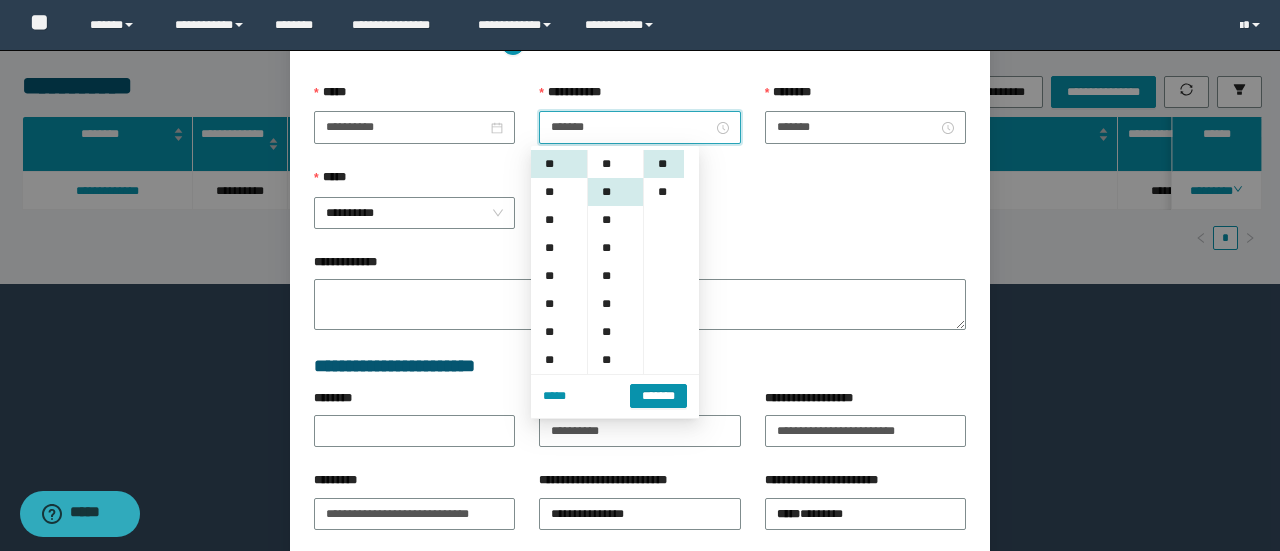 scroll, scrollTop: 84, scrollLeft: 0, axis: vertical 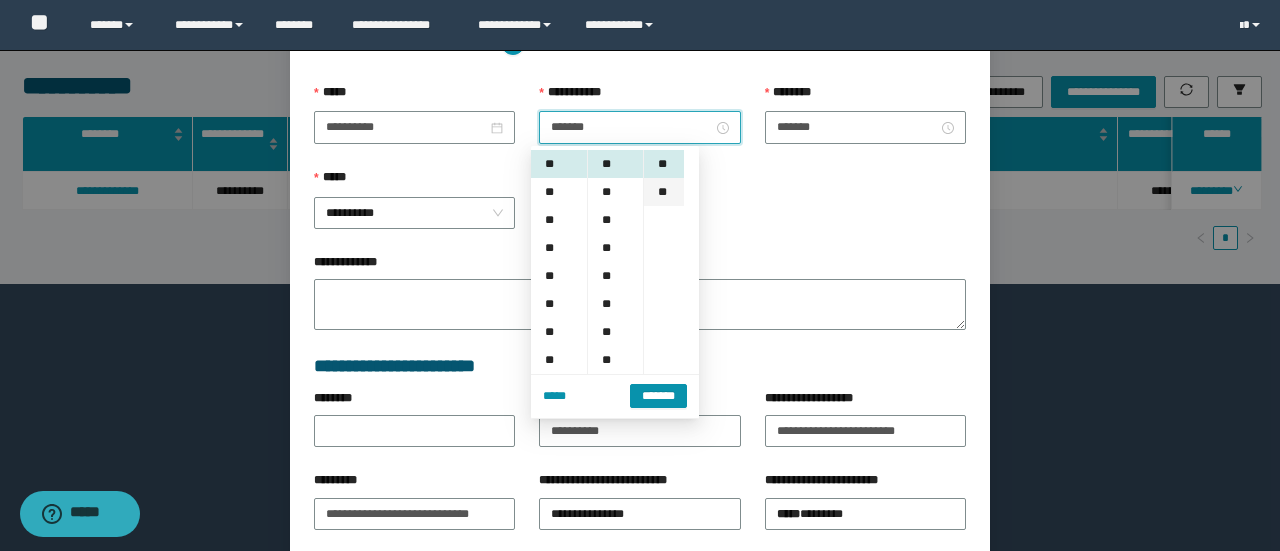 click on "**" at bounding box center (664, 192) 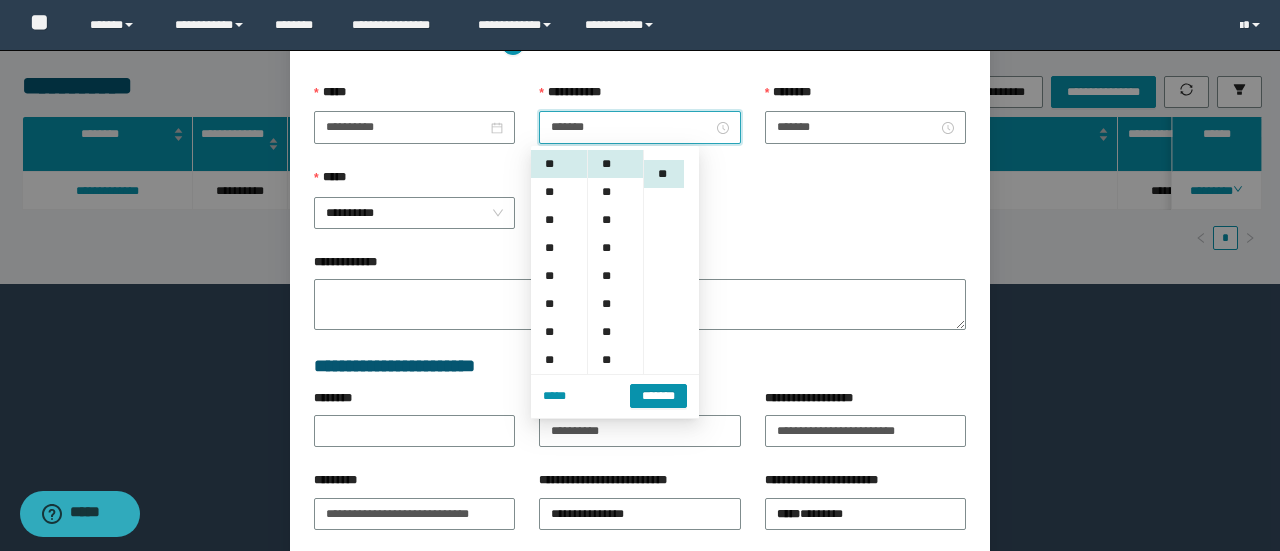 scroll, scrollTop: 28, scrollLeft: 0, axis: vertical 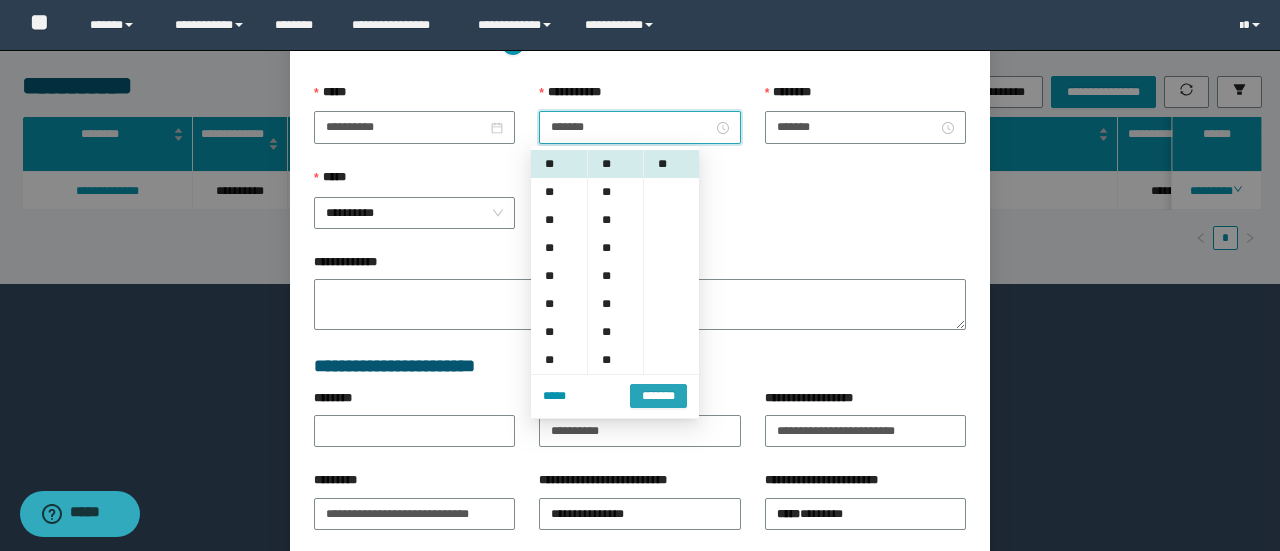 click on "*******" at bounding box center [658, 396] 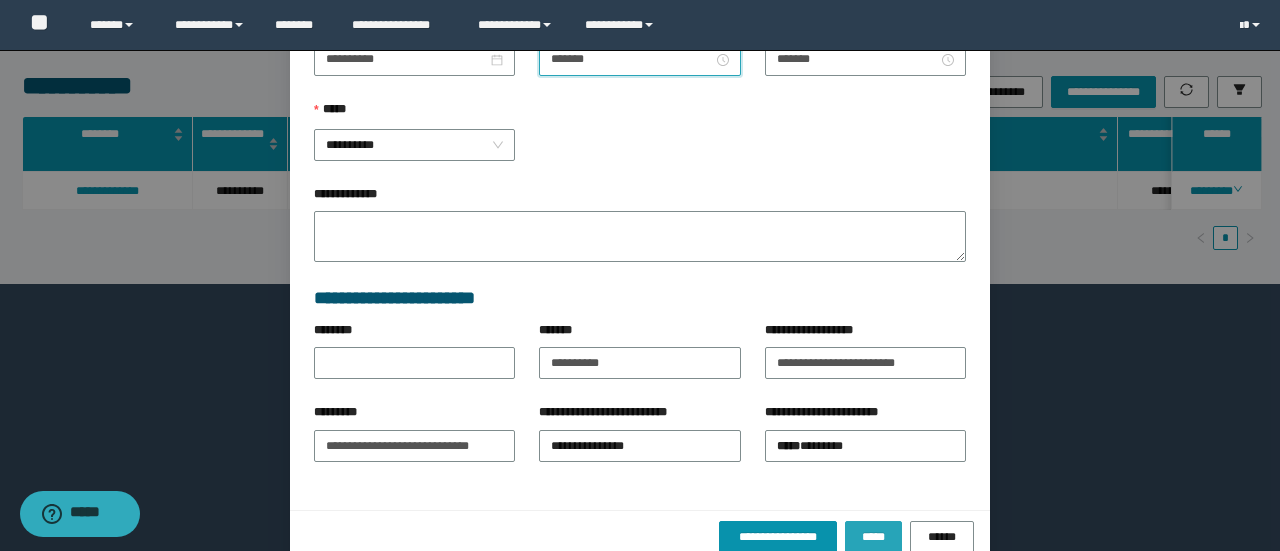 scroll, scrollTop: 316, scrollLeft: 0, axis: vertical 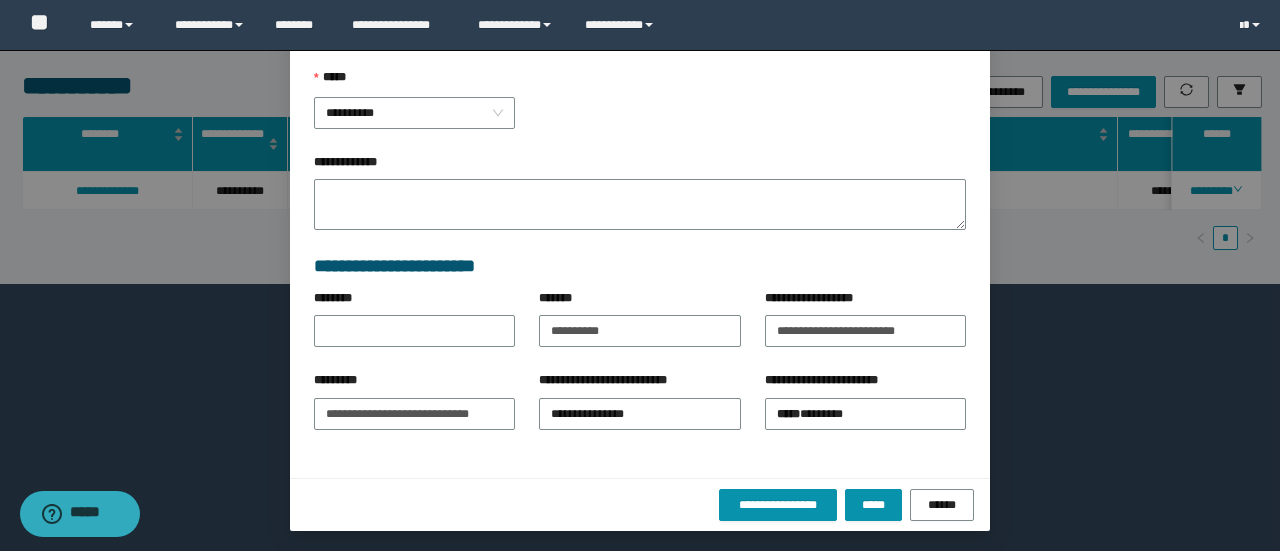 click on "**********" at bounding box center [640, 504] 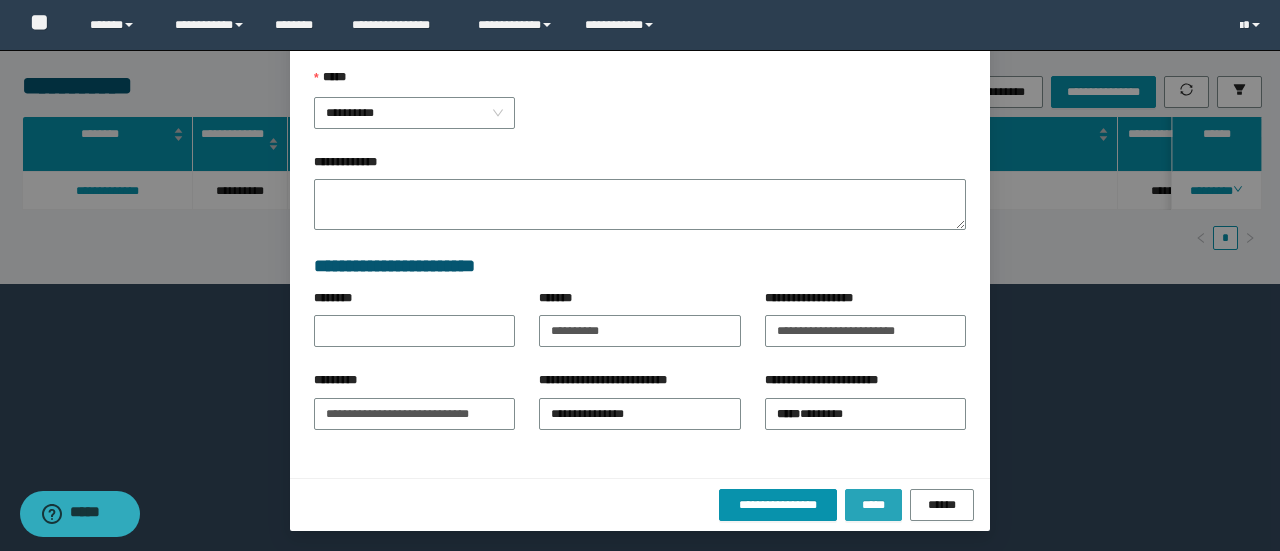 click on "*****" at bounding box center (873, 505) 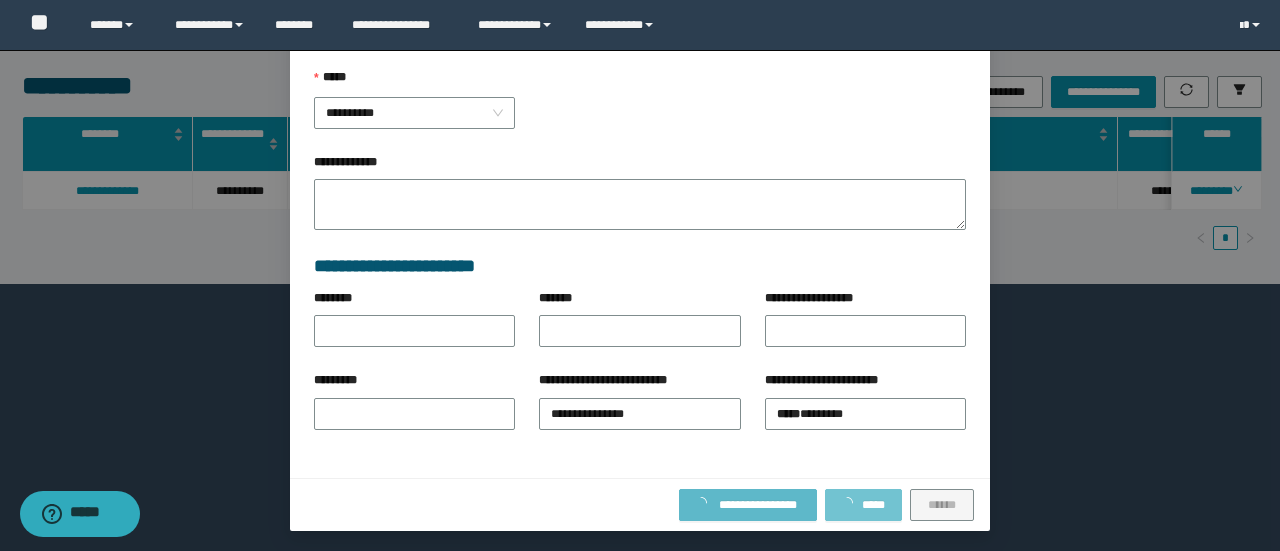 scroll, scrollTop: 216, scrollLeft: 0, axis: vertical 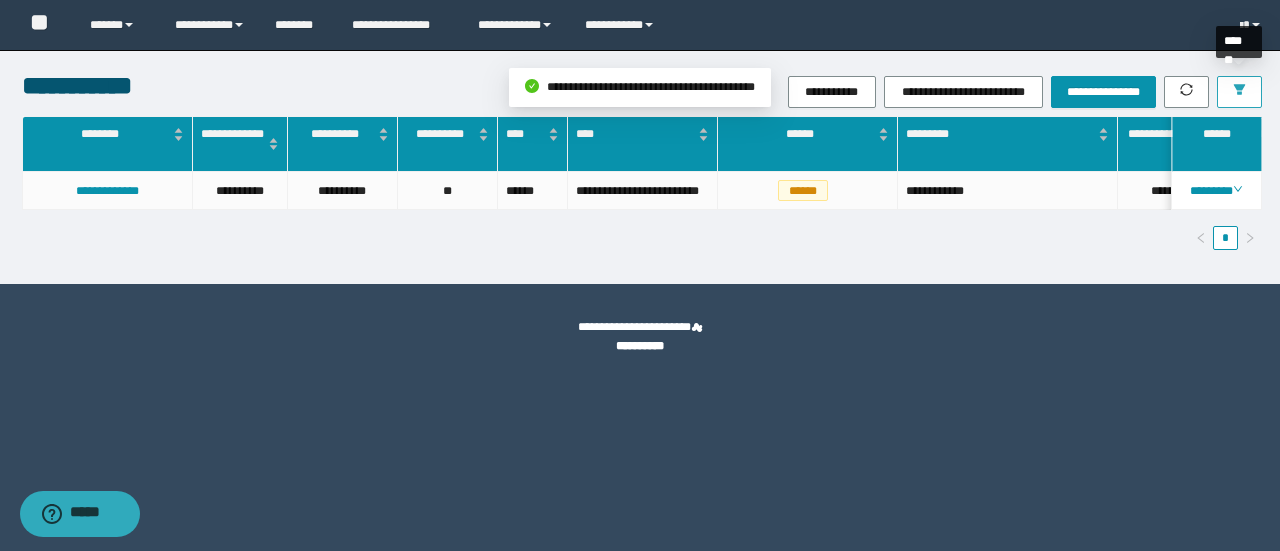 click at bounding box center [1239, 91] 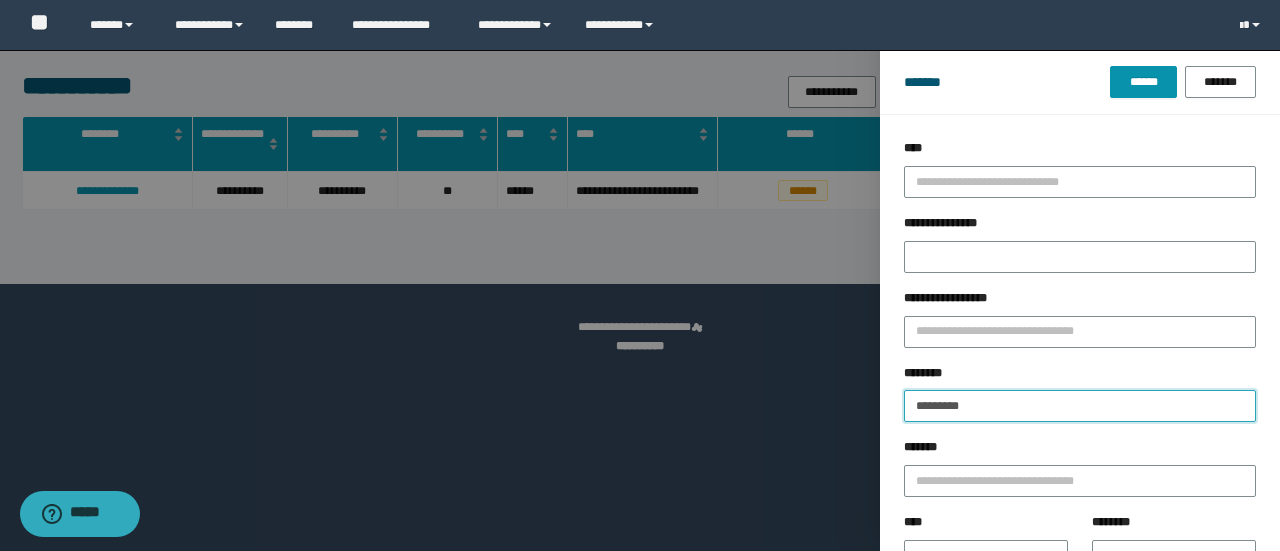 drag, startPoint x: 1044, startPoint y: 413, endPoint x: 578, endPoint y: 426, distance: 466.1813 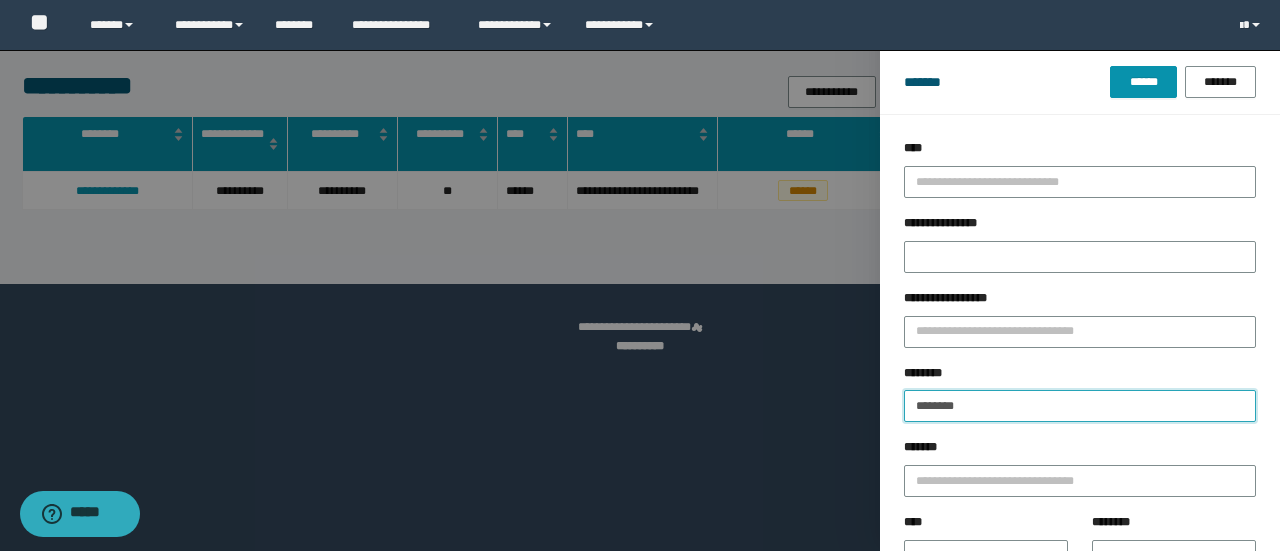type on "********" 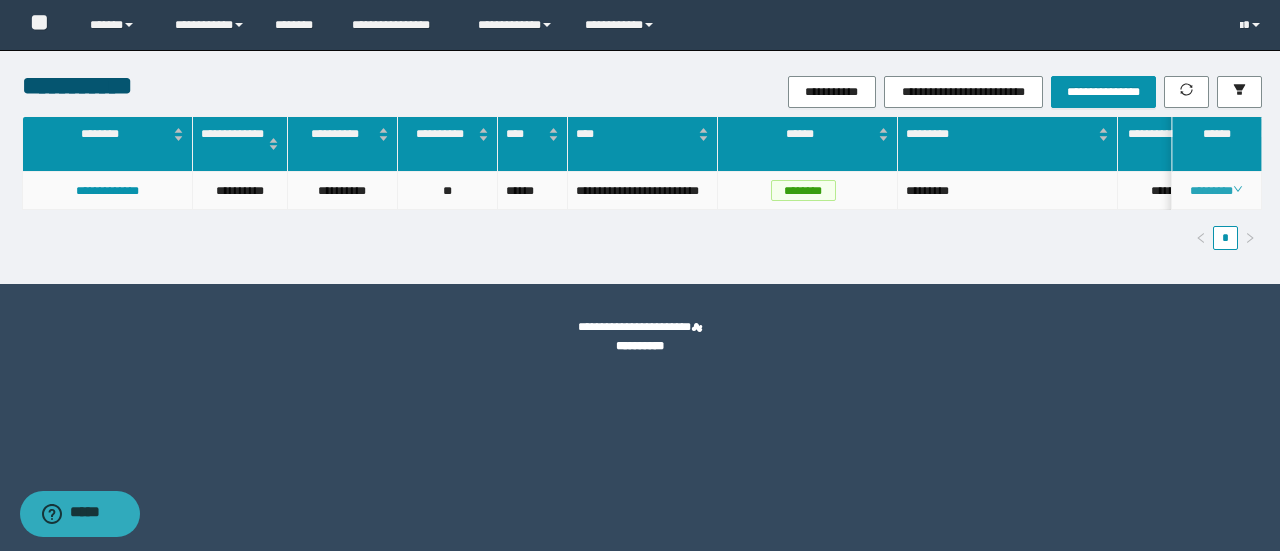 click on "********" at bounding box center (1216, 191) 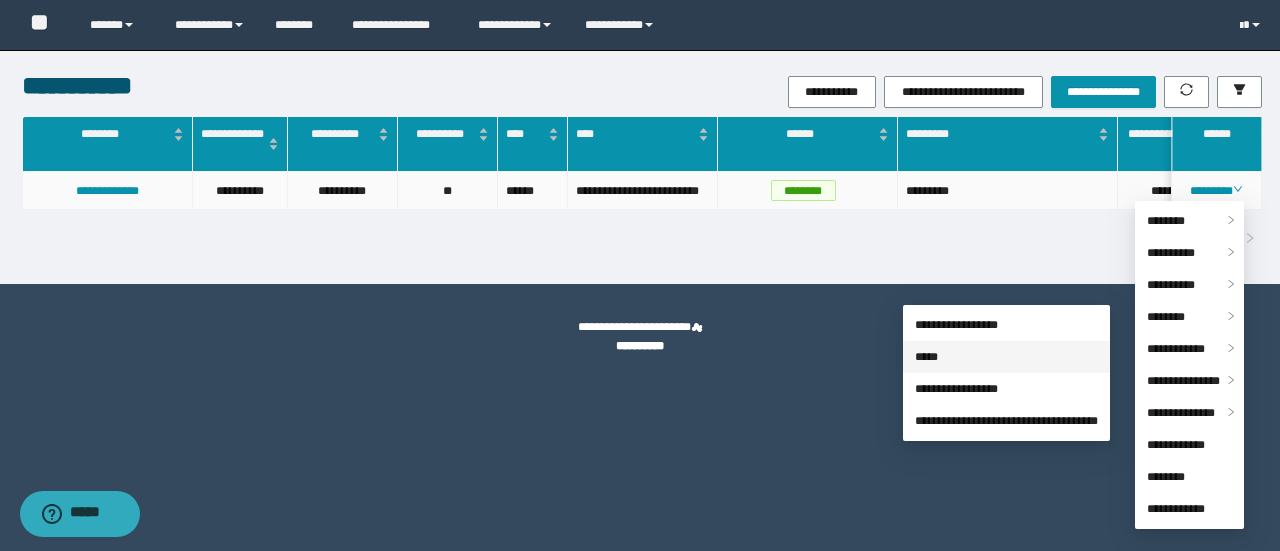 click on "*****" at bounding box center (926, 357) 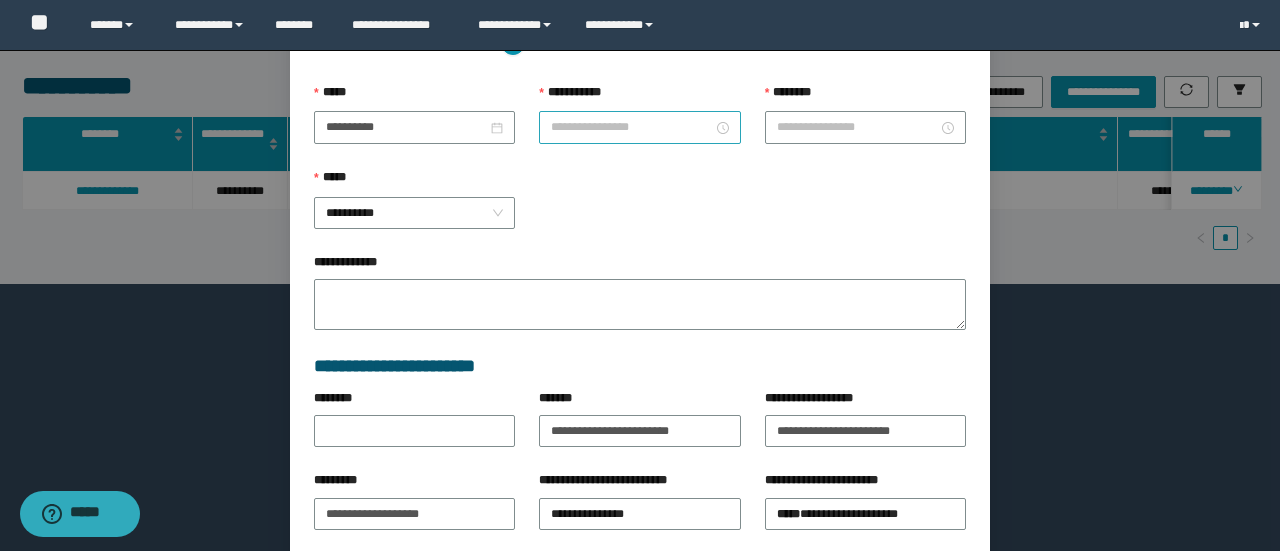 click at bounding box center [639, 127] 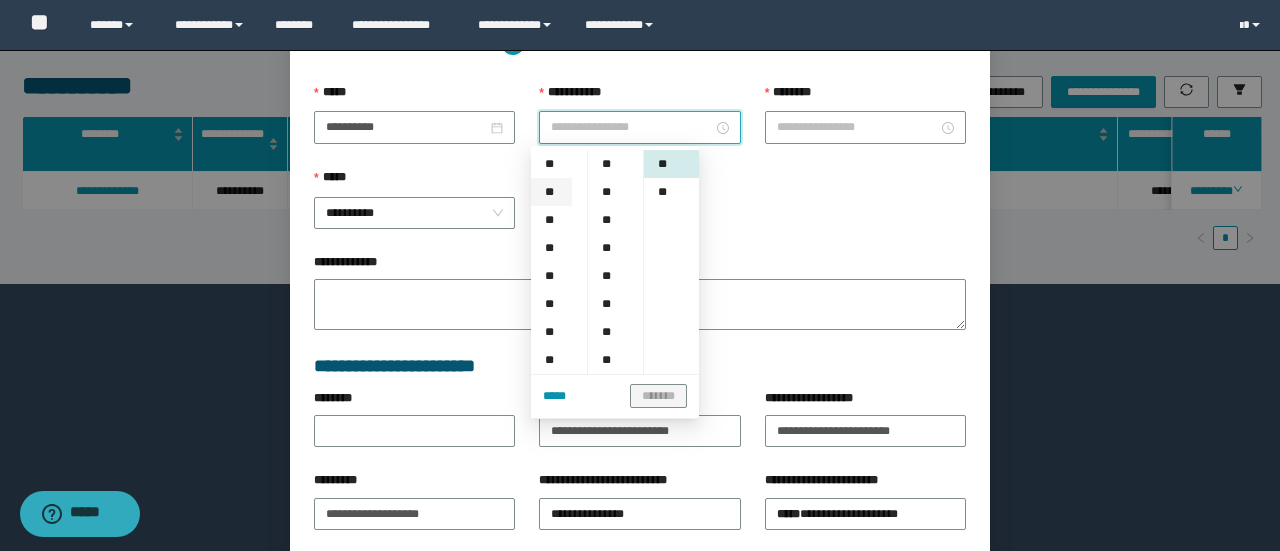 click on "**" at bounding box center (551, 192) 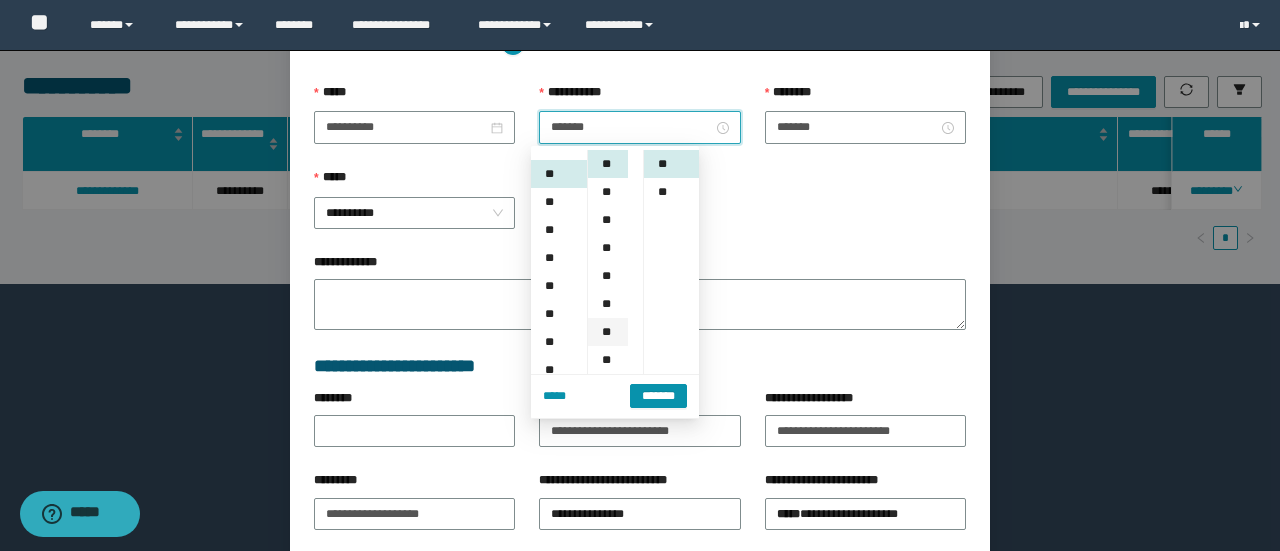 scroll, scrollTop: 28, scrollLeft: 0, axis: vertical 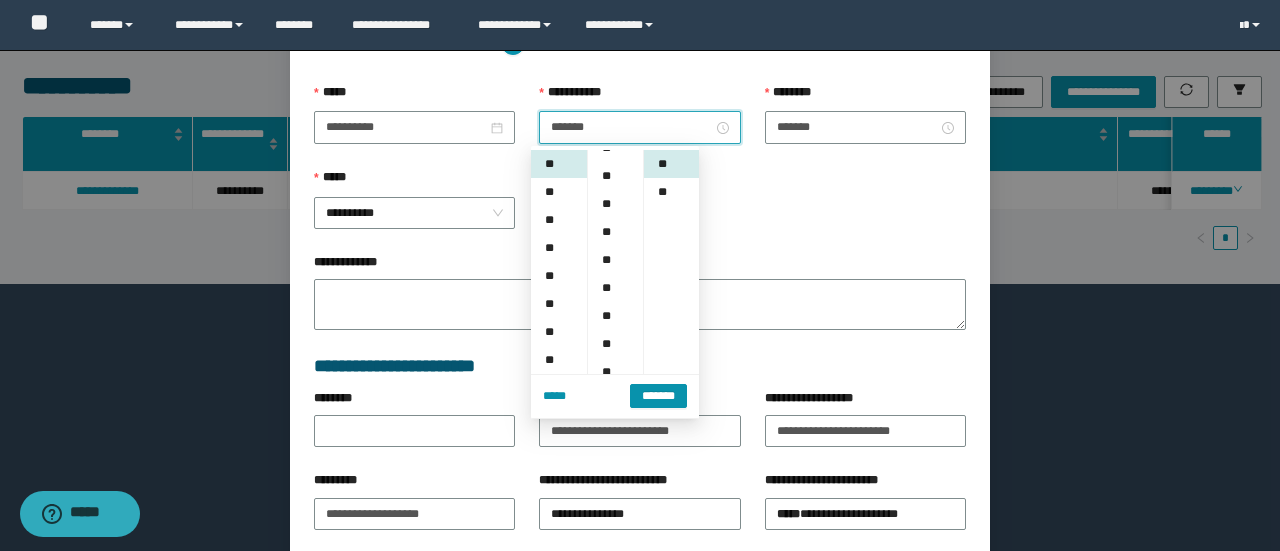 click on "***** *******" at bounding box center (615, 396) 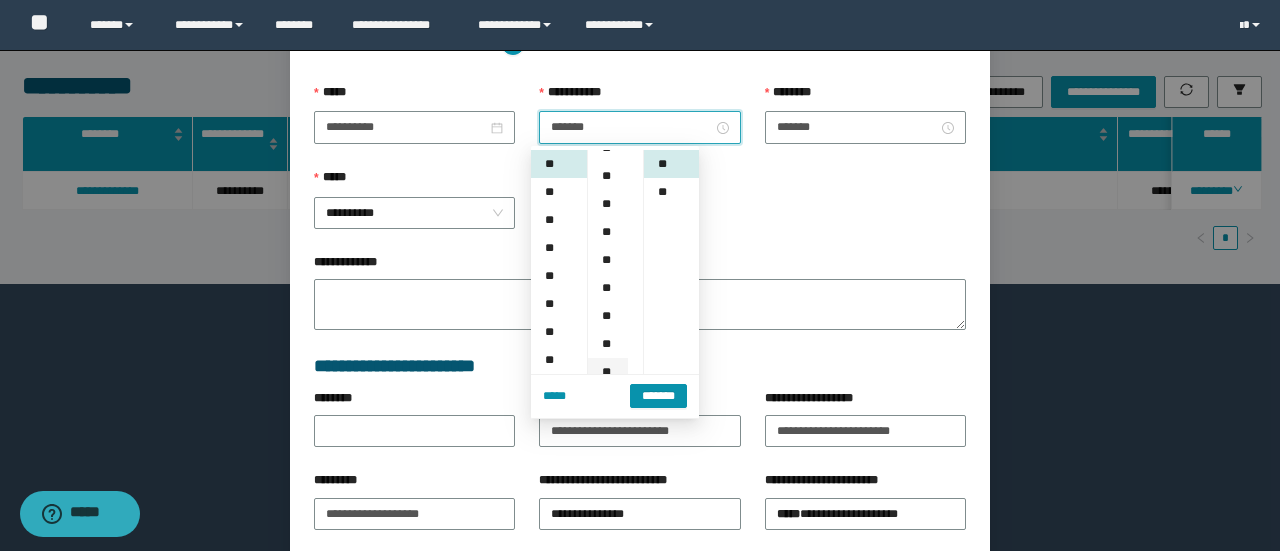 click on "**" at bounding box center (608, 372) 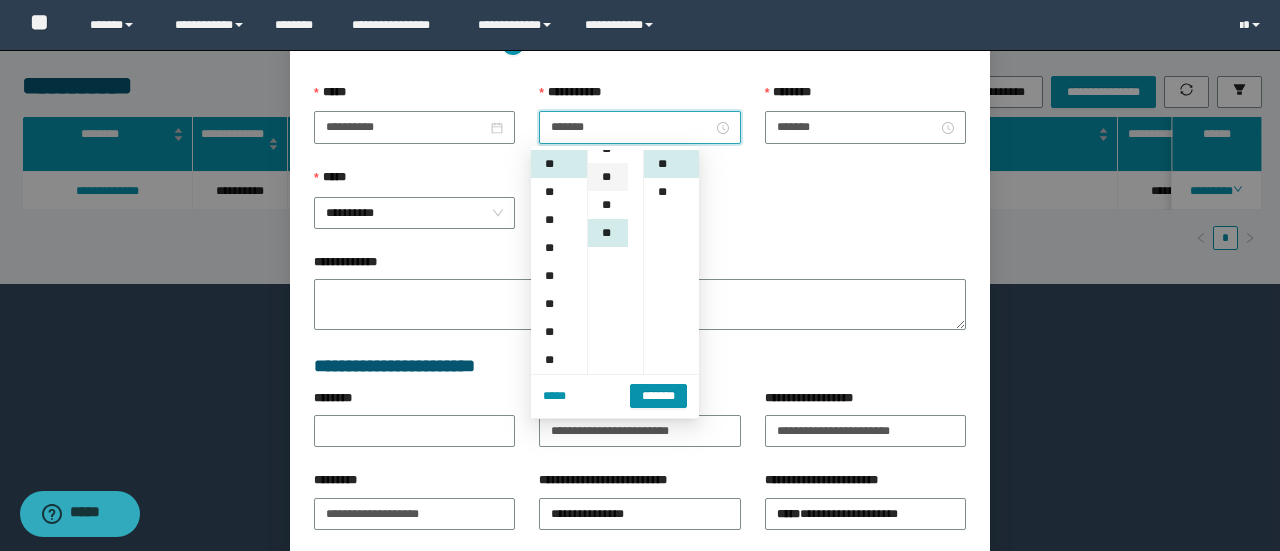 scroll, scrollTop: 208, scrollLeft: 0, axis: vertical 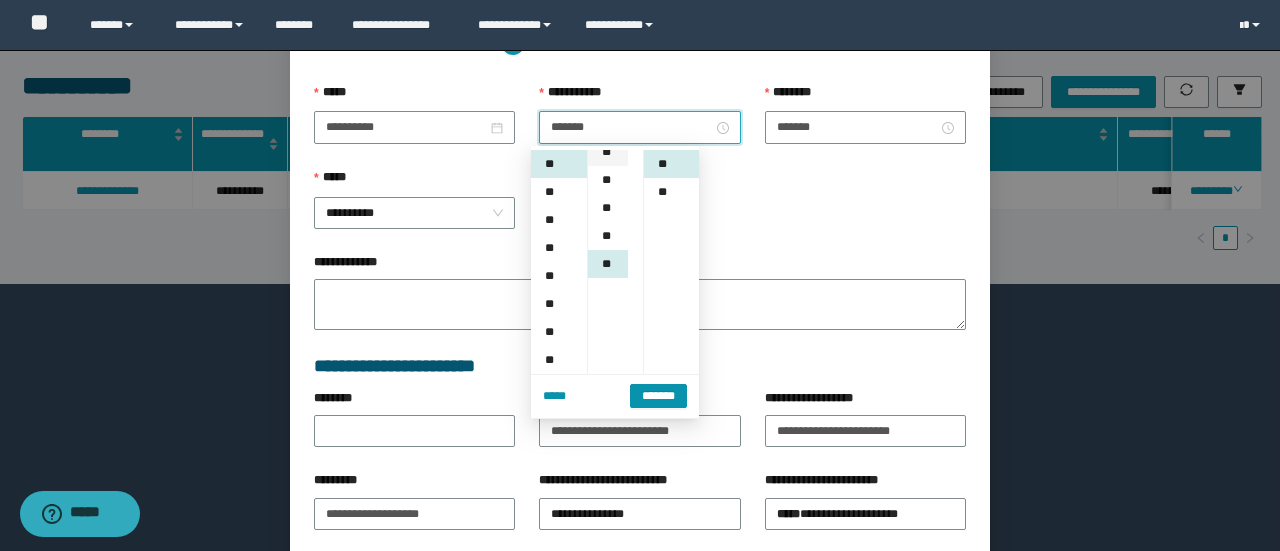 click on "**" at bounding box center (608, 152) 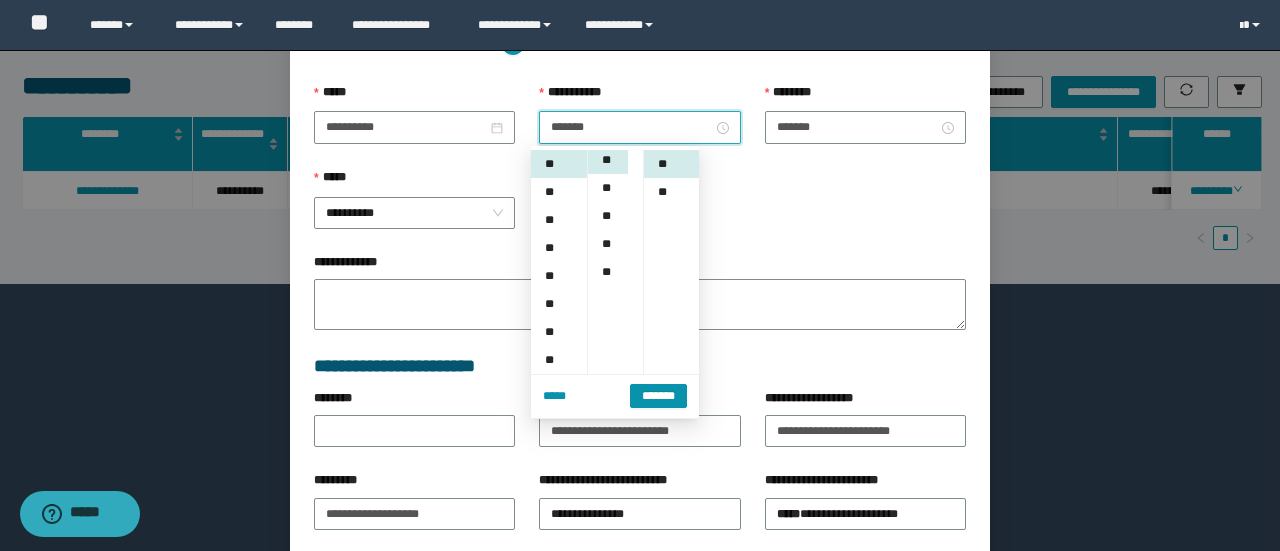 scroll, scrollTop: 196, scrollLeft: 0, axis: vertical 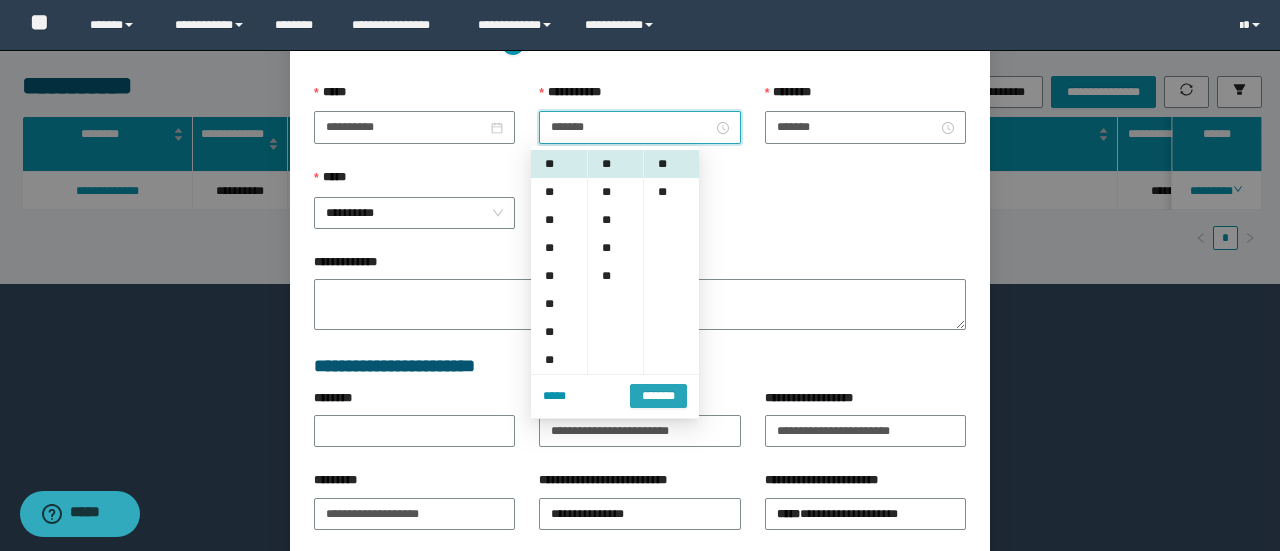 click on "*******" at bounding box center [658, 396] 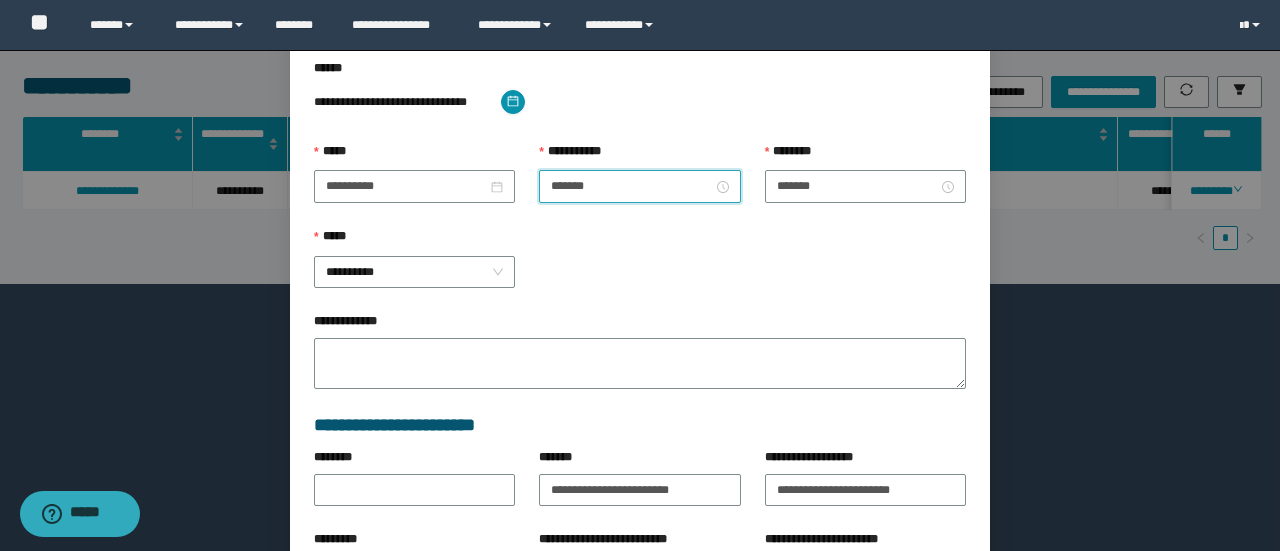 scroll, scrollTop: 16, scrollLeft: 0, axis: vertical 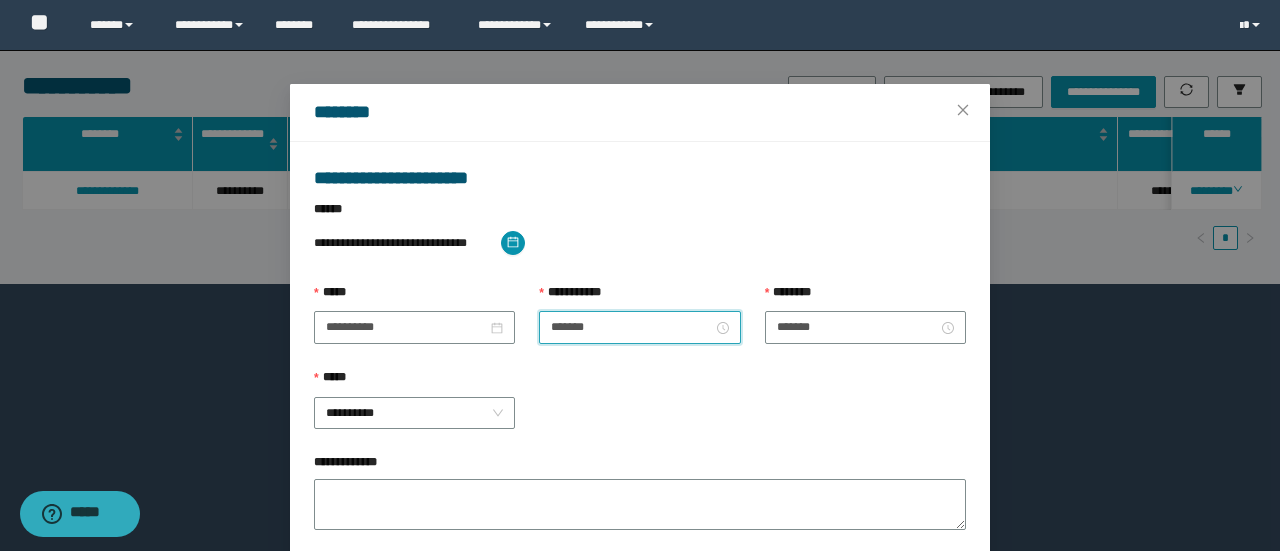 click on "*******" at bounding box center [639, 327] 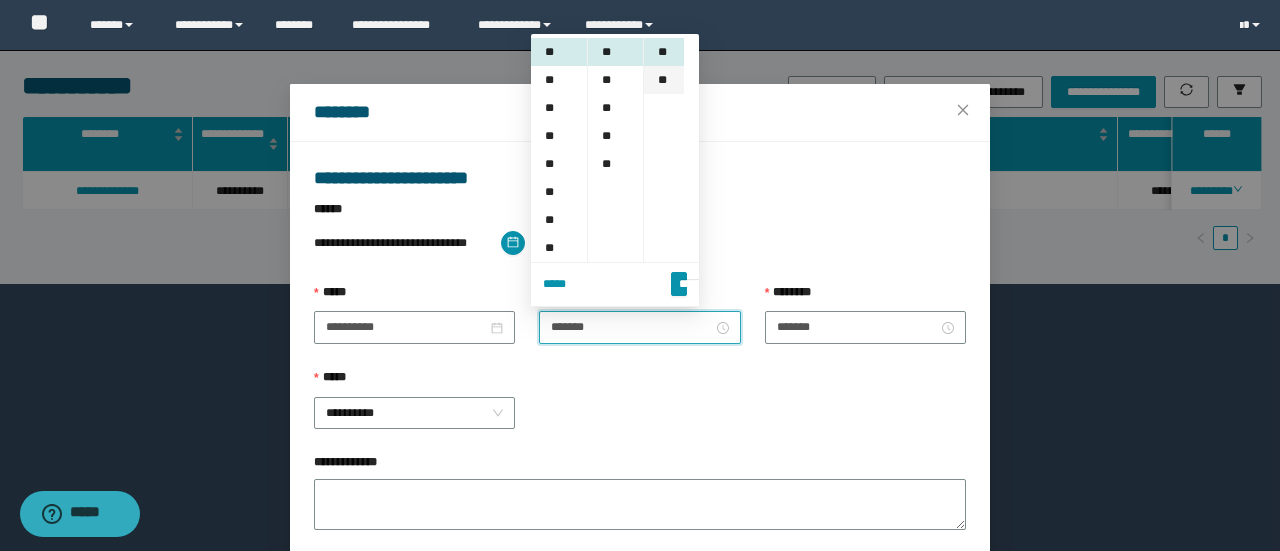 click on "**" at bounding box center [664, 80] 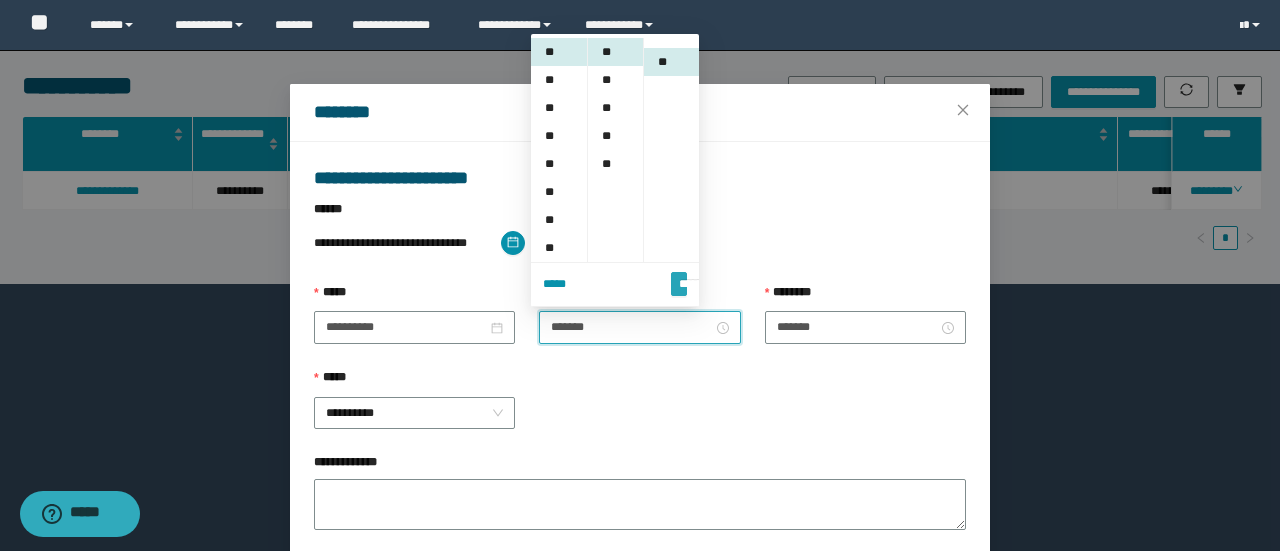 scroll, scrollTop: 28, scrollLeft: 0, axis: vertical 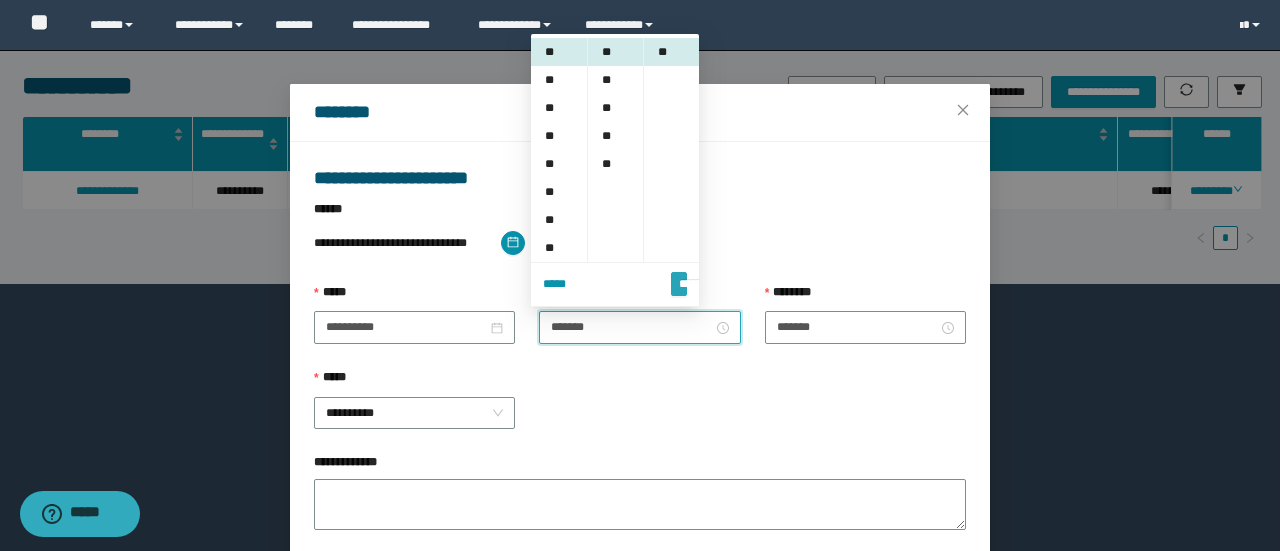 click on "*******" at bounding box center (679, 275) 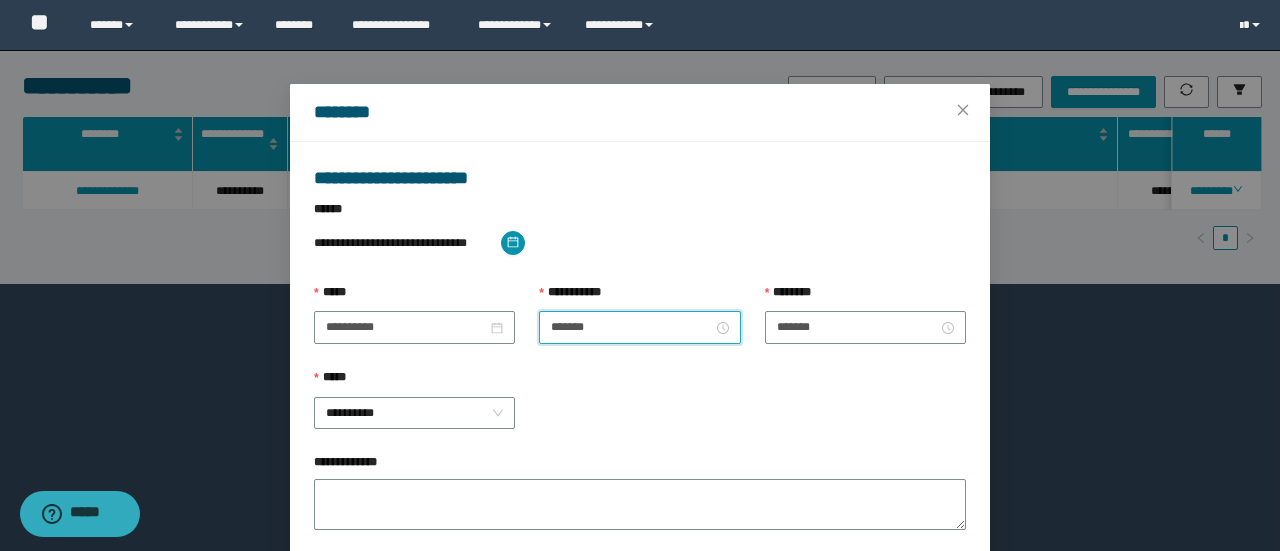 scroll, scrollTop: 316, scrollLeft: 0, axis: vertical 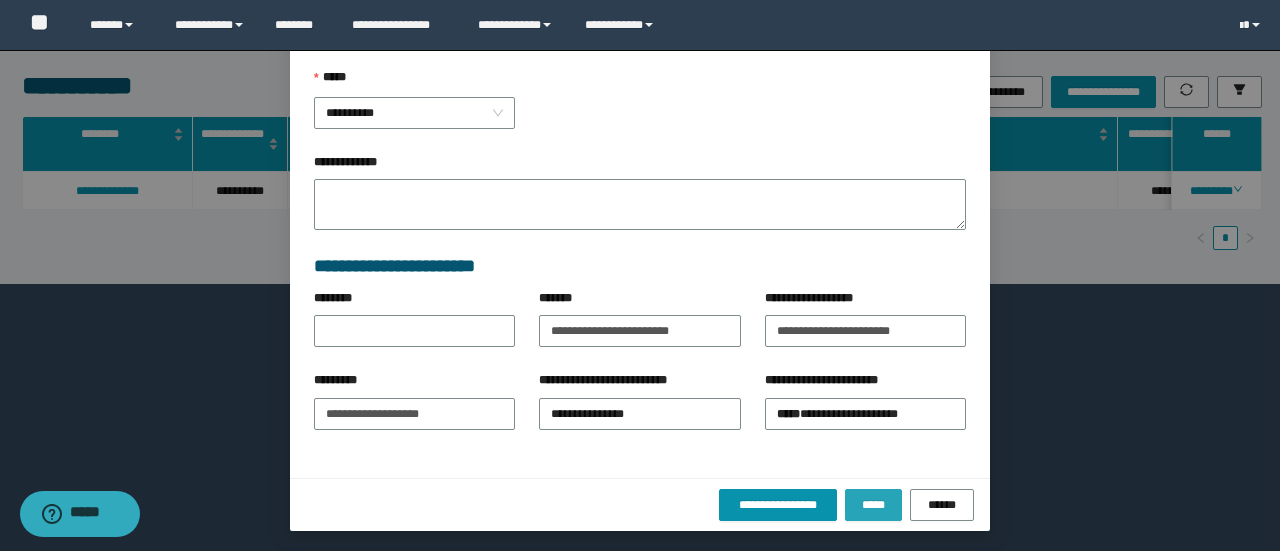 click on "*****" at bounding box center (873, 505) 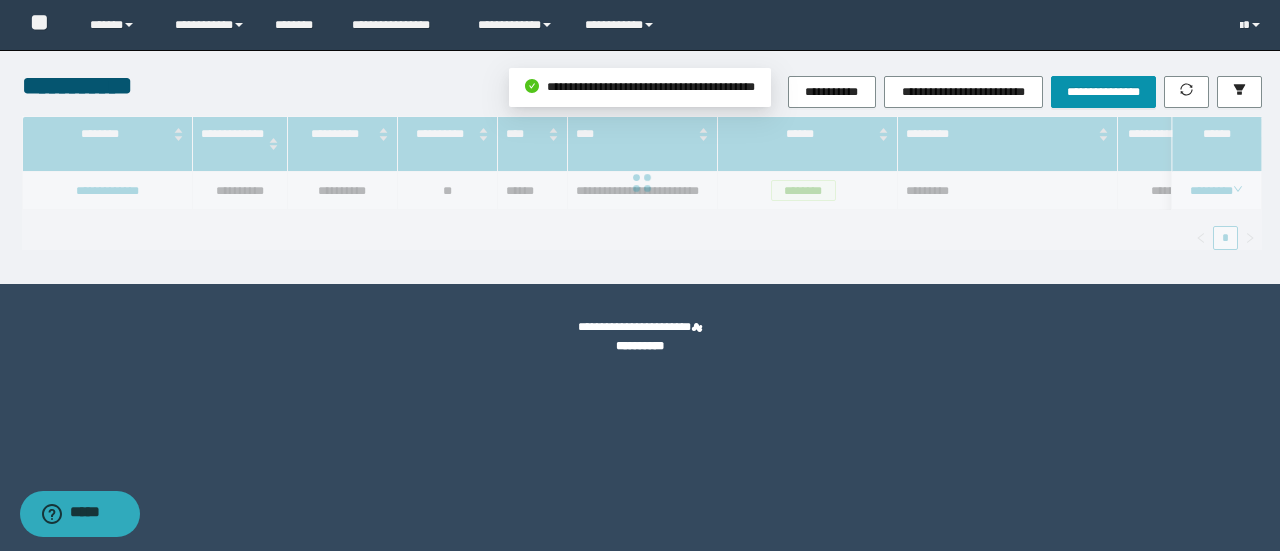 scroll, scrollTop: 216, scrollLeft: 0, axis: vertical 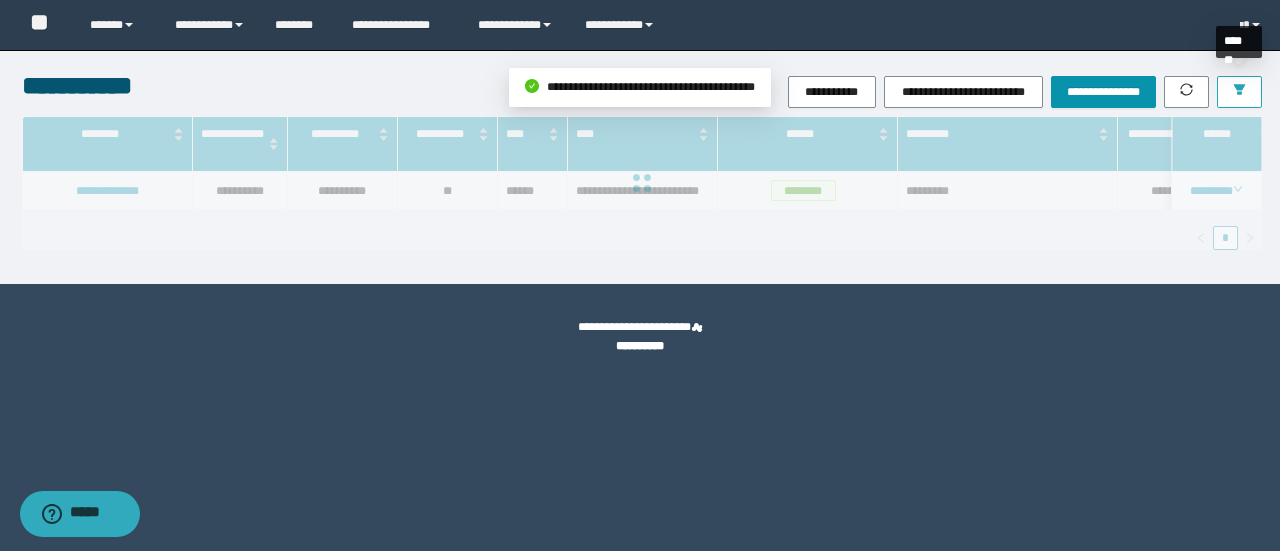 click at bounding box center (1239, 92) 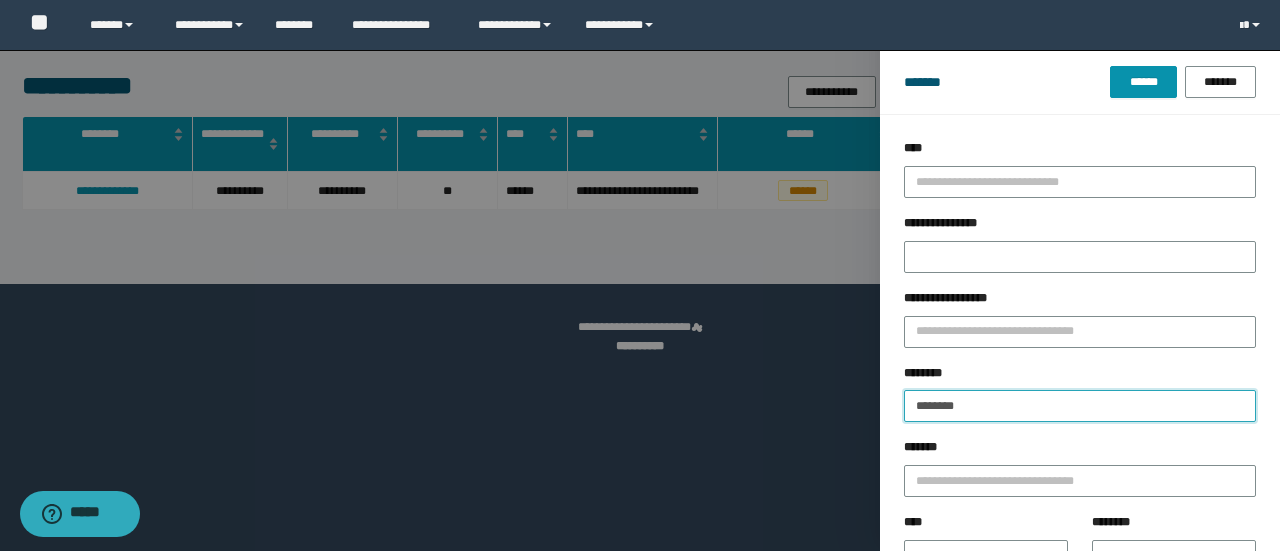 drag, startPoint x: 994, startPoint y: 412, endPoint x: 708, endPoint y: 408, distance: 286.02798 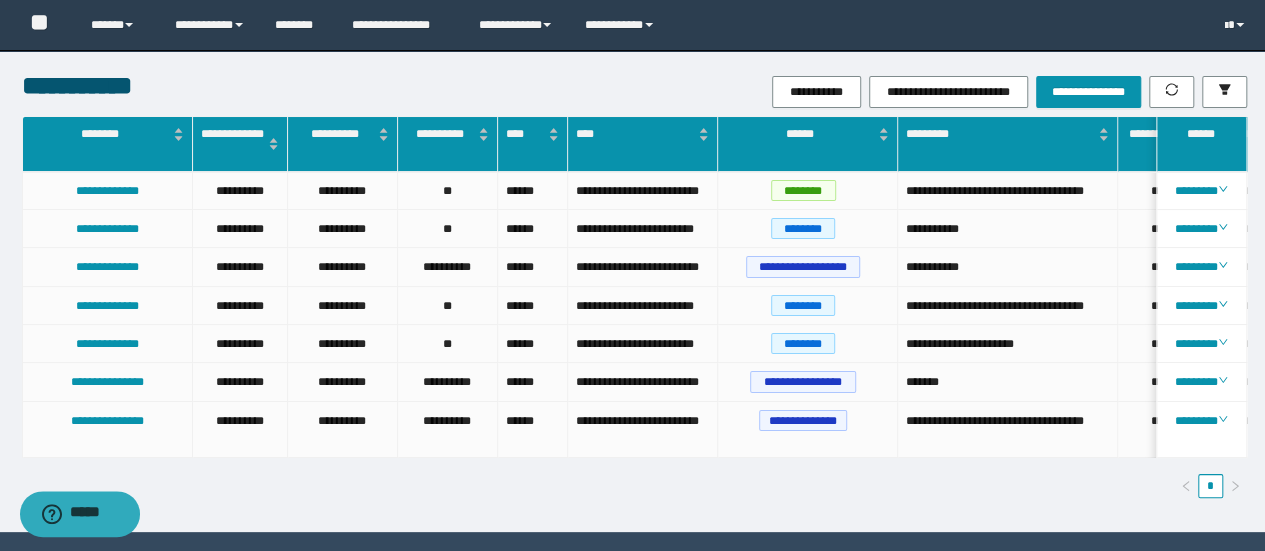 click 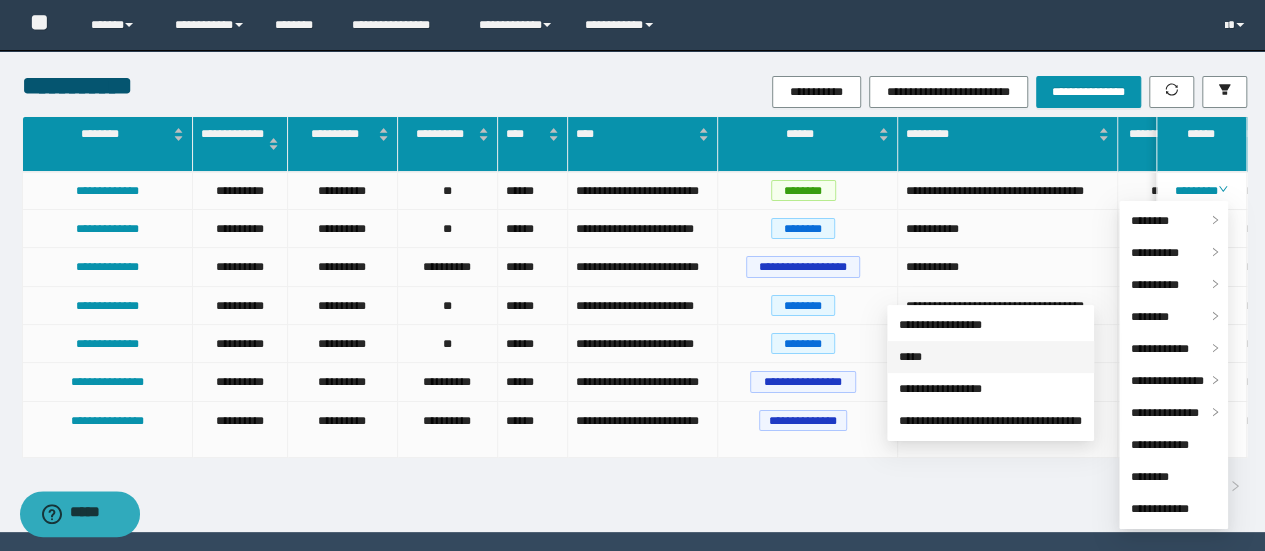click on "*****" at bounding box center [910, 357] 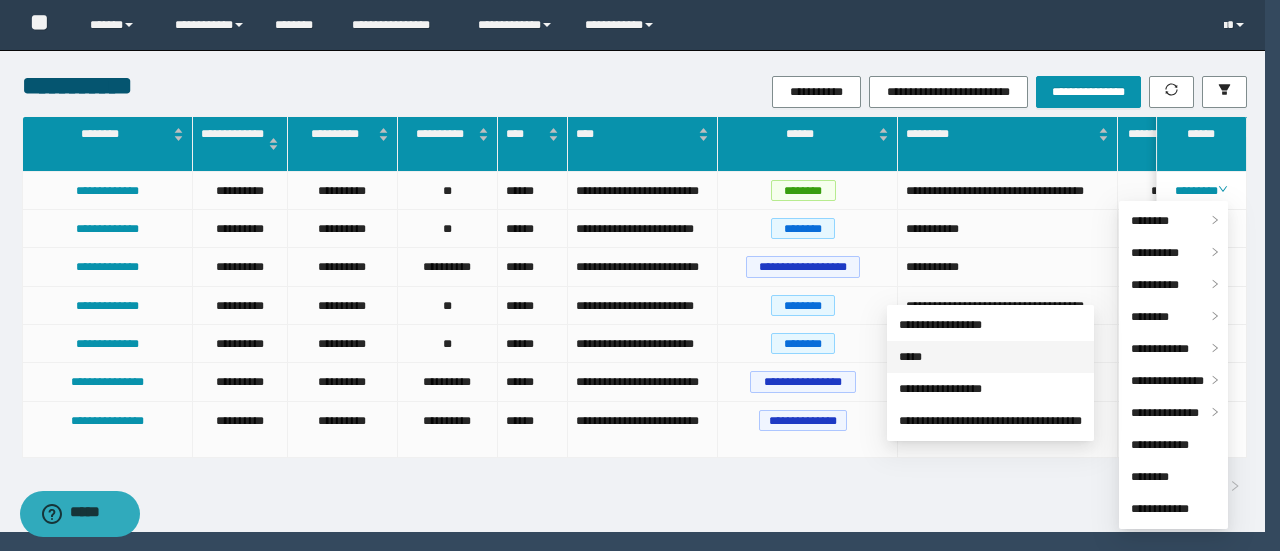 type on "**********" 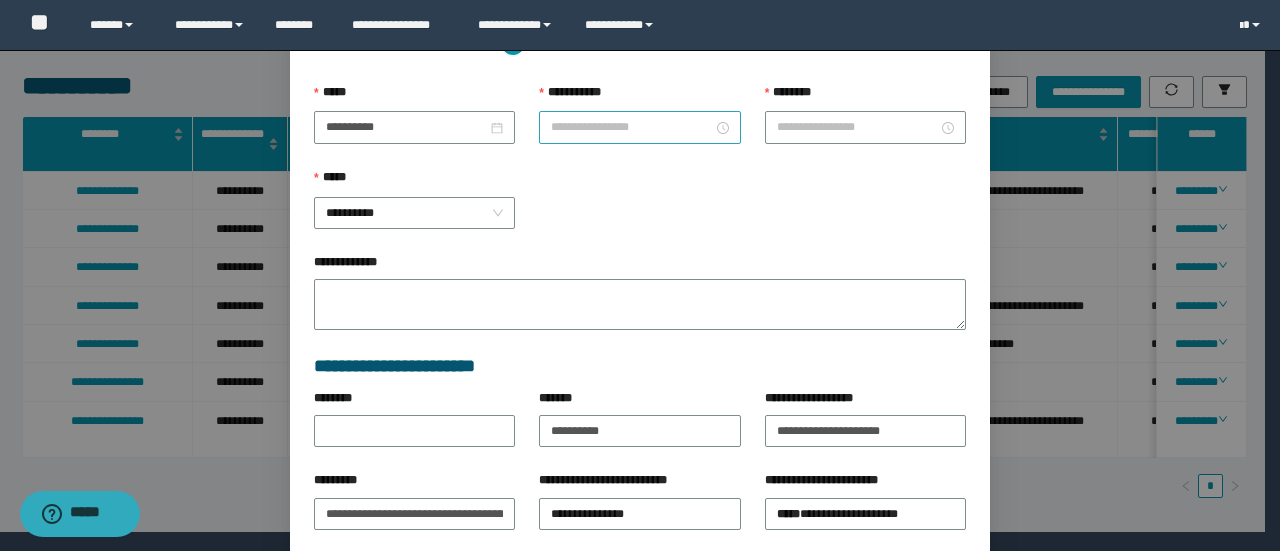 click at bounding box center (639, 127) 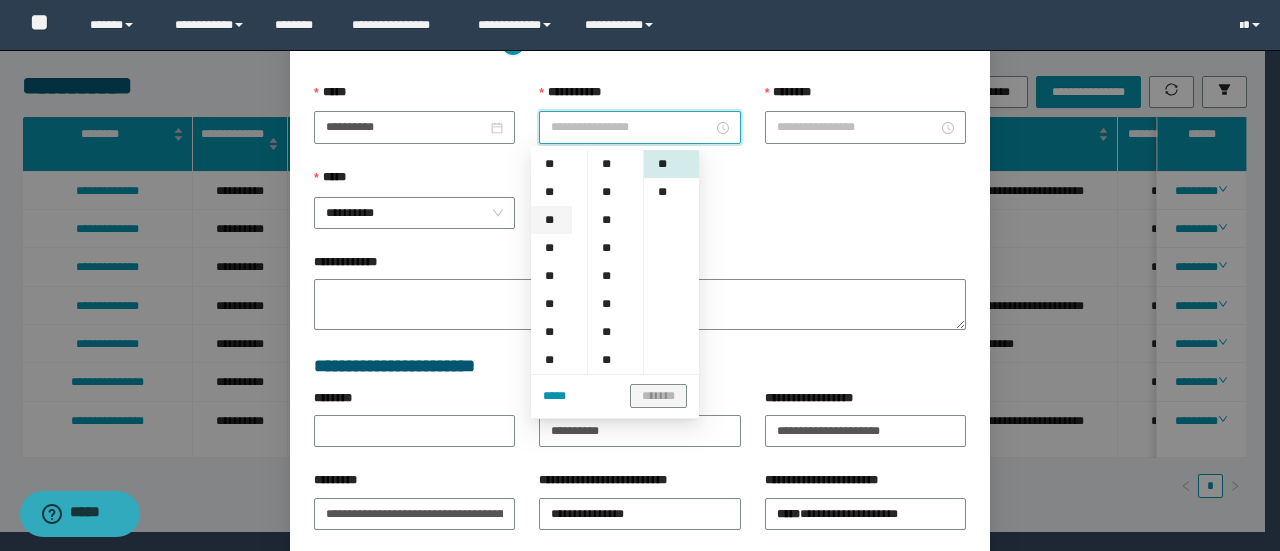 click on "**" at bounding box center (551, 220) 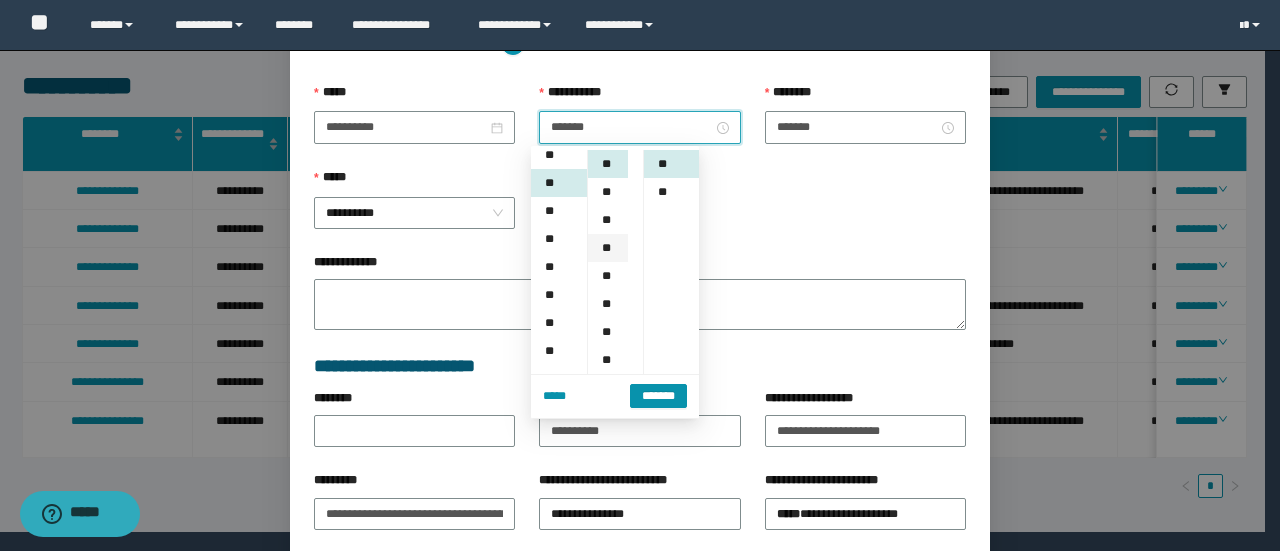 scroll, scrollTop: 56, scrollLeft: 0, axis: vertical 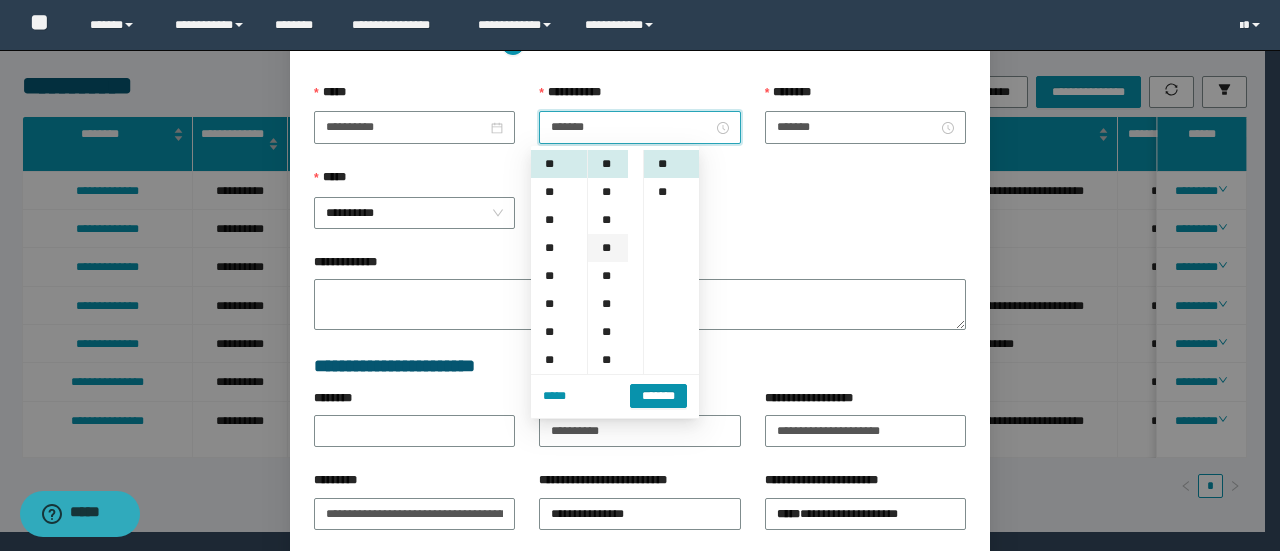 click on "**" at bounding box center (608, 248) 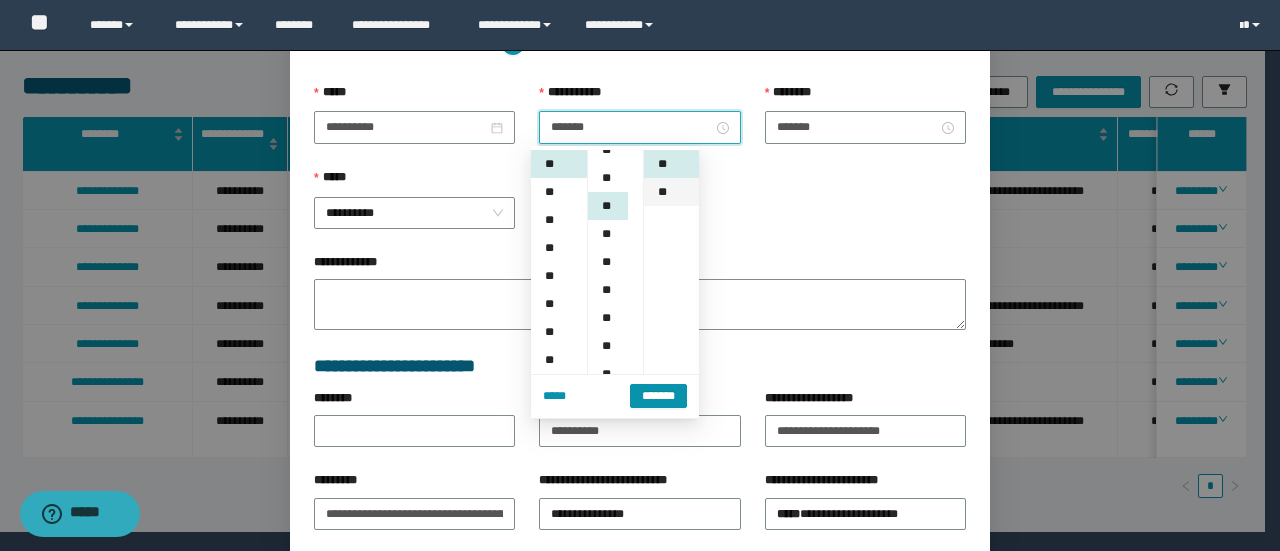 scroll, scrollTop: 84, scrollLeft: 0, axis: vertical 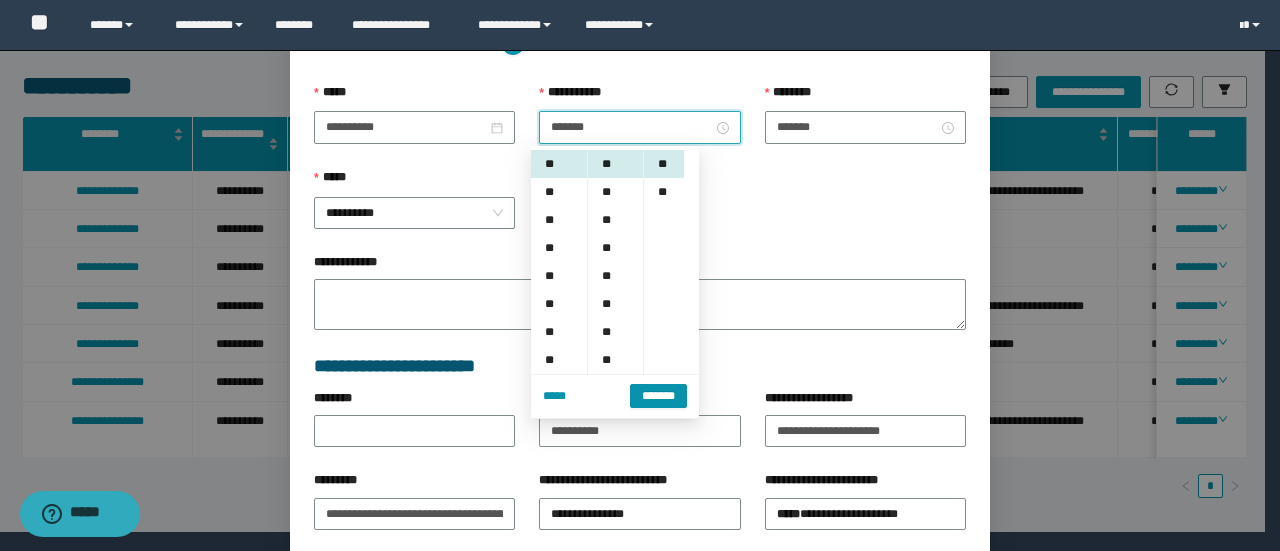 drag, startPoint x: 670, startPoint y: 194, endPoint x: 677, endPoint y: 245, distance: 51.47815 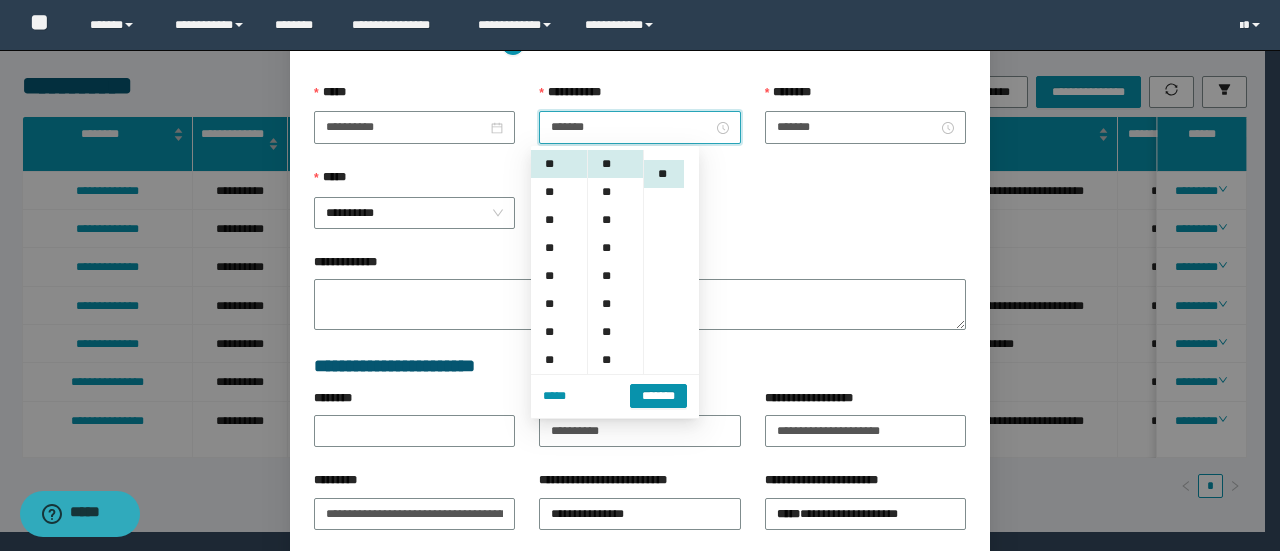 scroll, scrollTop: 28, scrollLeft: 0, axis: vertical 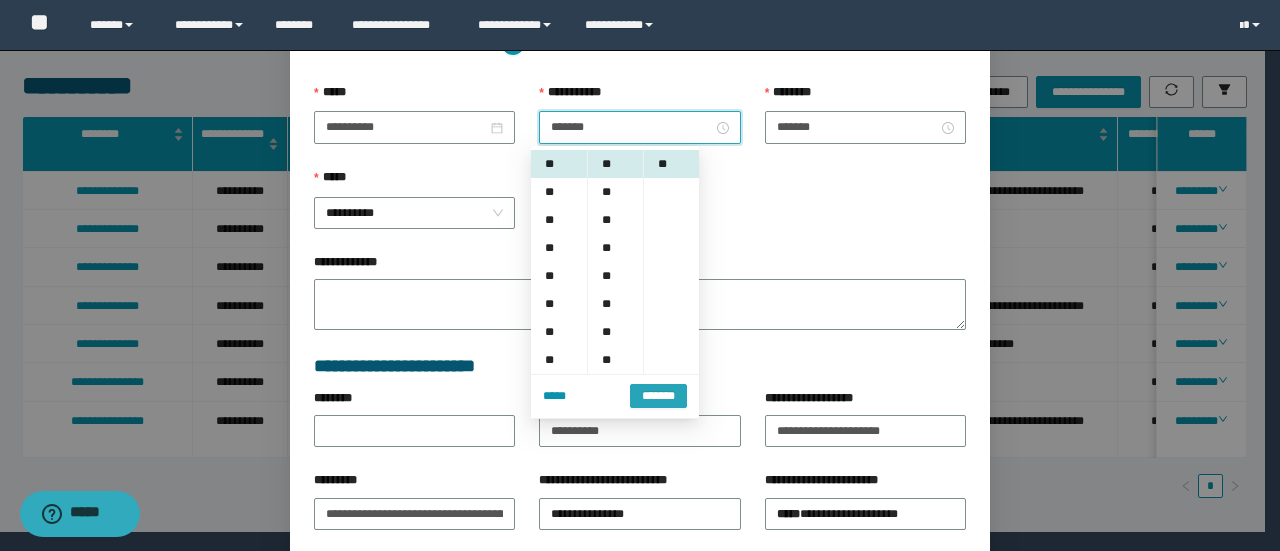 click on "*******" at bounding box center [658, 394] 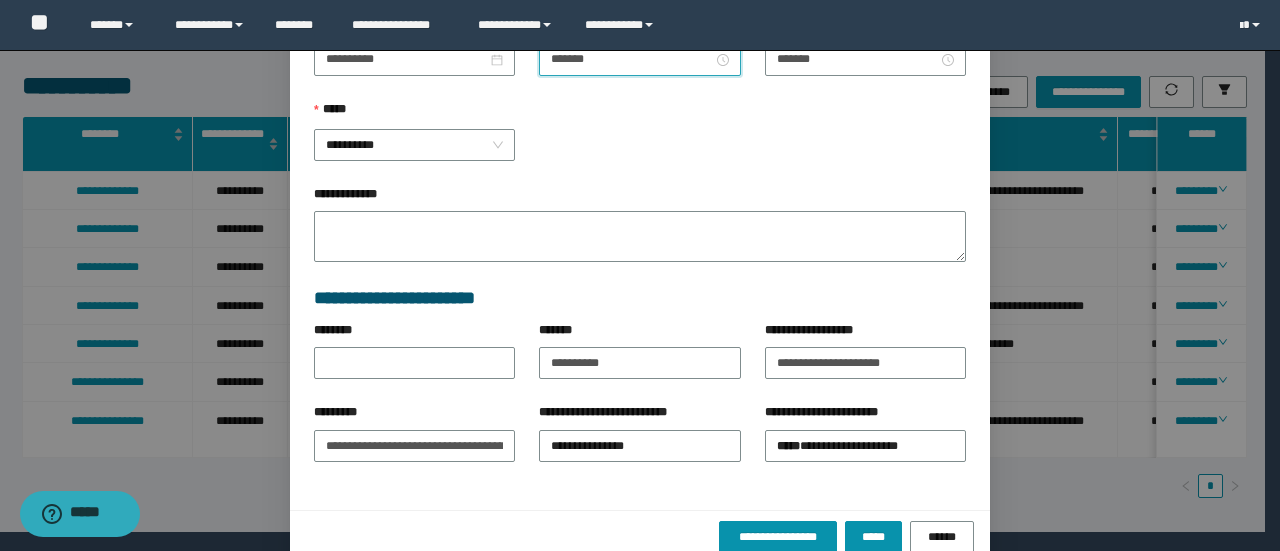 scroll, scrollTop: 316, scrollLeft: 0, axis: vertical 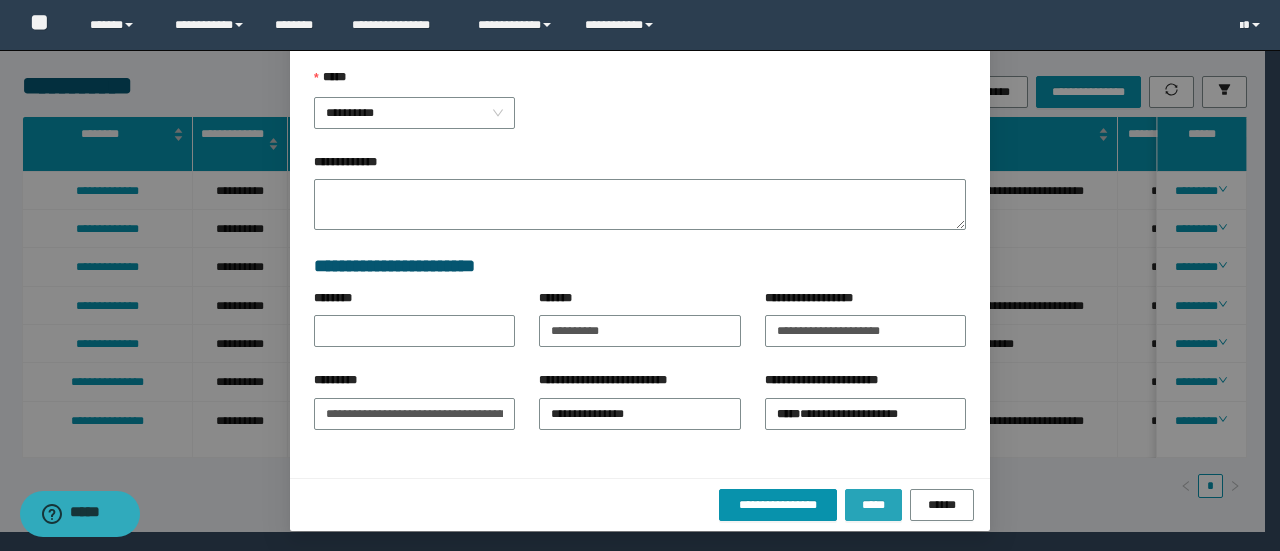 click on "*****" at bounding box center (873, 505) 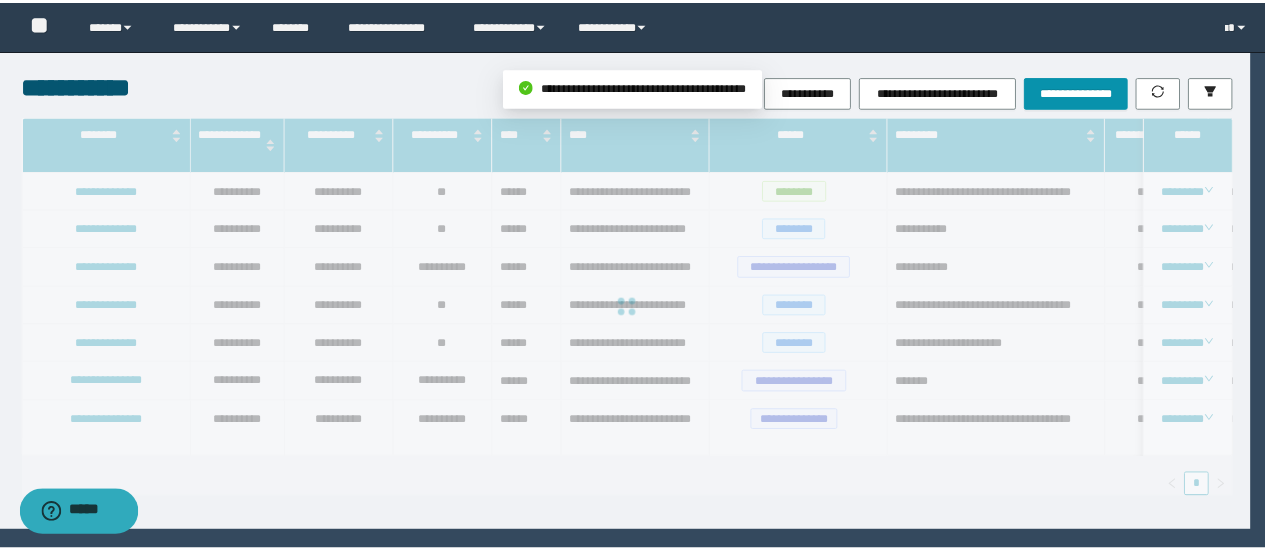 scroll, scrollTop: 216, scrollLeft: 0, axis: vertical 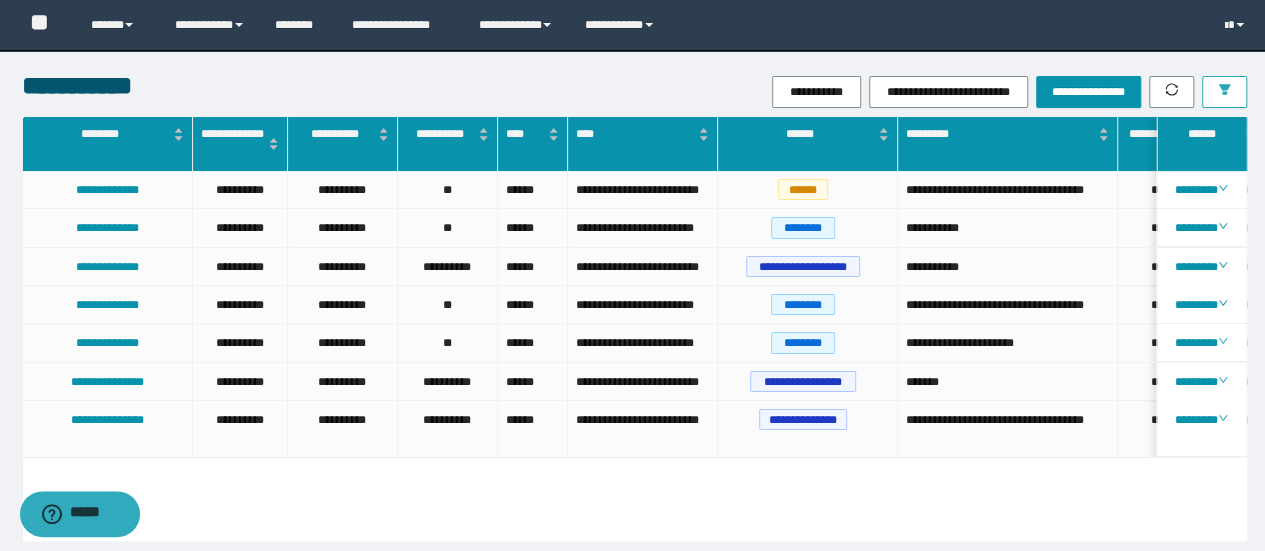 click at bounding box center (1224, 92) 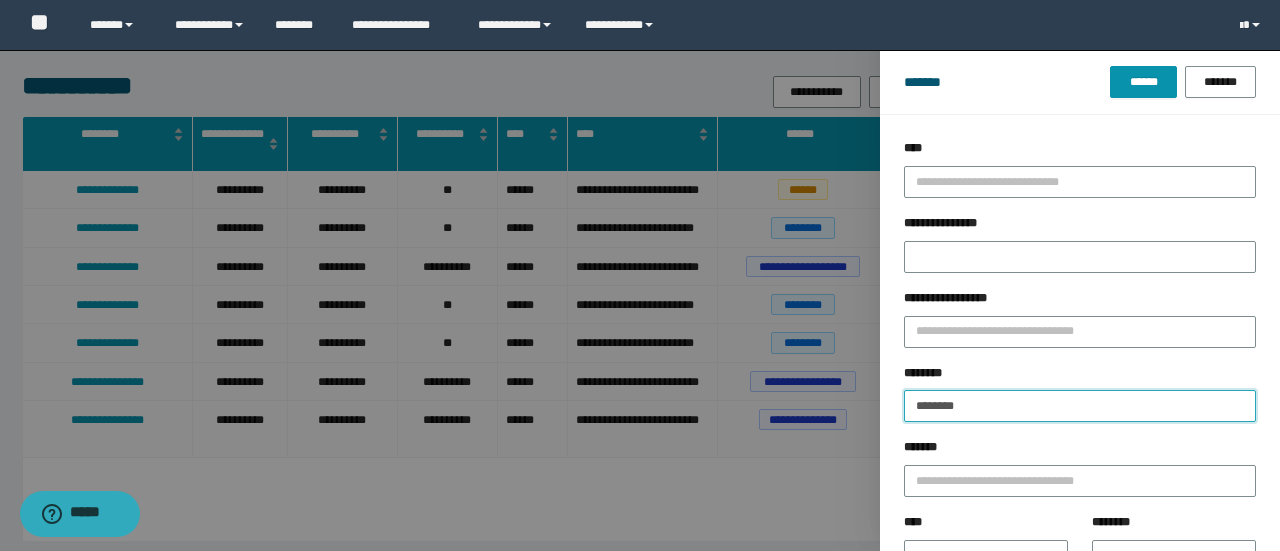 drag, startPoint x: 993, startPoint y: 409, endPoint x: 287, endPoint y: 413, distance: 706.01135 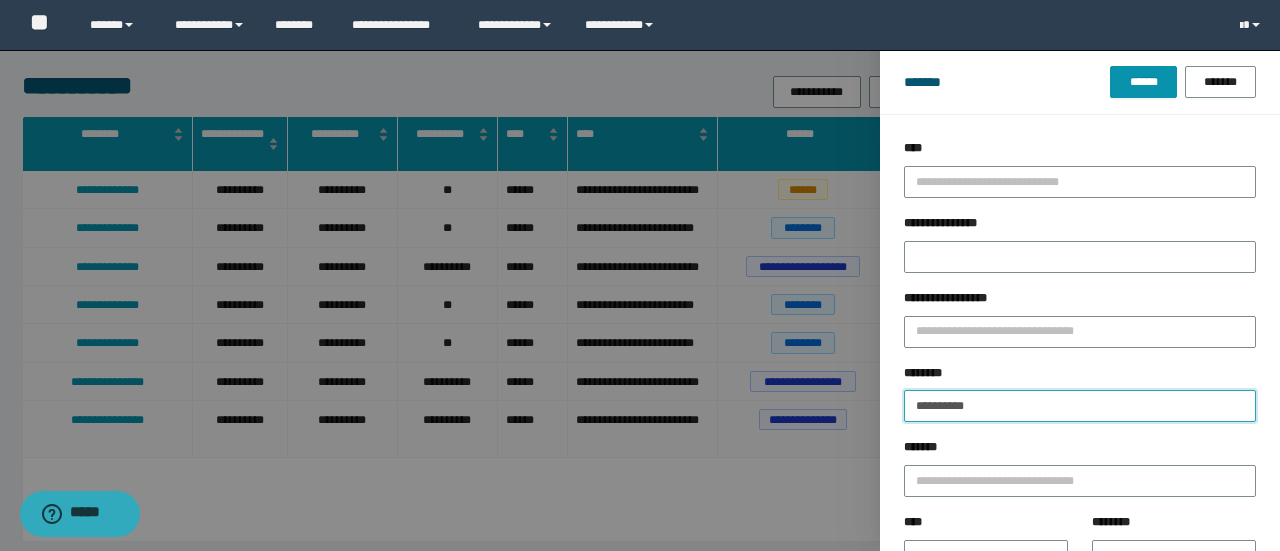 type on "**********" 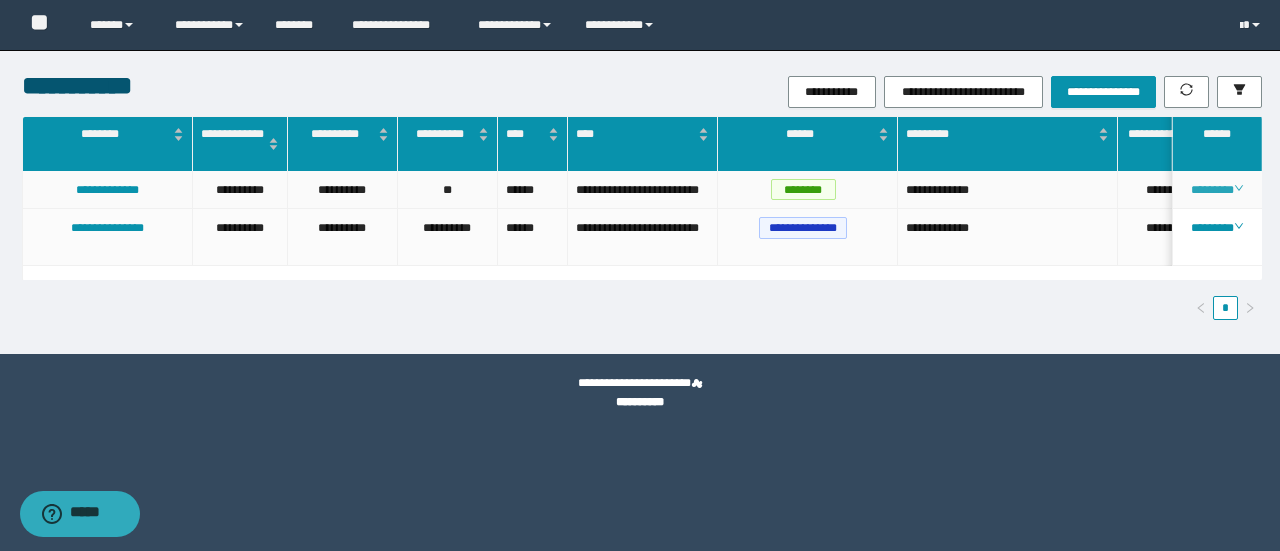 click on "********" at bounding box center (1216, 190) 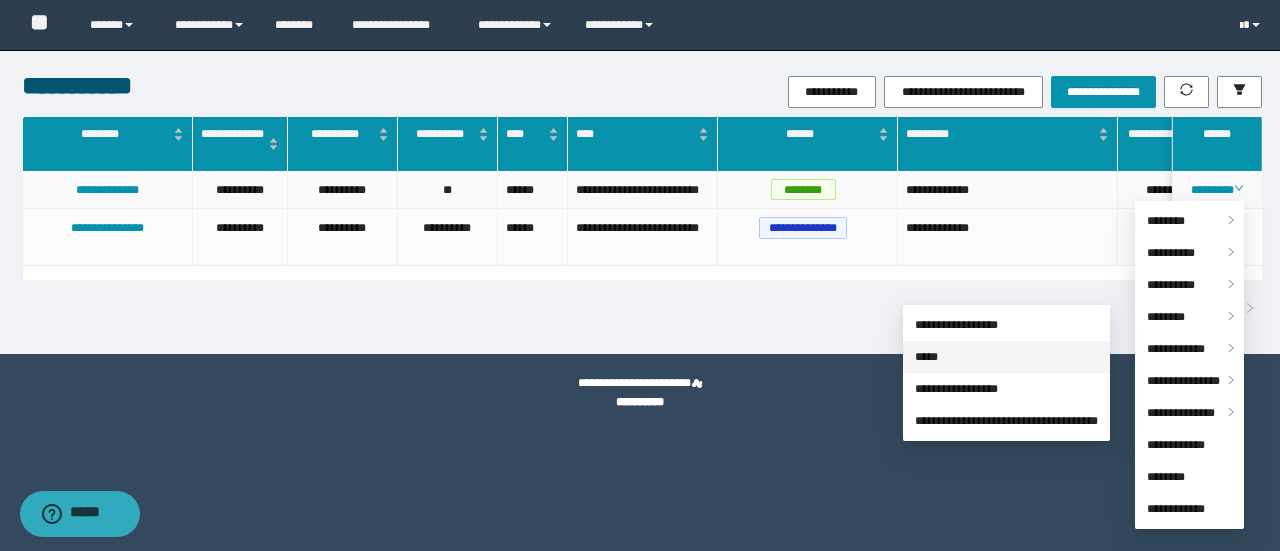 click on "*****" at bounding box center (926, 357) 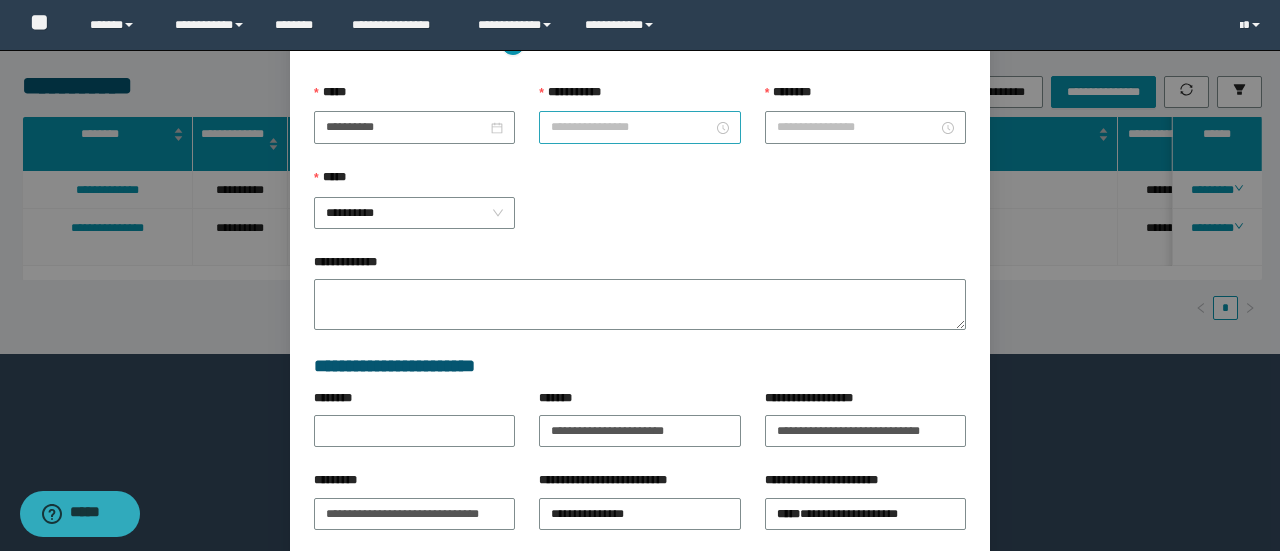 click at bounding box center (639, 127) 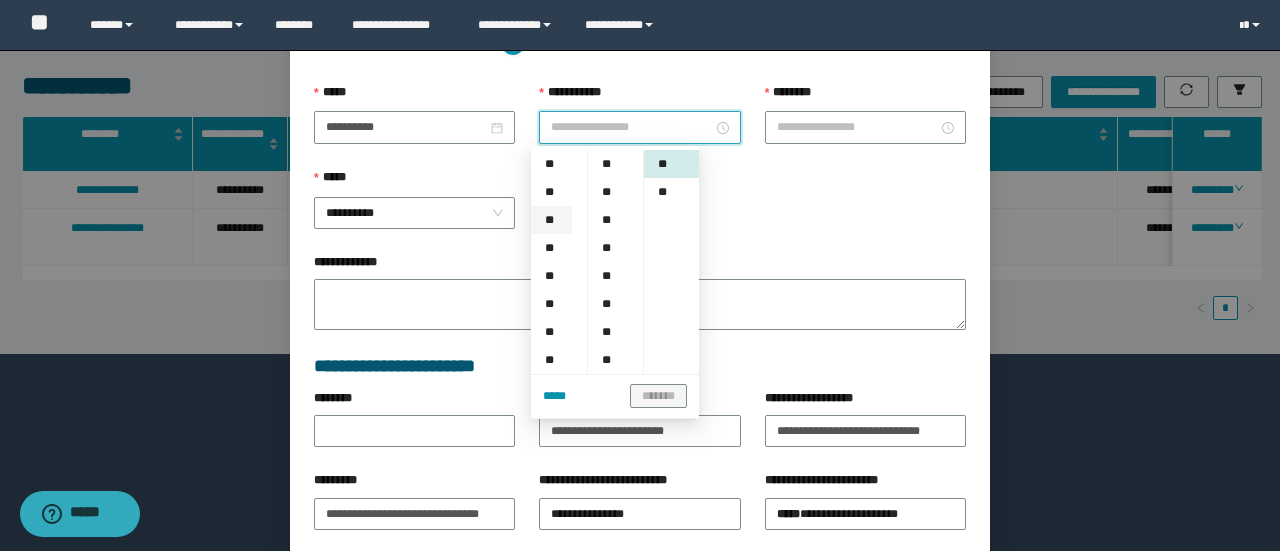 click on "**" at bounding box center (551, 220) 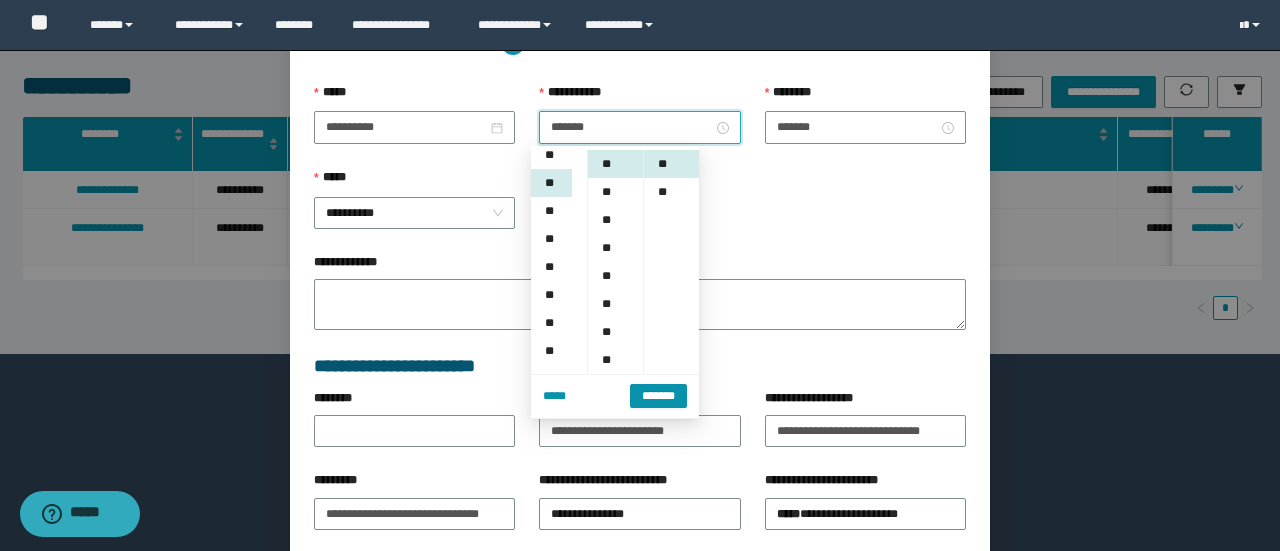 scroll, scrollTop: 56, scrollLeft: 0, axis: vertical 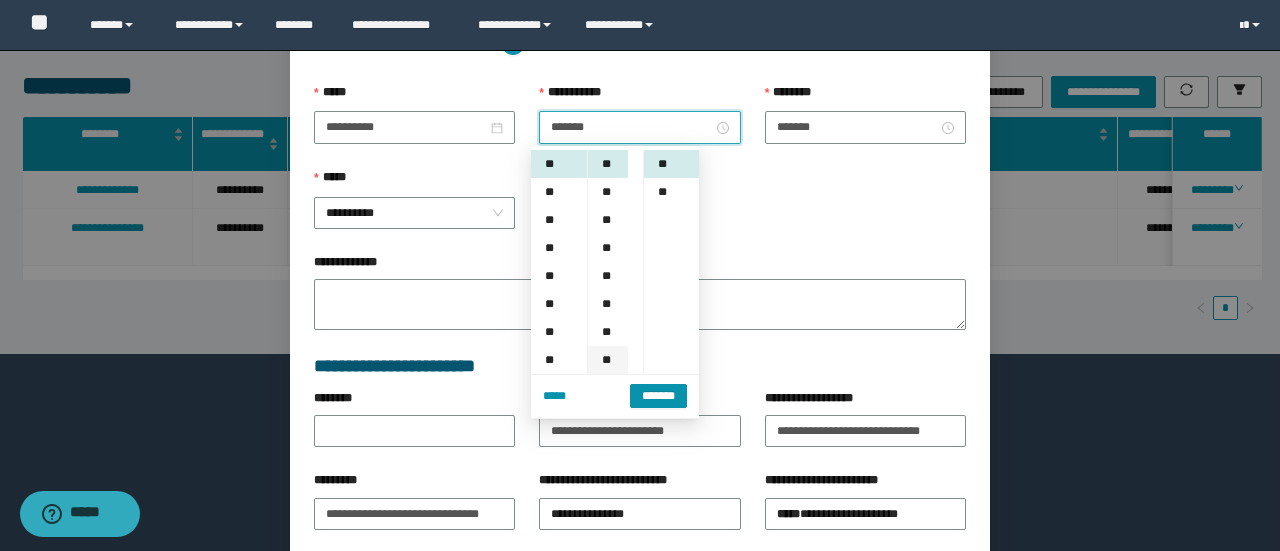 click on "**" at bounding box center [608, 360] 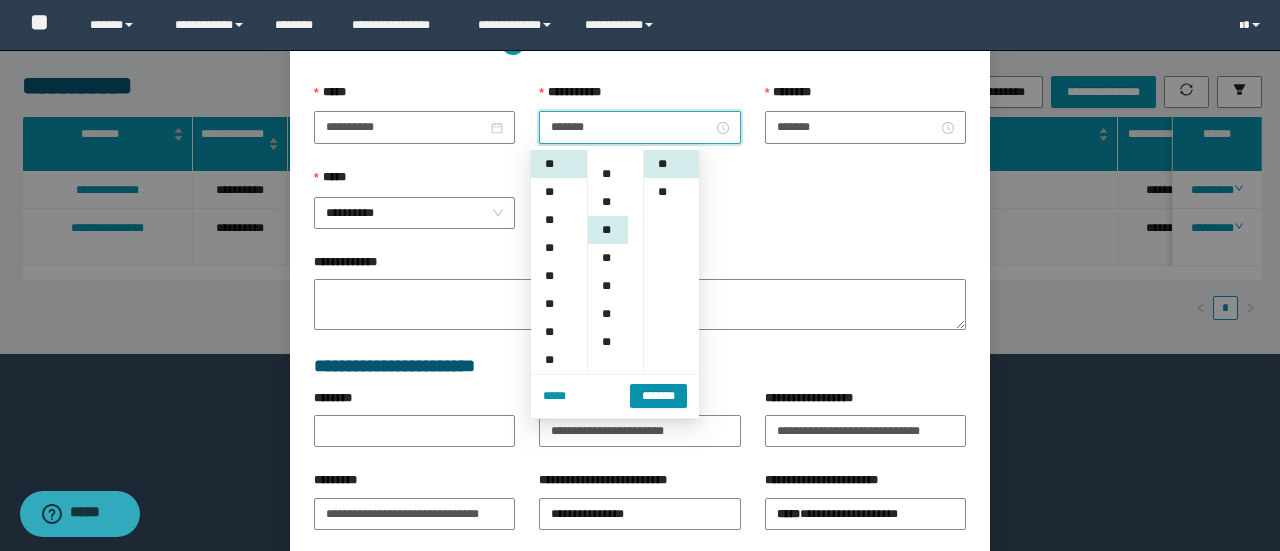 scroll, scrollTop: 196, scrollLeft: 0, axis: vertical 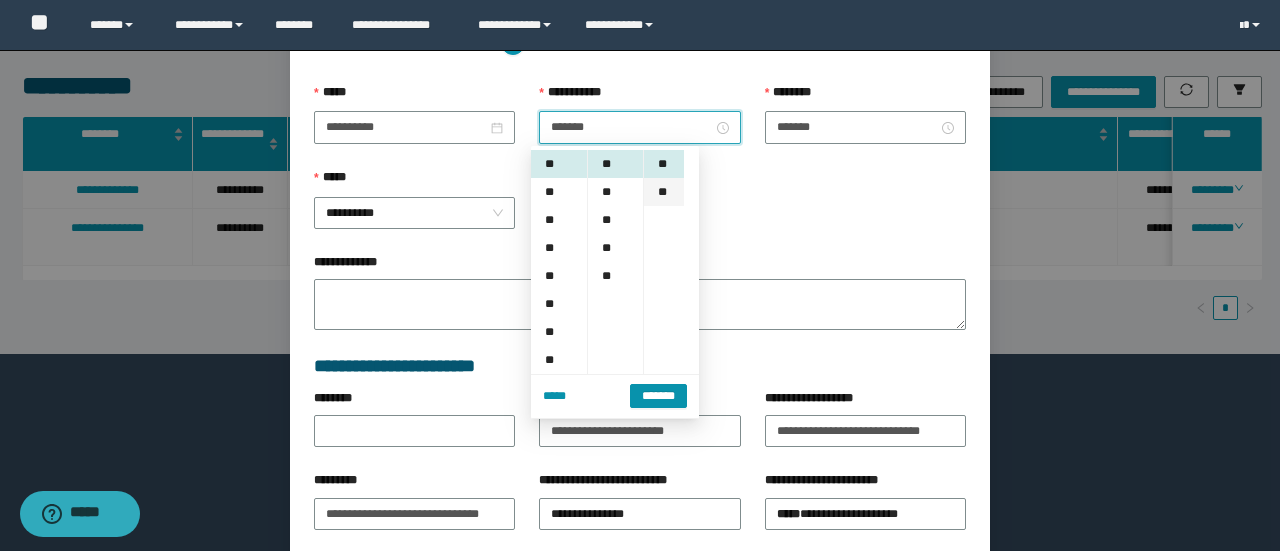 click on "**" at bounding box center (664, 192) 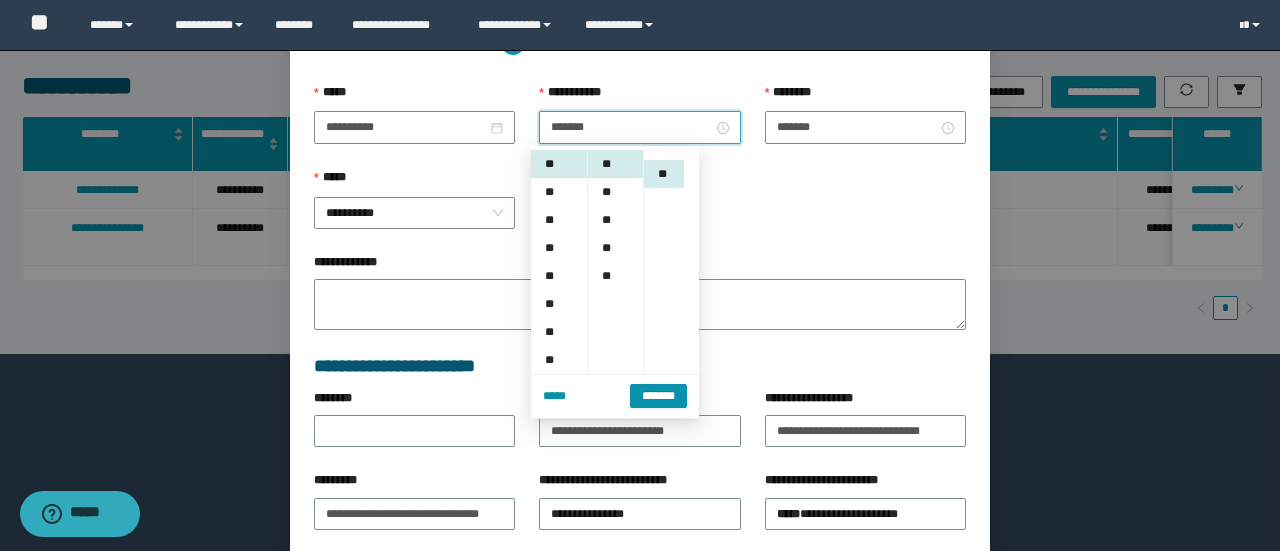 scroll, scrollTop: 28, scrollLeft: 0, axis: vertical 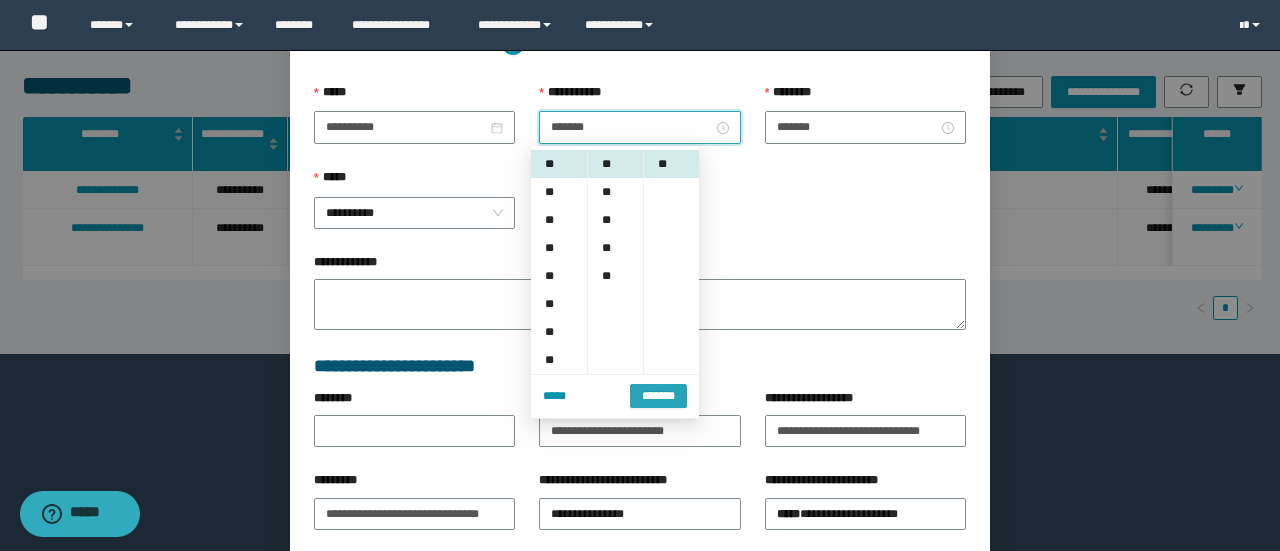 click on "*******" at bounding box center (658, 396) 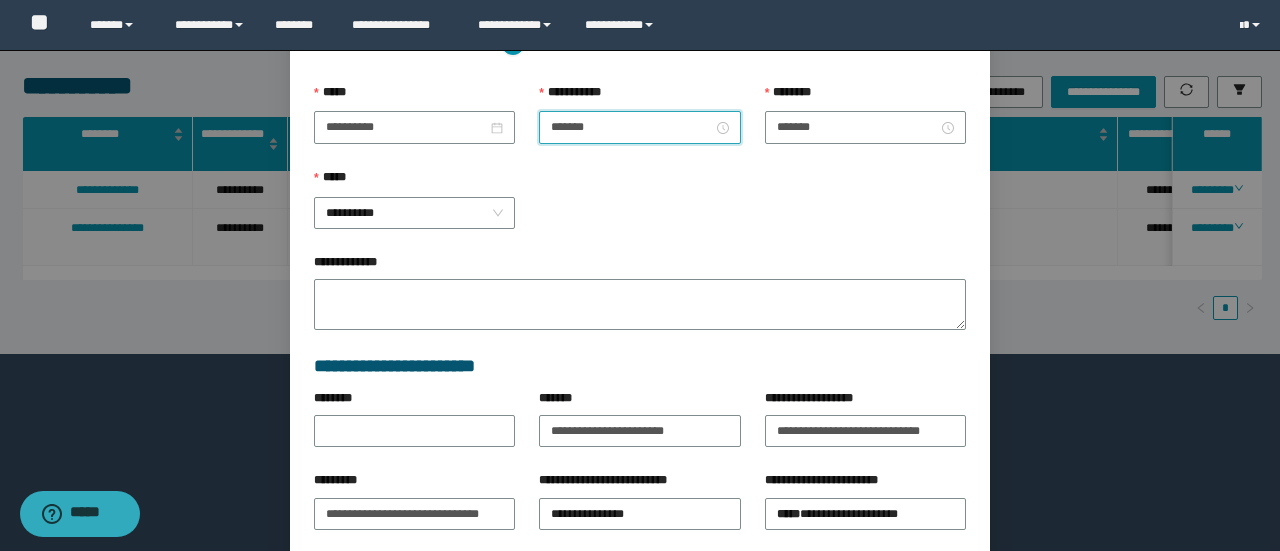 scroll, scrollTop: 316, scrollLeft: 0, axis: vertical 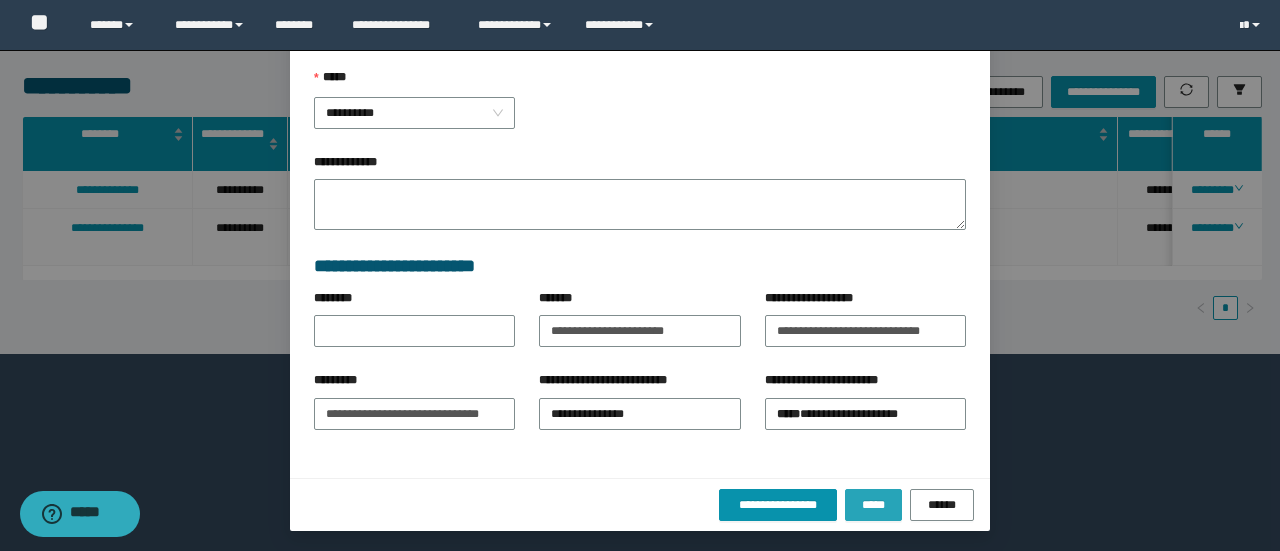 click on "*****" at bounding box center [873, 505] 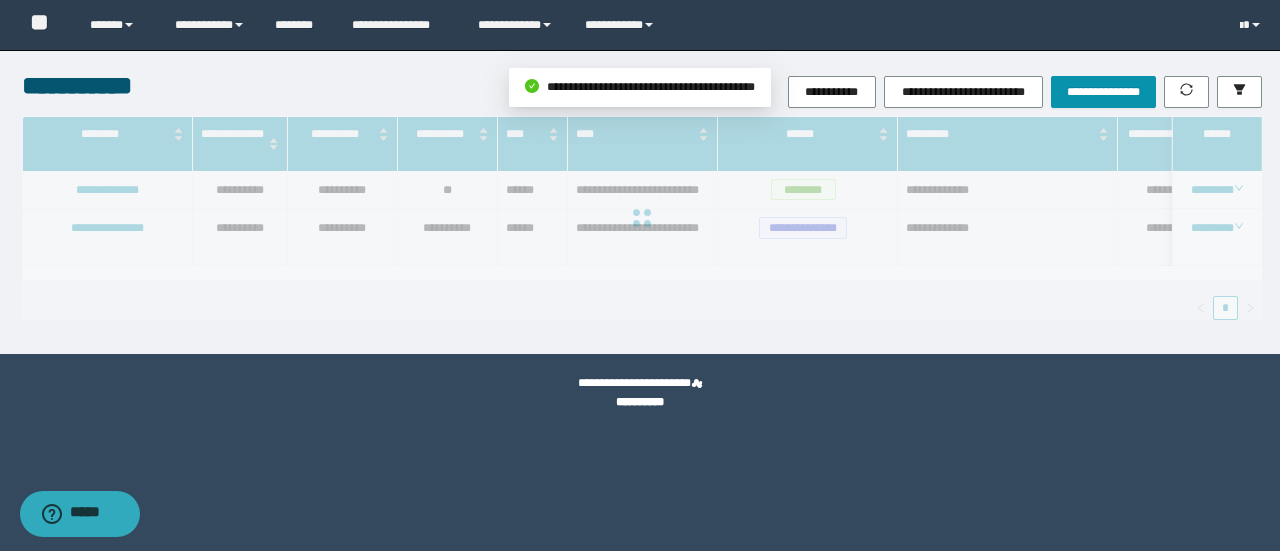 scroll, scrollTop: 216, scrollLeft: 0, axis: vertical 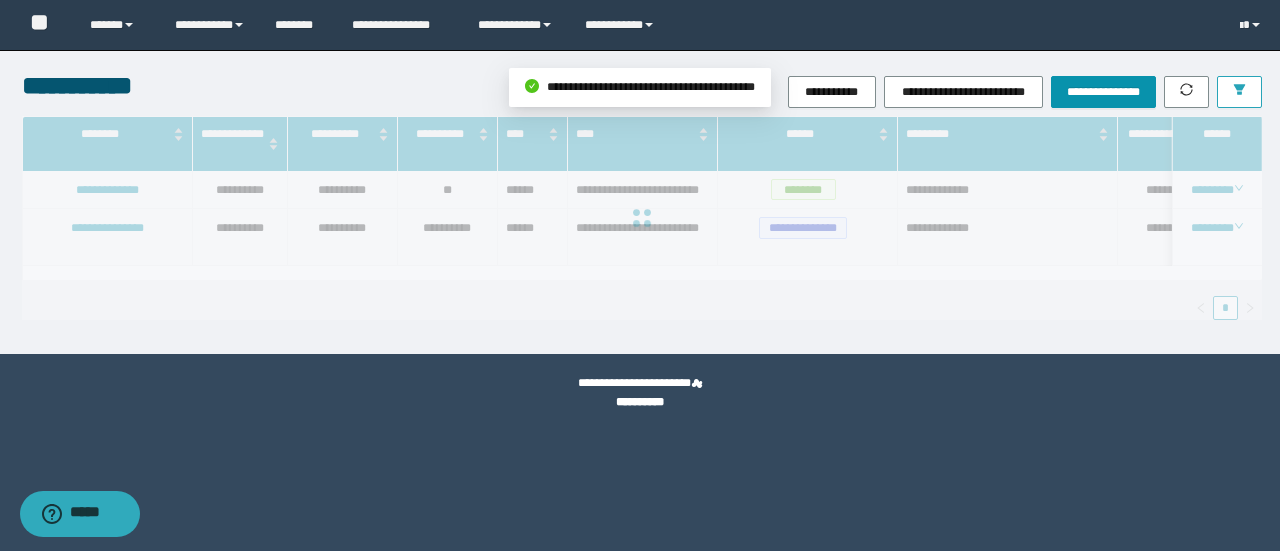 click at bounding box center (1239, 92) 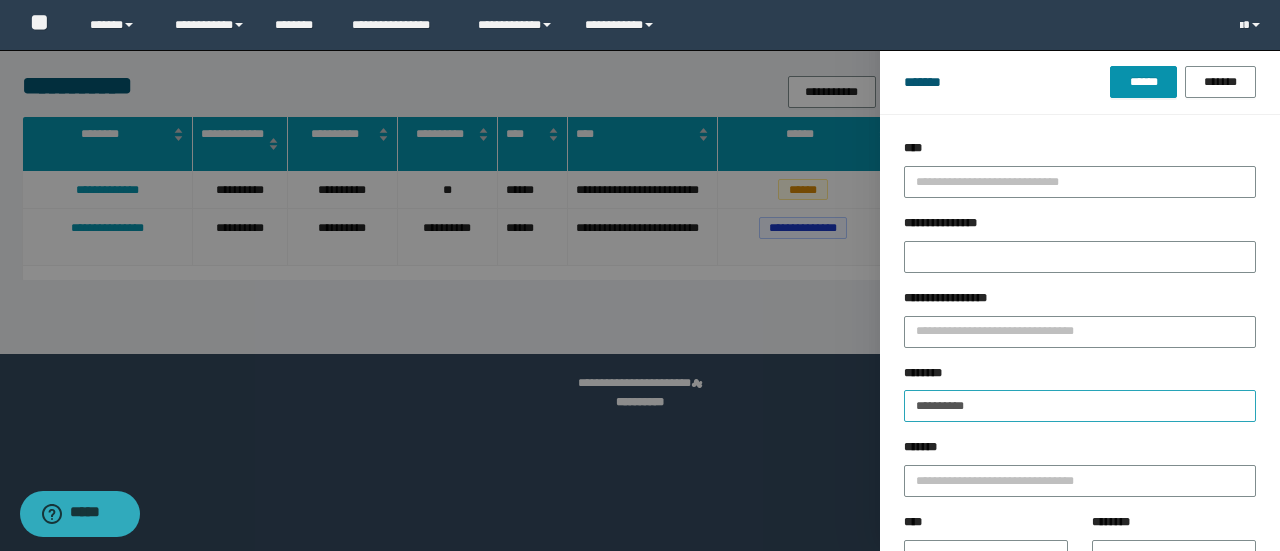 drag, startPoint x: 1061, startPoint y: 428, endPoint x: 932, endPoint y: 415, distance: 129.65338 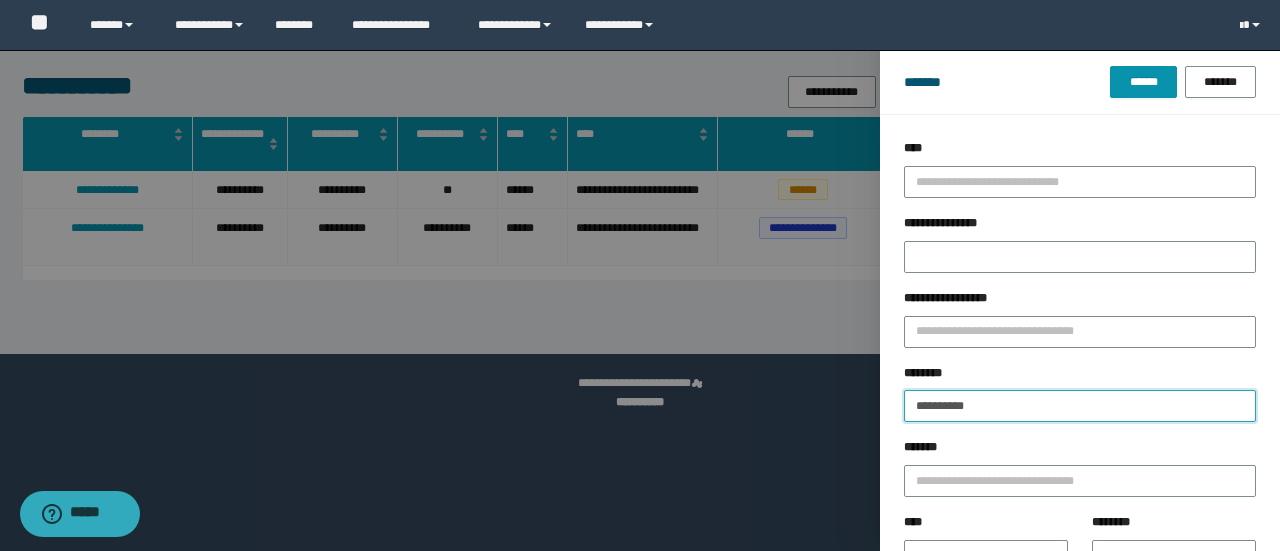 drag, startPoint x: 1026, startPoint y: 420, endPoint x: 605, endPoint y: 412, distance: 421.076 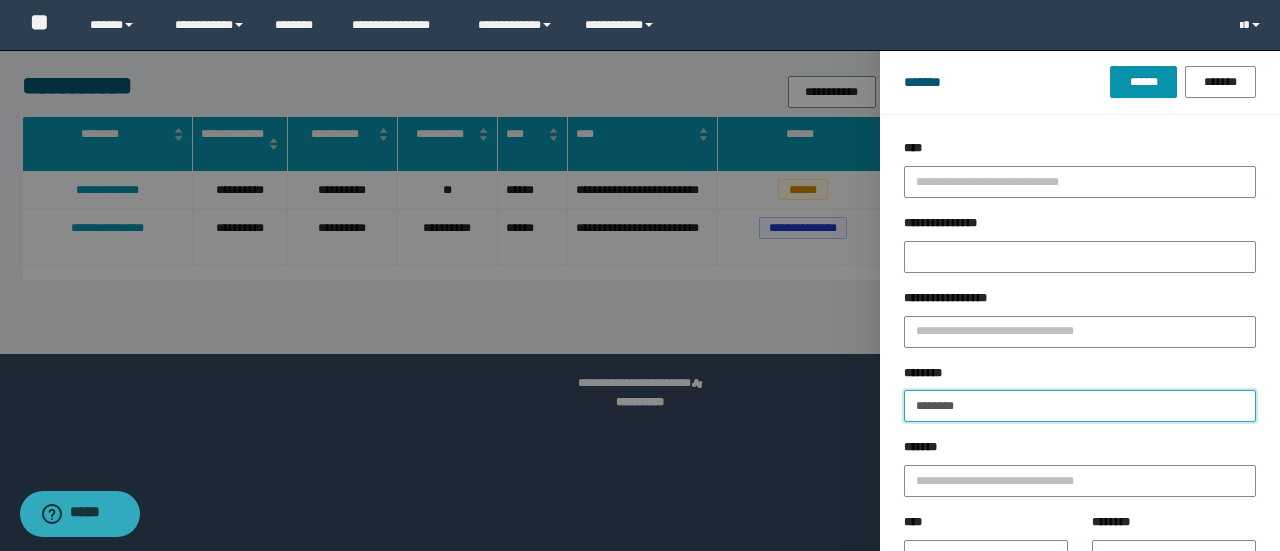 type on "********" 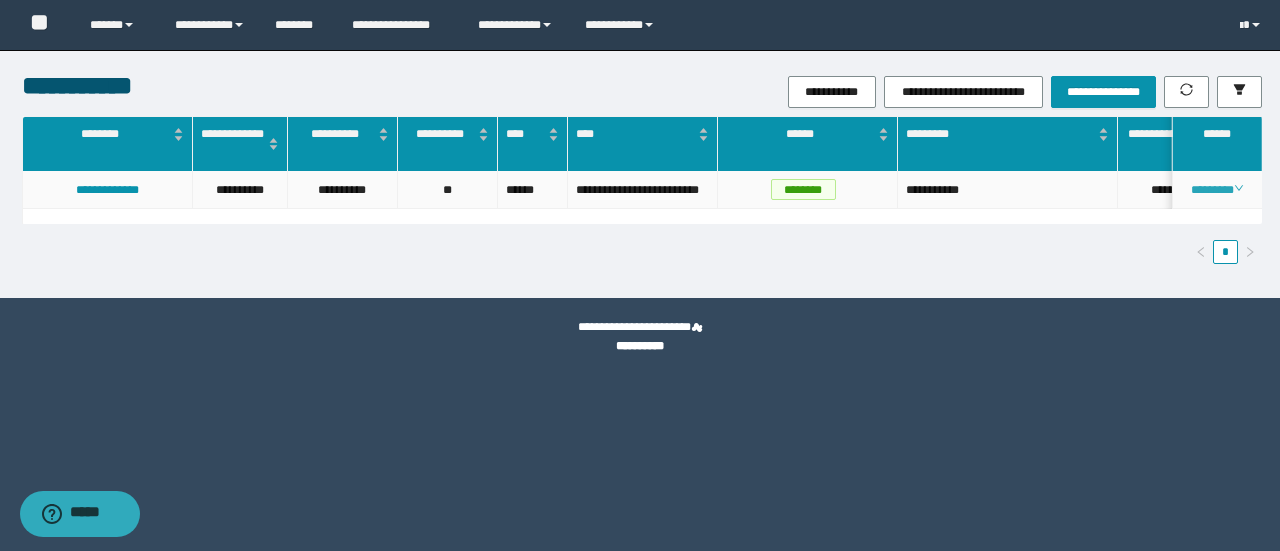 click on "********" at bounding box center [1216, 190] 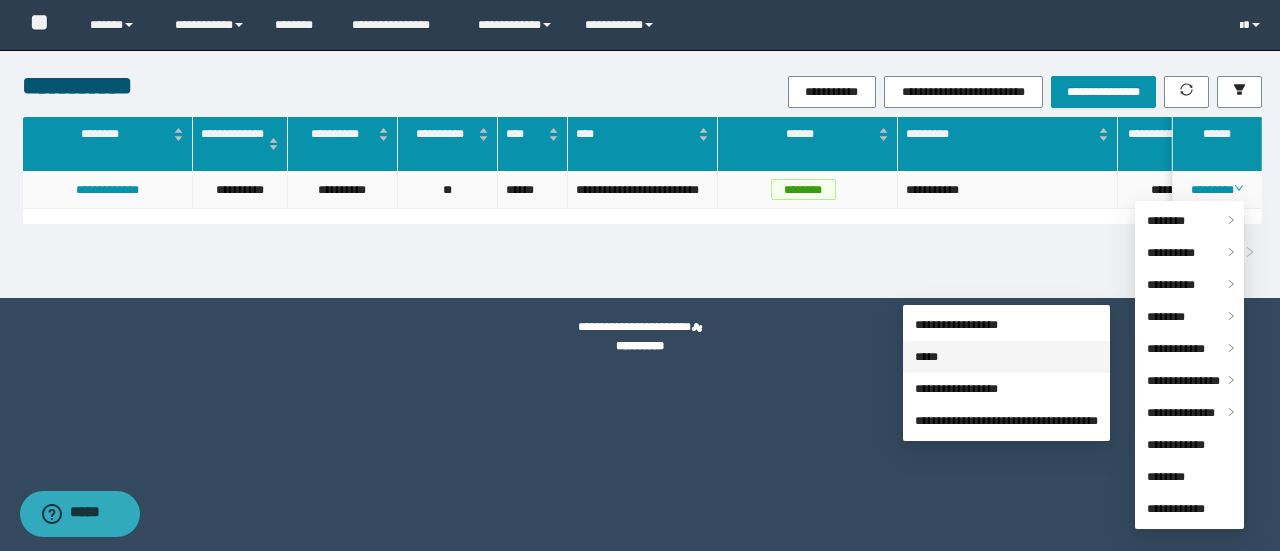 click on "*****" at bounding box center [926, 357] 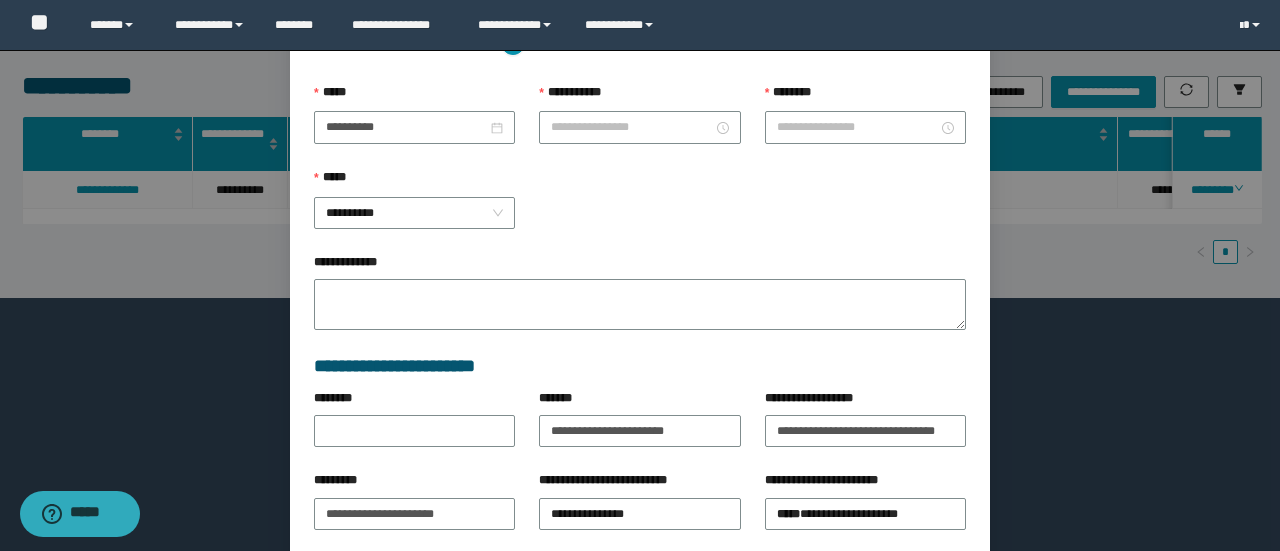 click on "**********" at bounding box center [639, 125] 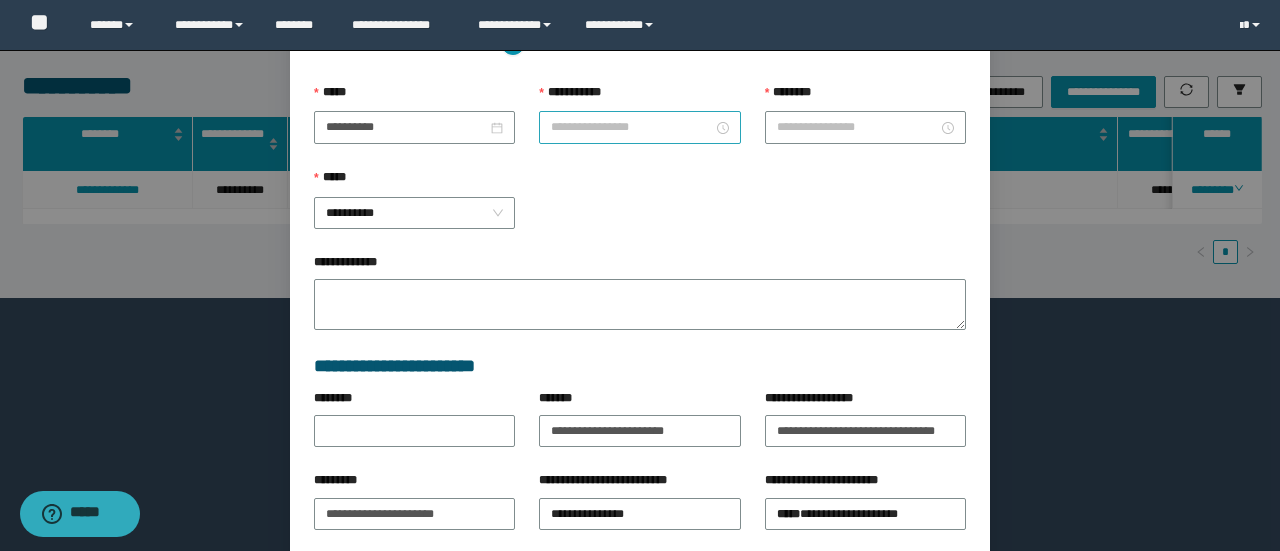 click on "**********" at bounding box center (631, 127) 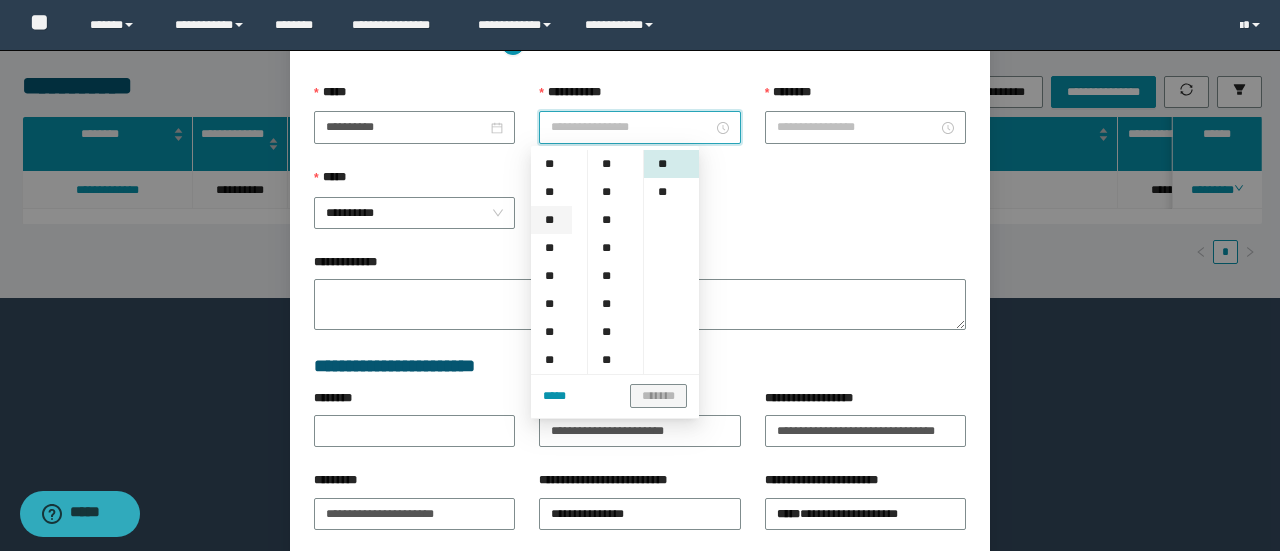 click on "**" at bounding box center (551, 220) 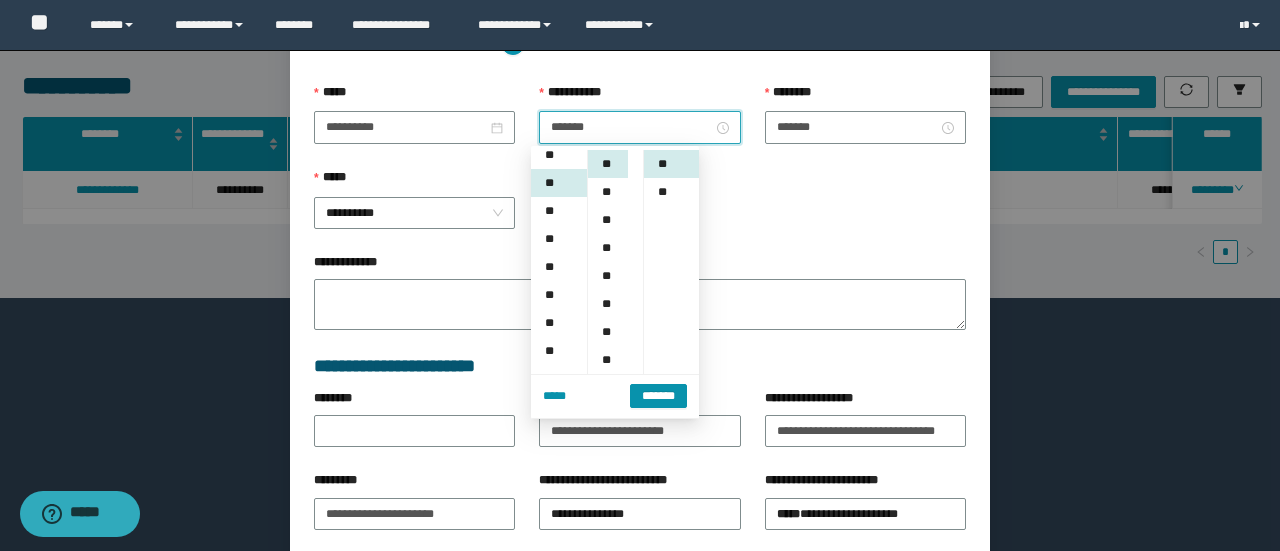 scroll, scrollTop: 56, scrollLeft: 0, axis: vertical 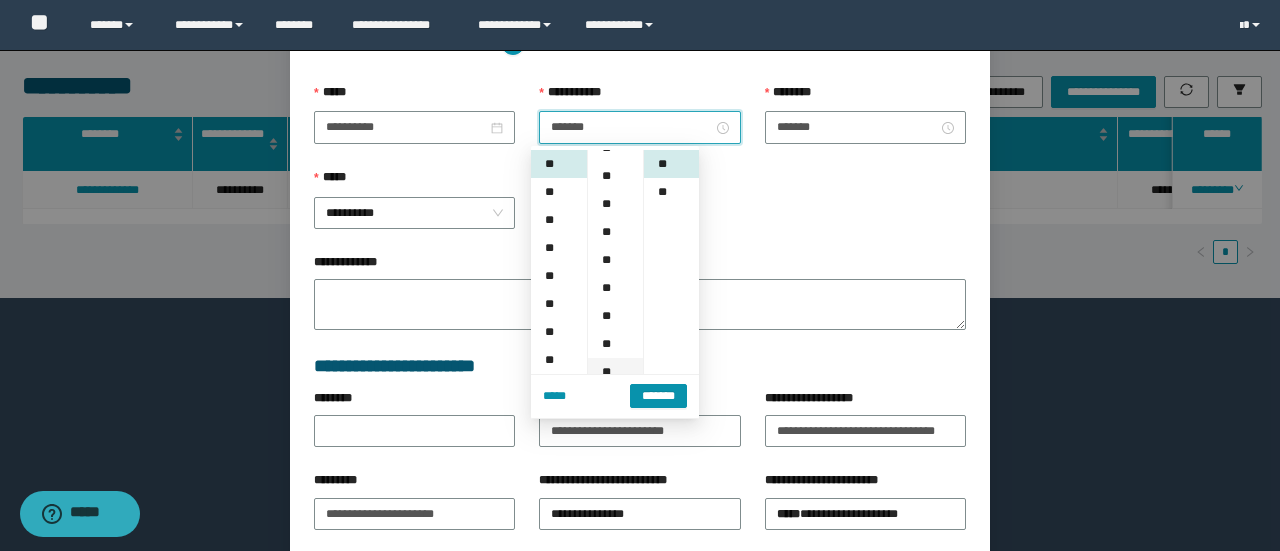 click on "**" at bounding box center (615, 372) 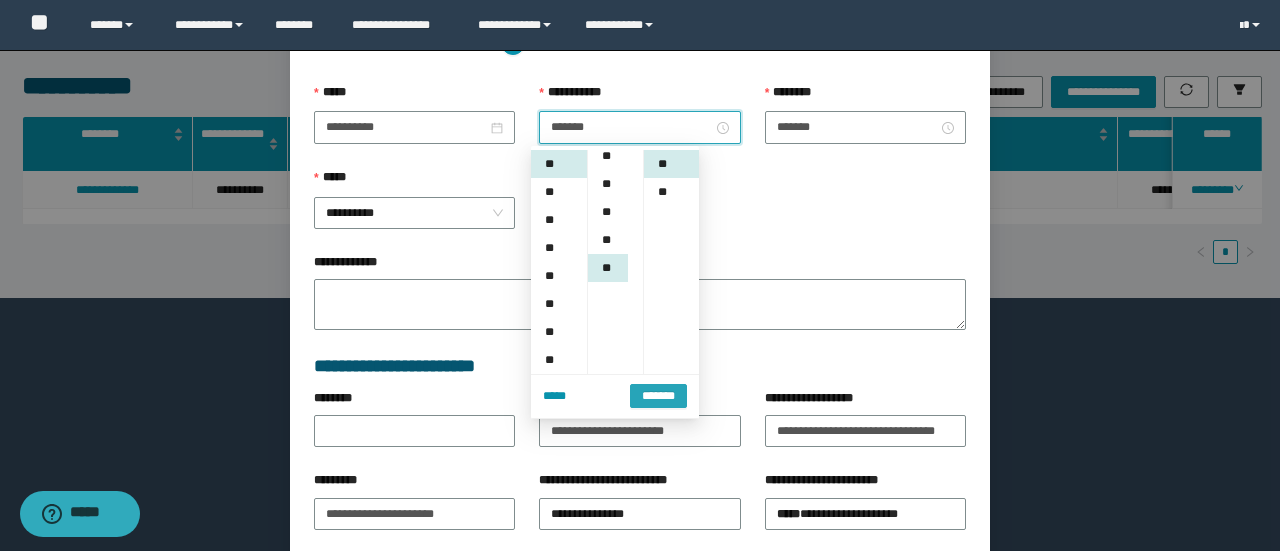 scroll, scrollTop: 308, scrollLeft: 0, axis: vertical 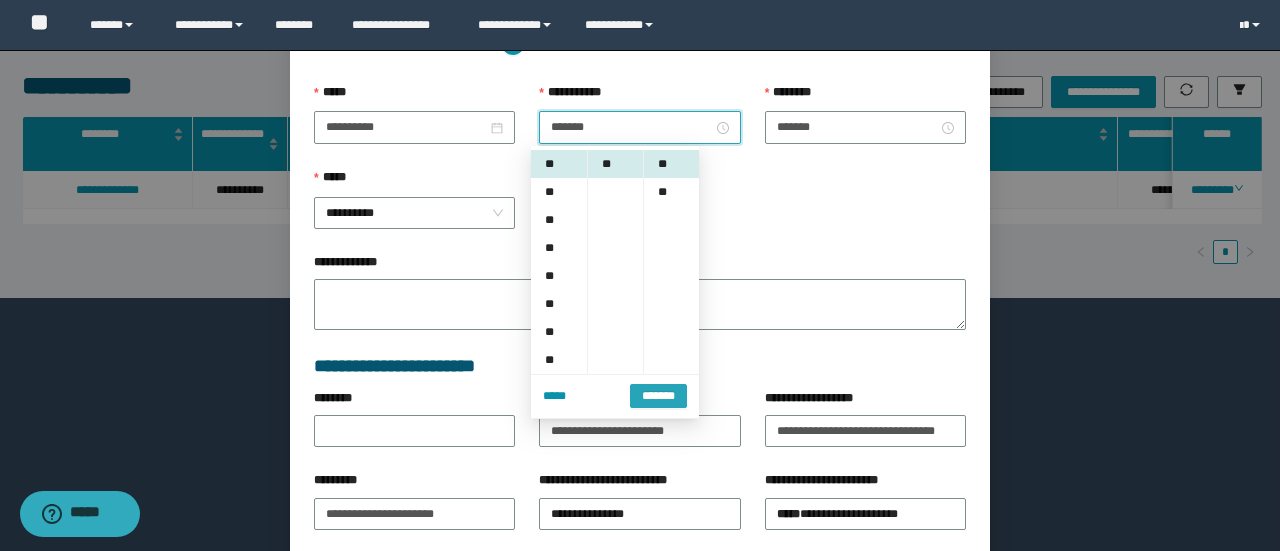 click on "*******" at bounding box center (658, 396) 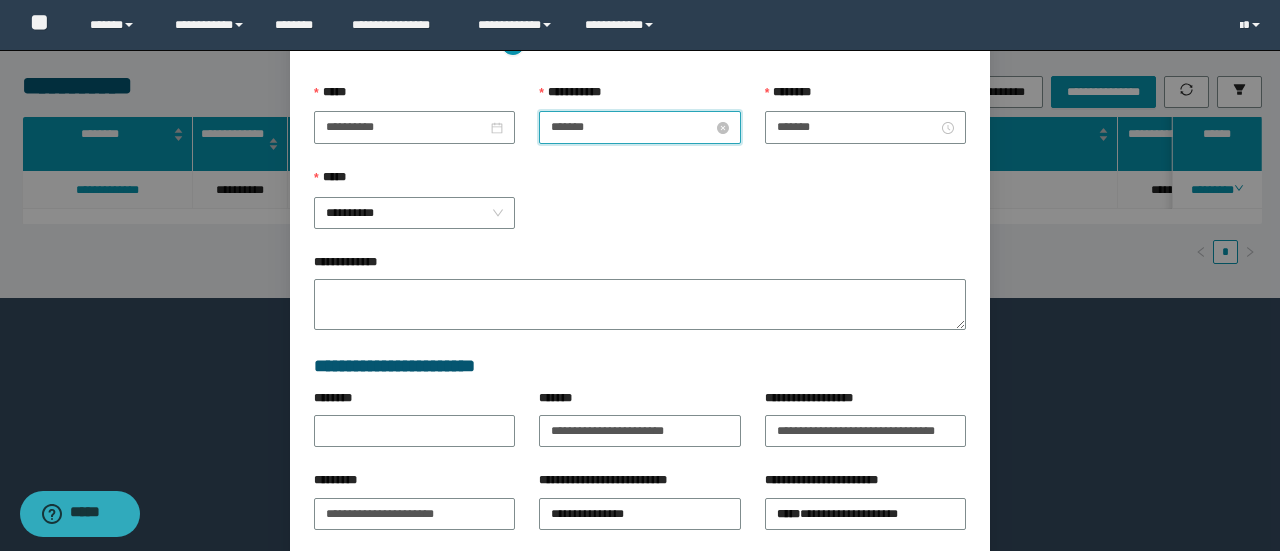 click on "*******" at bounding box center (631, 127) 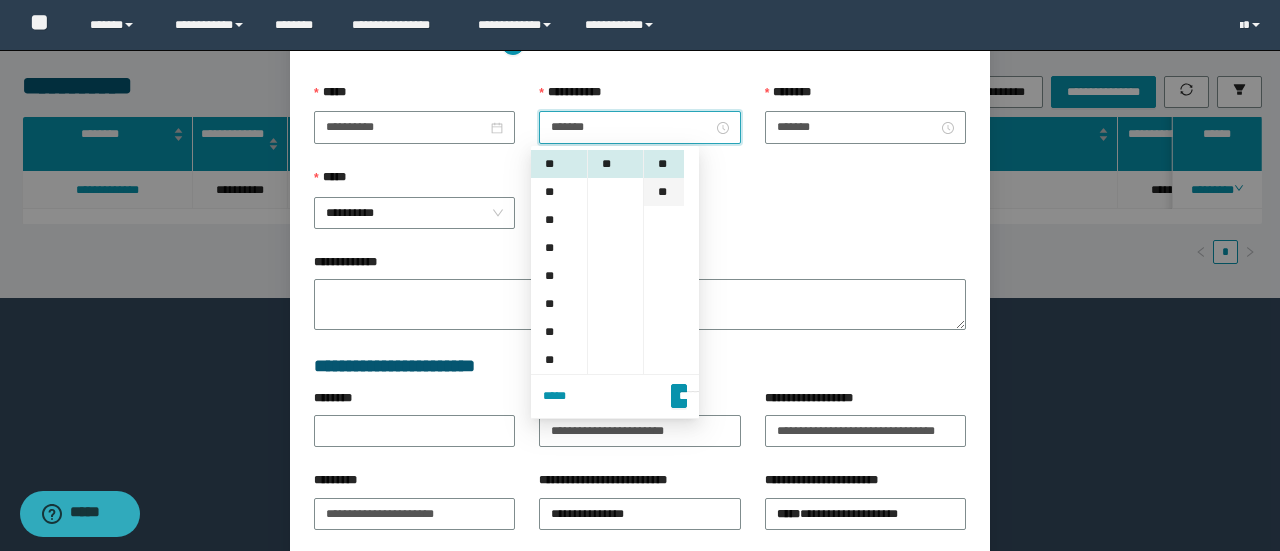 click on "**" at bounding box center (664, 192) 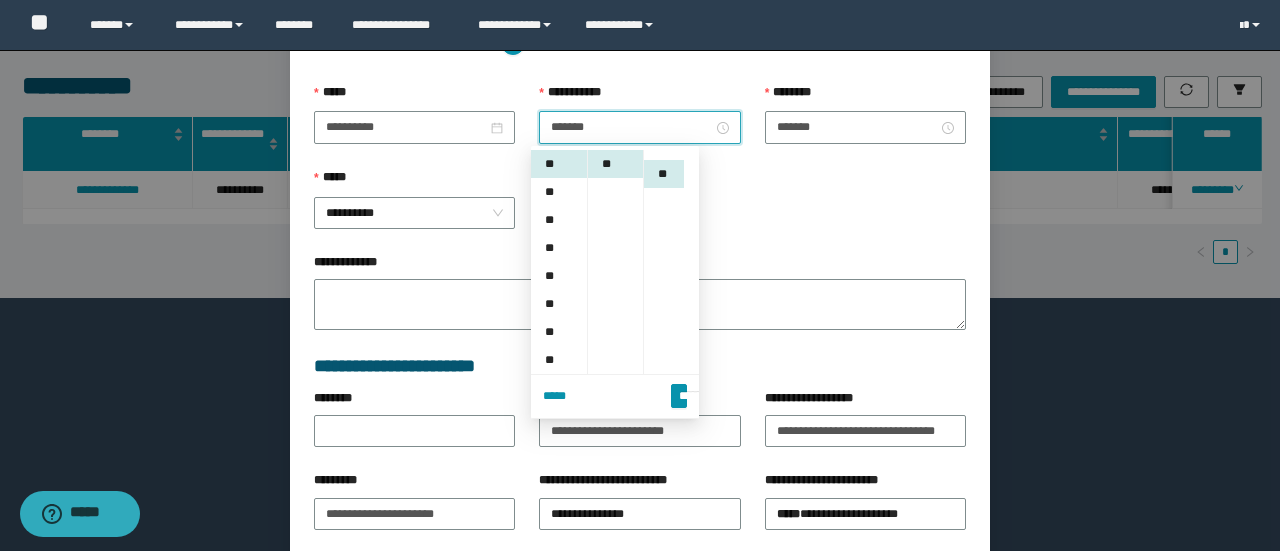 scroll, scrollTop: 28, scrollLeft: 0, axis: vertical 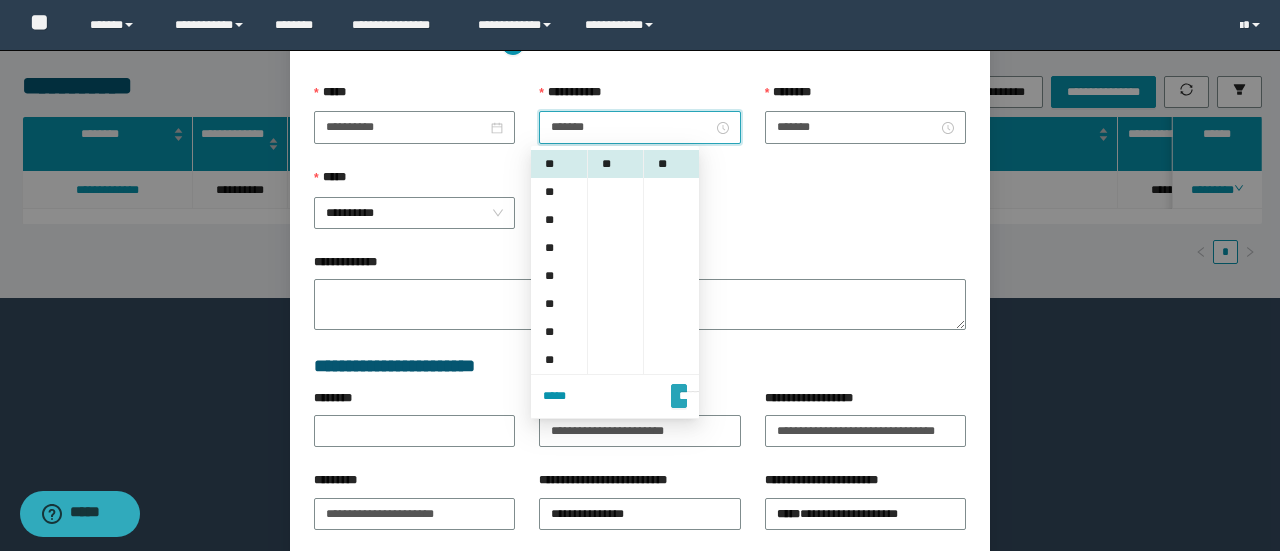 click on "*******" at bounding box center [679, 396] 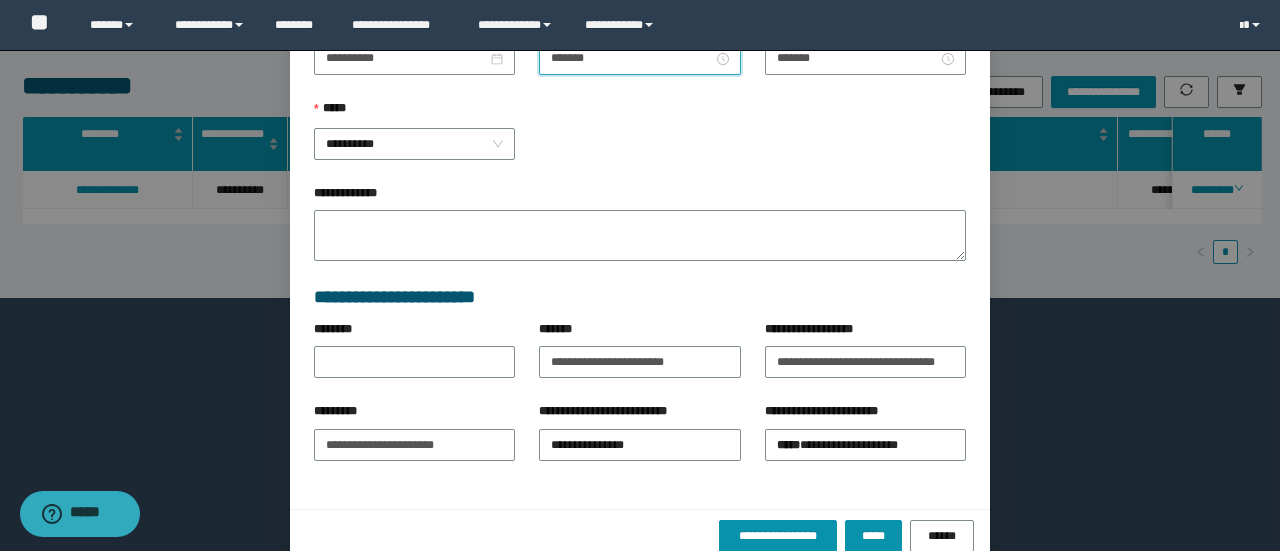 scroll, scrollTop: 316, scrollLeft: 0, axis: vertical 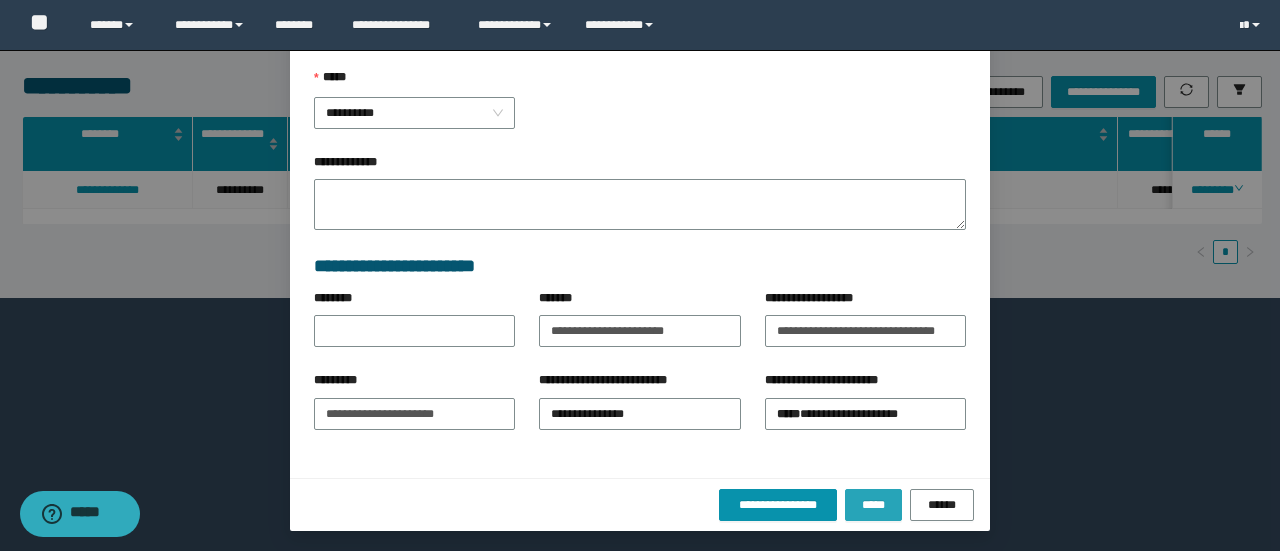 click on "*****" at bounding box center [873, 505] 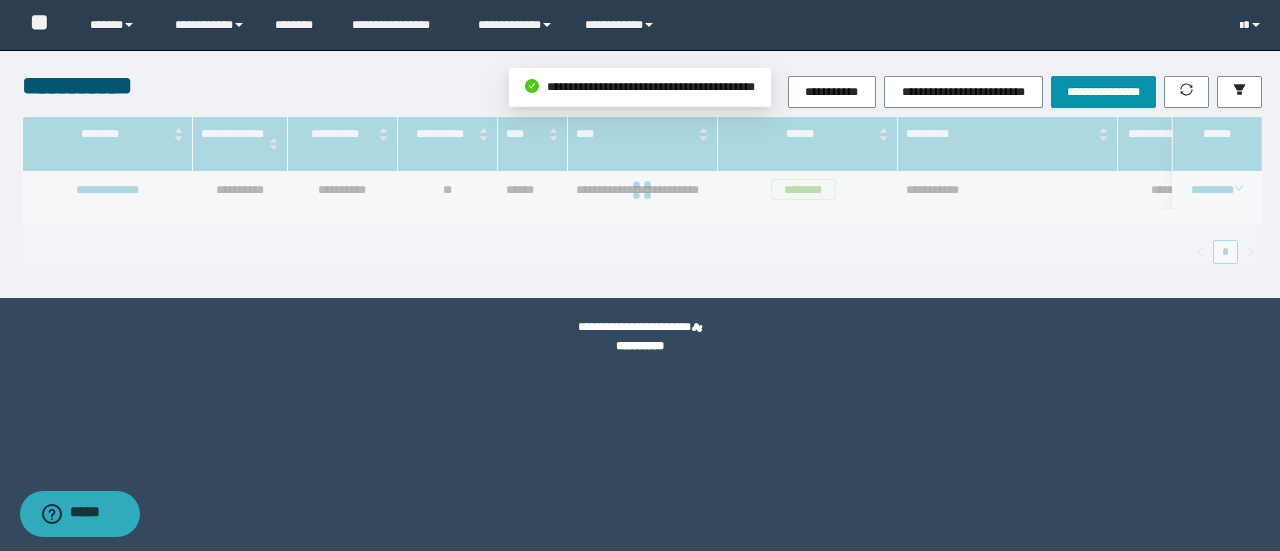 scroll, scrollTop: 216, scrollLeft: 0, axis: vertical 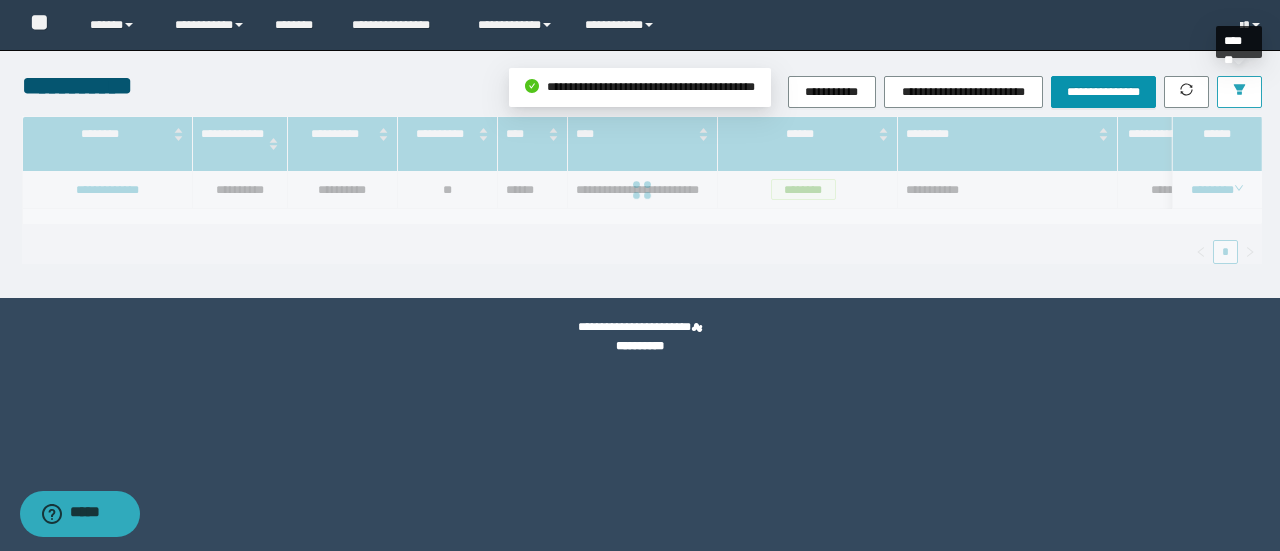 click 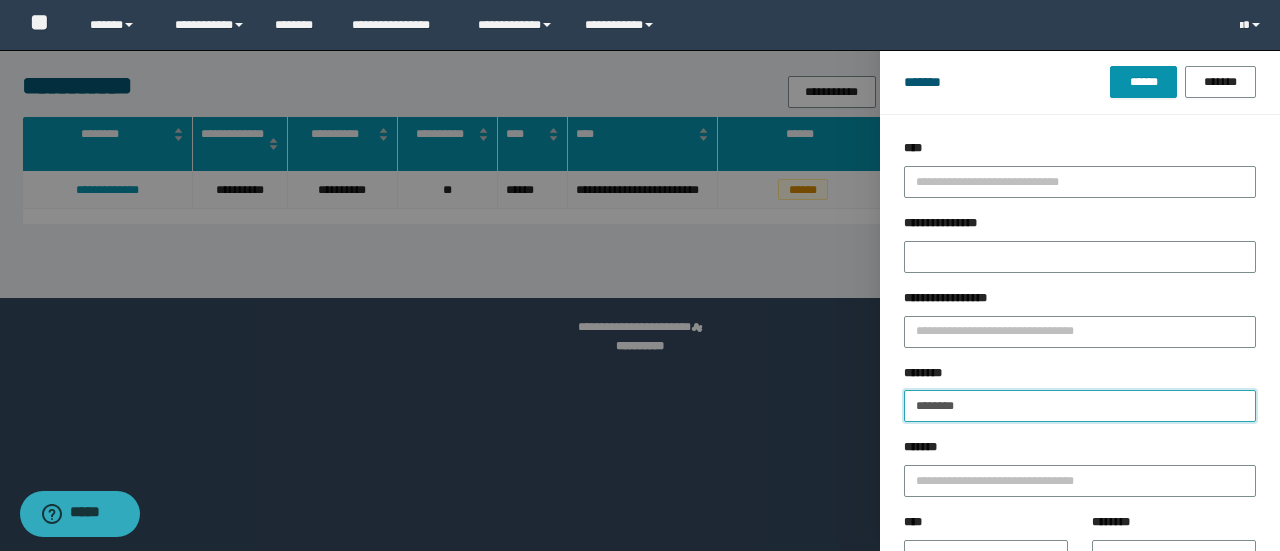 drag, startPoint x: 889, startPoint y: 403, endPoint x: 409, endPoint y: 423, distance: 480.41647 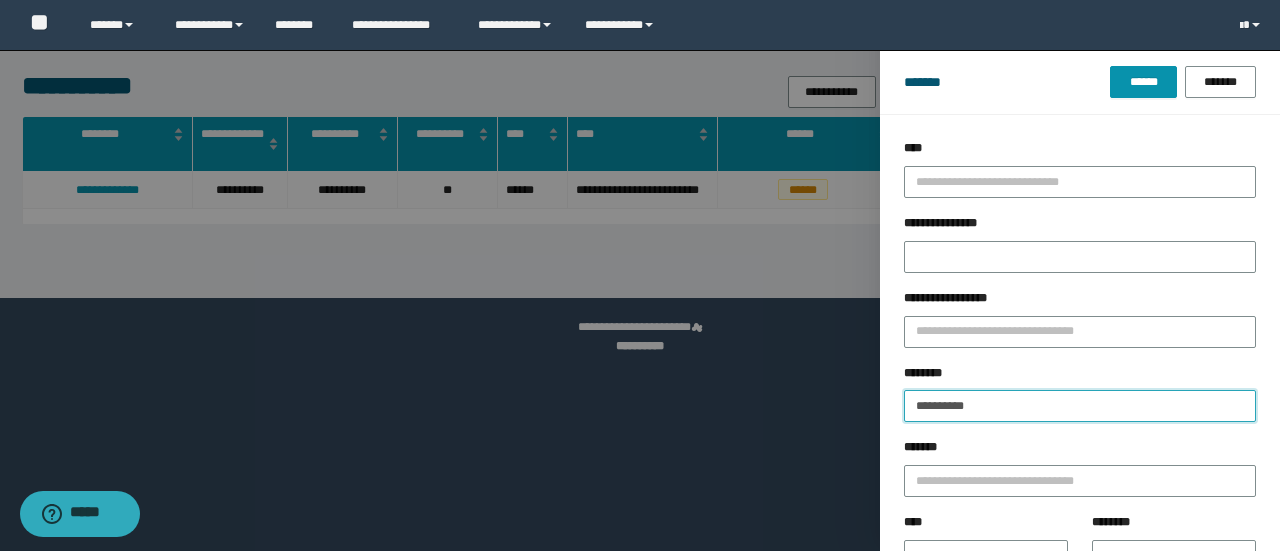 type on "**********" 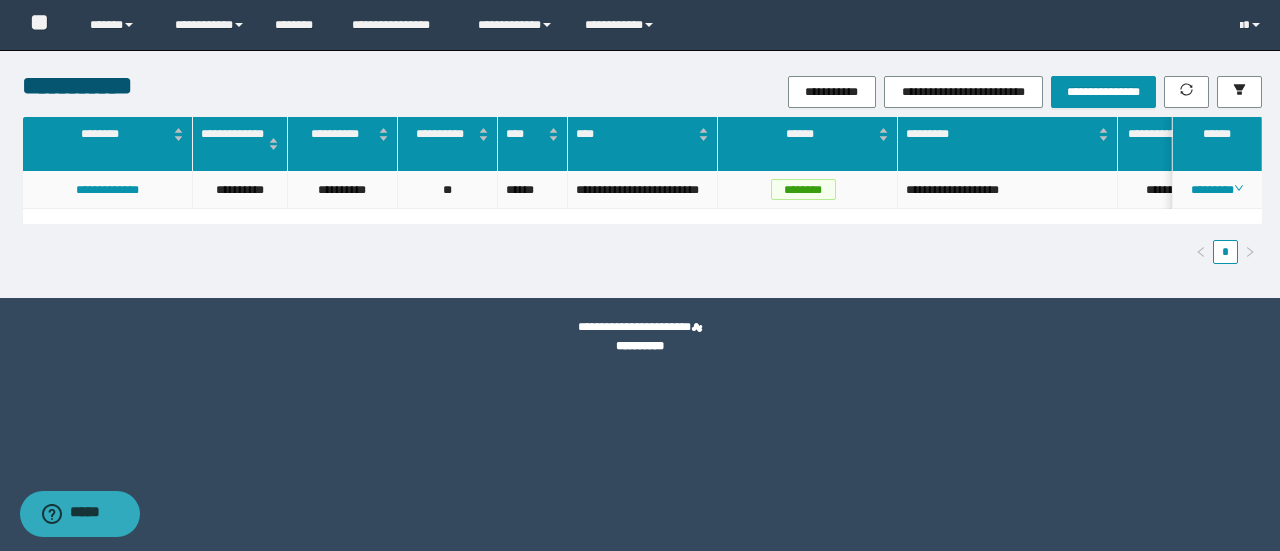 click on "********" at bounding box center (1217, 190) 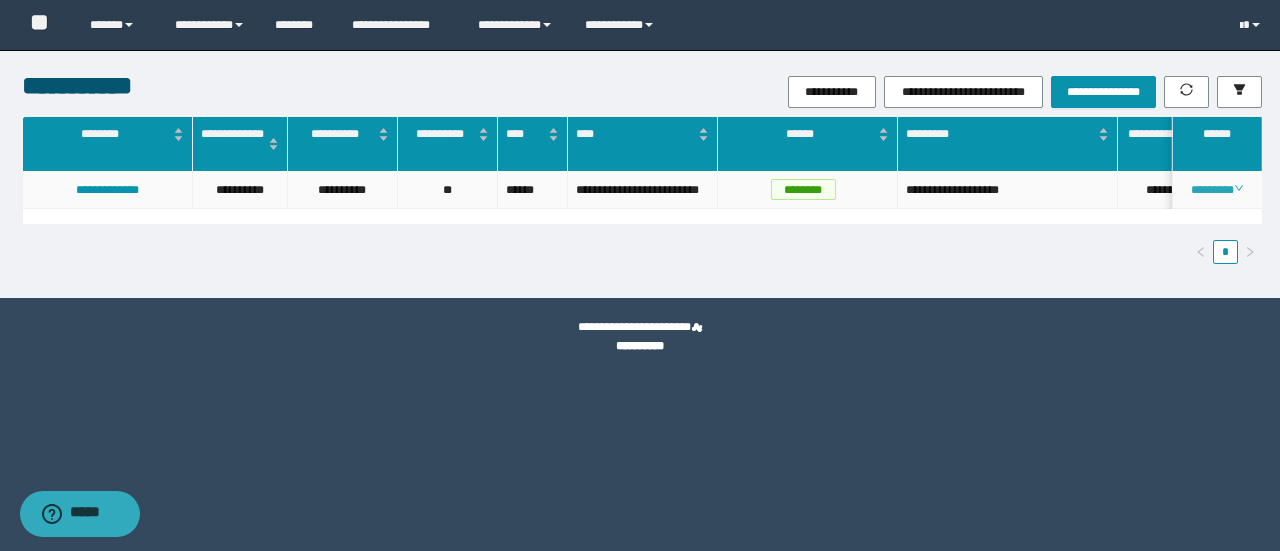 click on "********" at bounding box center (1216, 190) 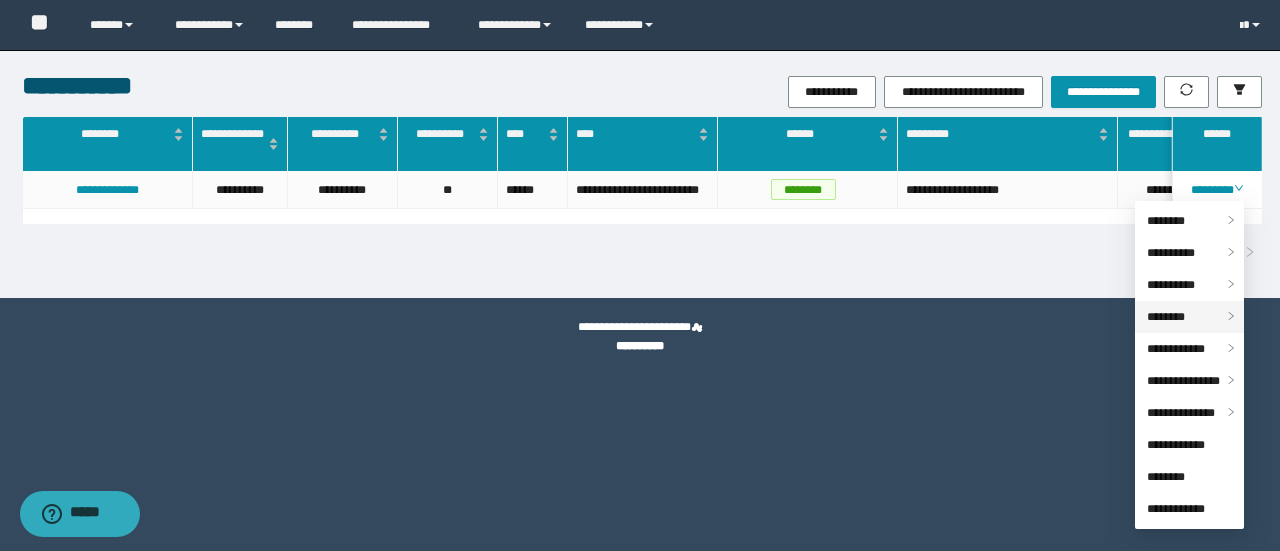 click on "********" at bounding box center [1166, 317] 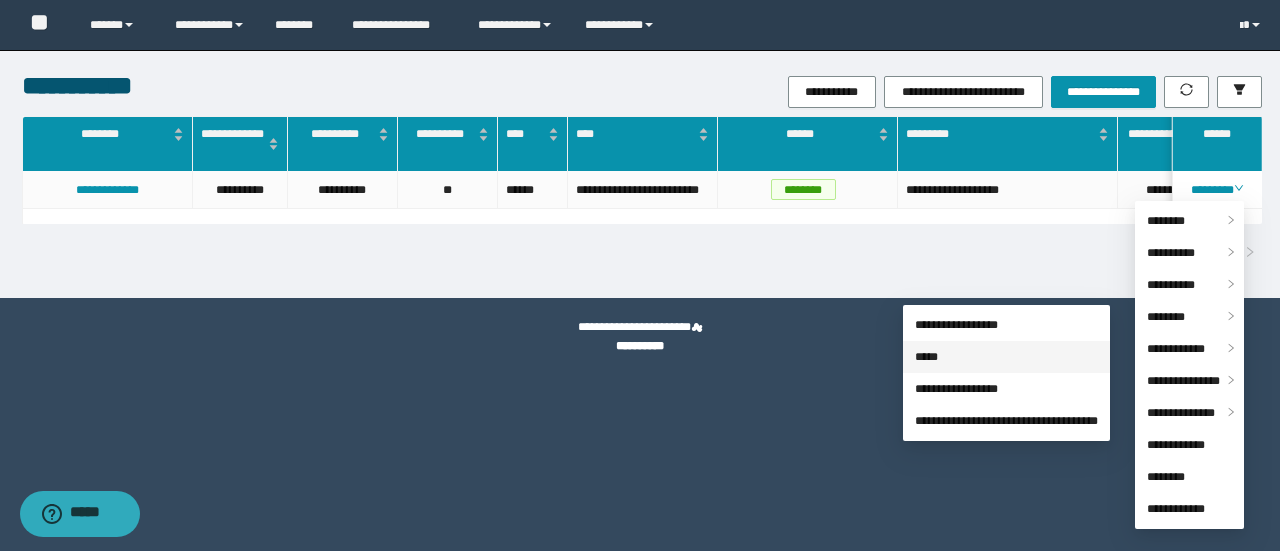 click on "*****" at bounding box center (926, 357) 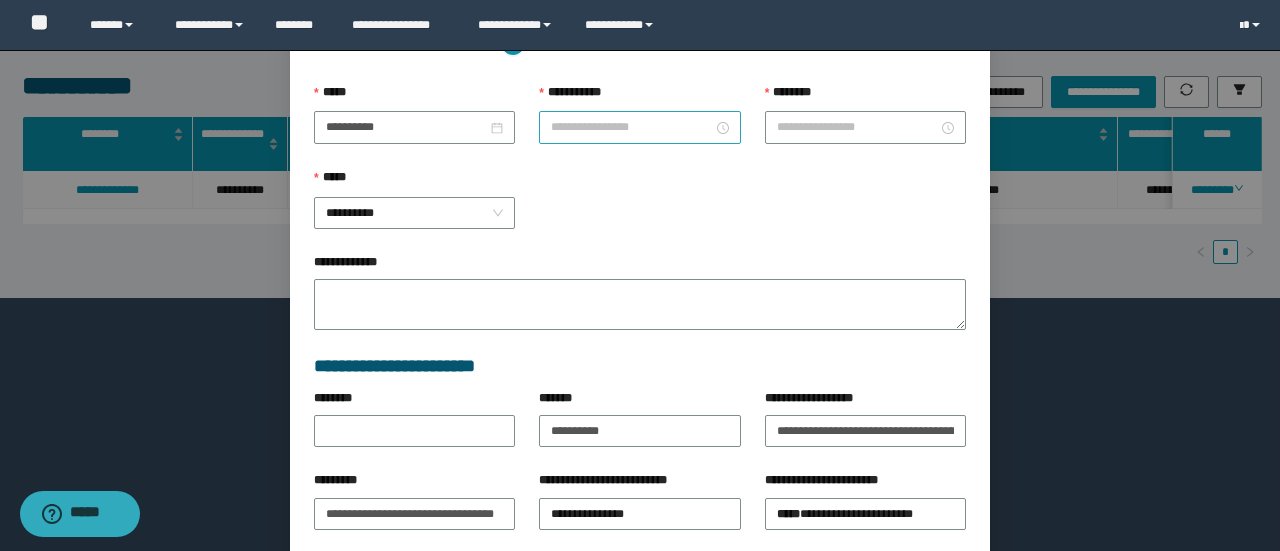 click on "**********" at bounding box center (631, 127) 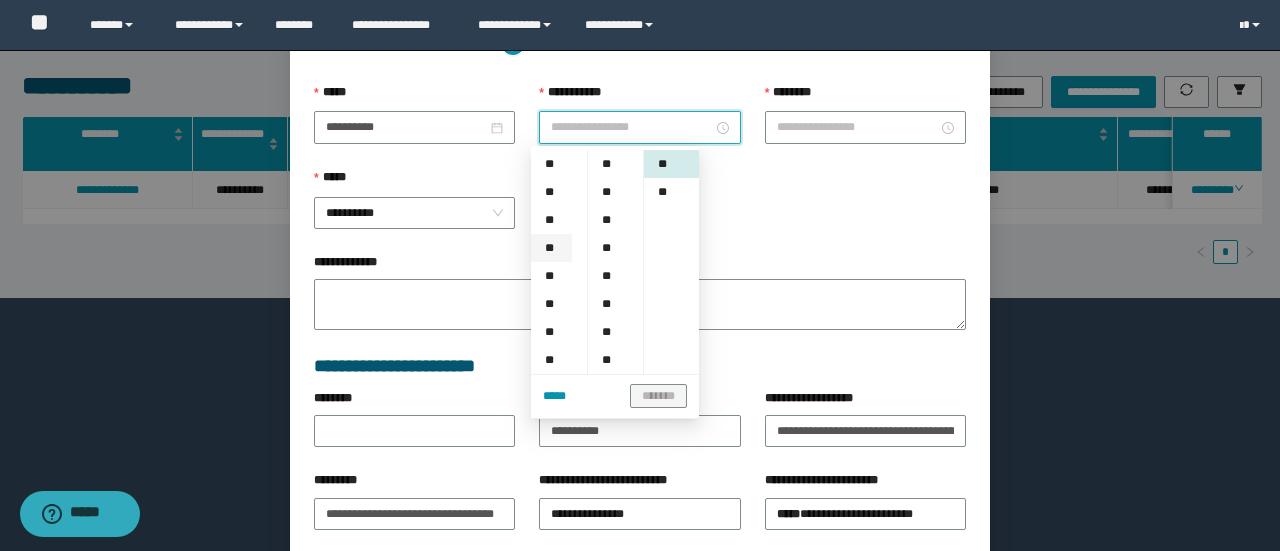 click on "**" at bounding box center [551, 248] 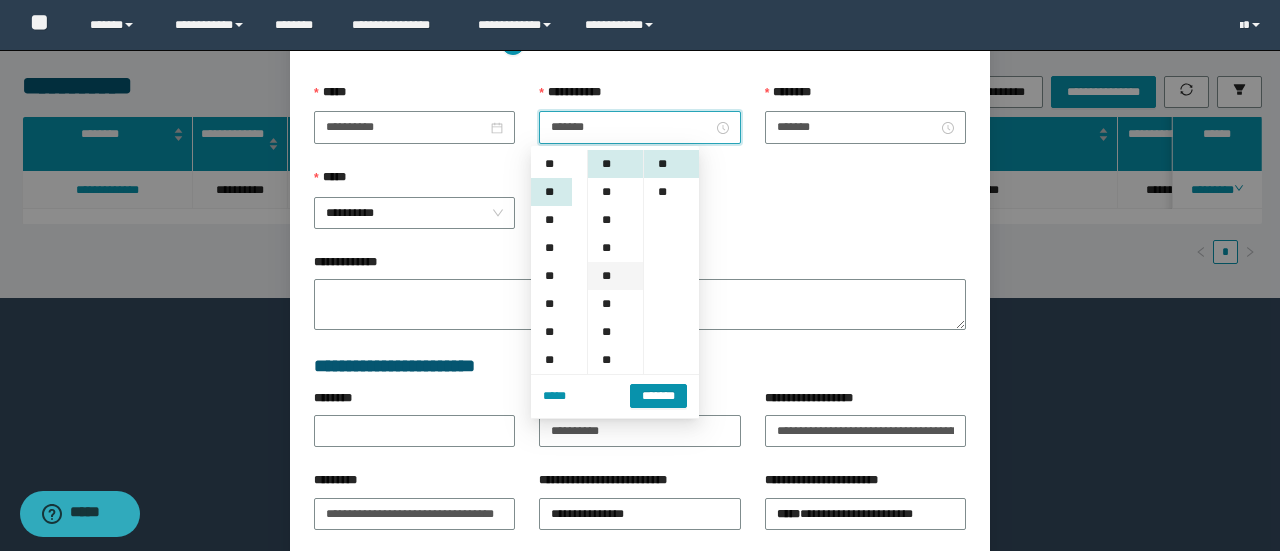 scroll, scrollTop: 84, scrollLeft: 0, axis: vertical 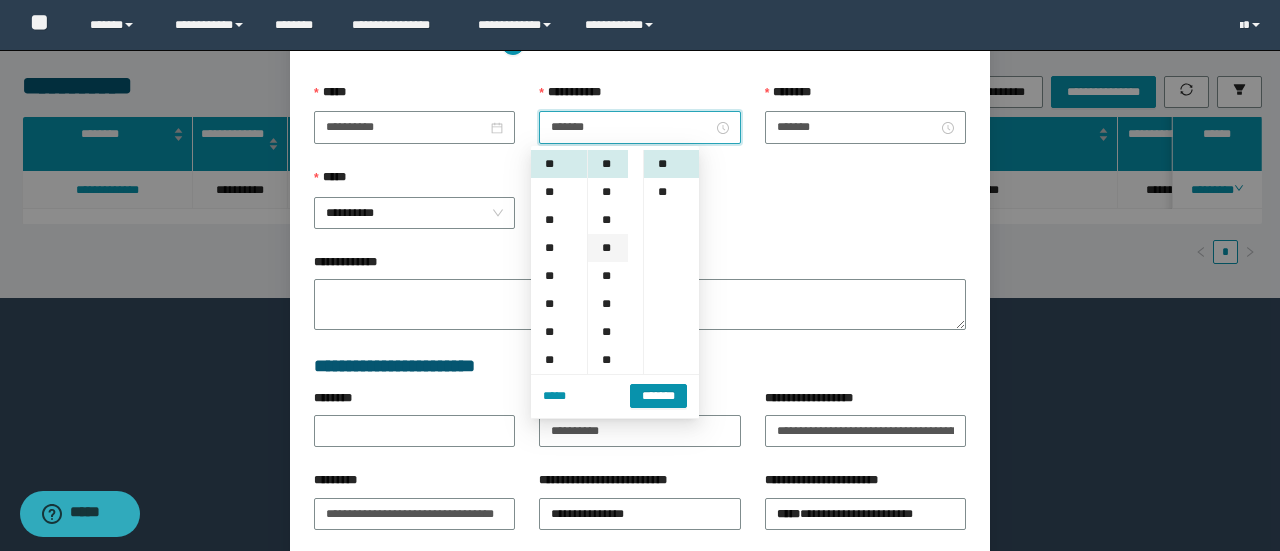 click on "**" at bounding box center [608, 248] 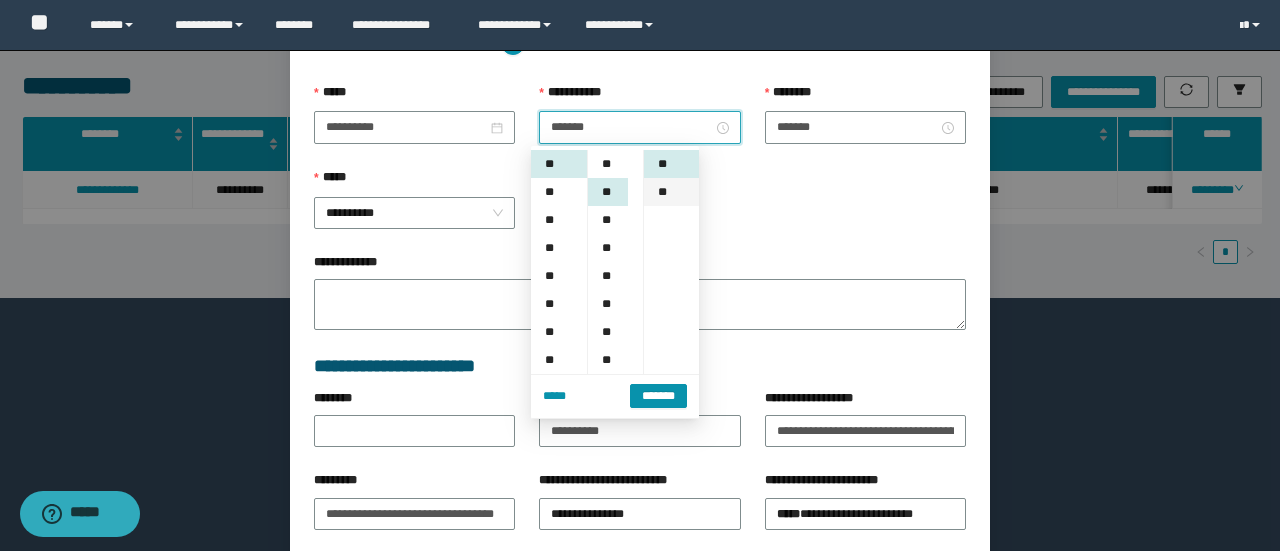 scroll, scrollTop: 84, scrollLeft: 0, axis: vertical 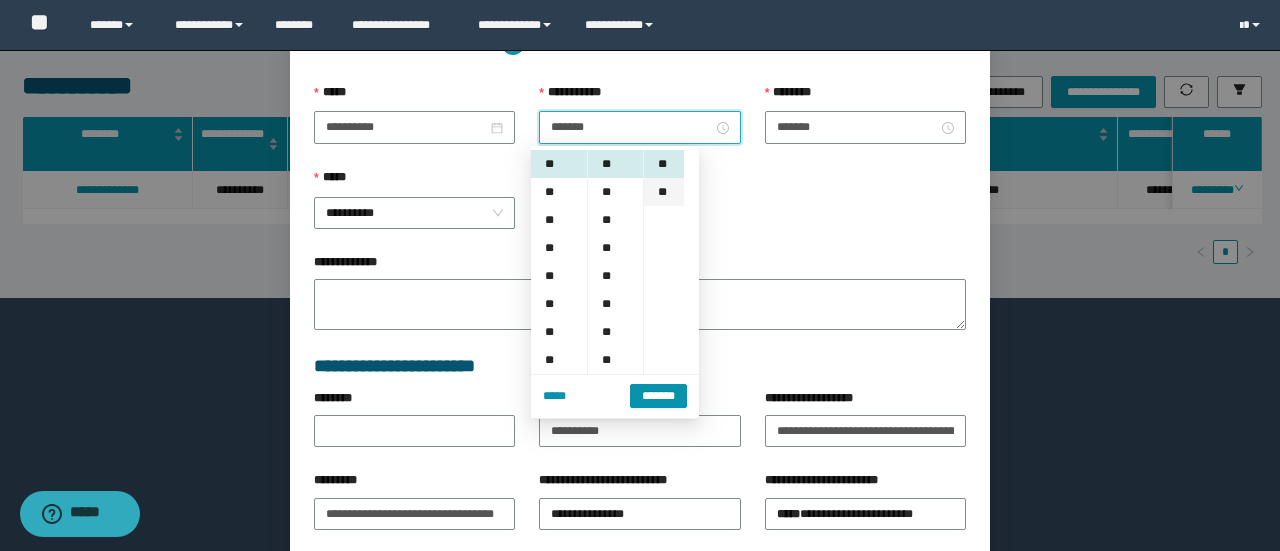 click on "**" at bounding box center (664, 192) 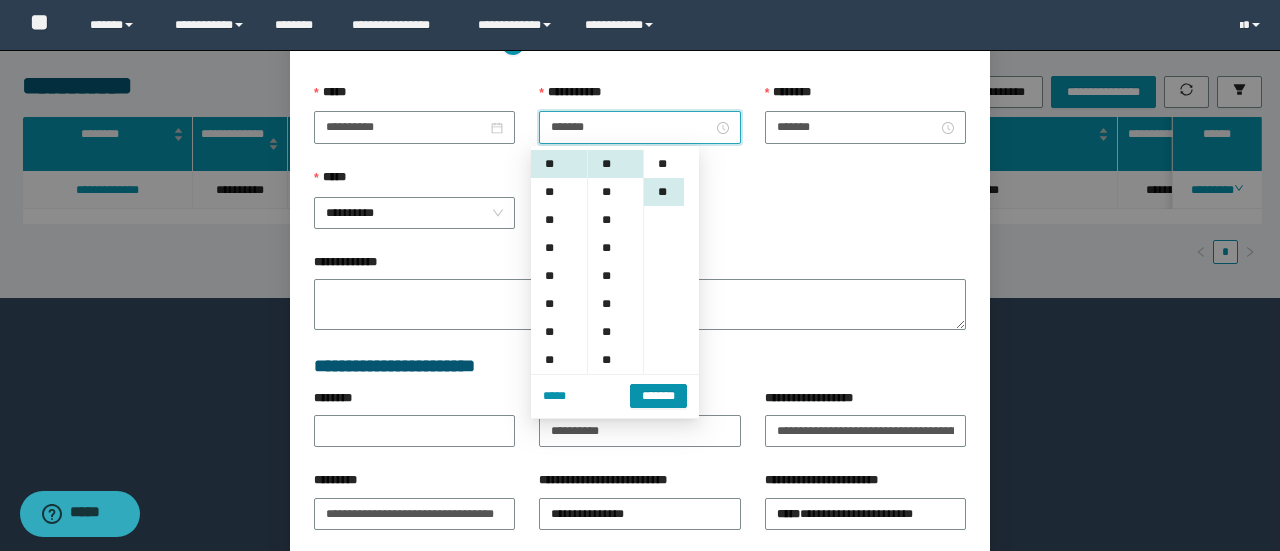 scroll, scrollTop: 28, scrollLeft: 0, axis: vertical 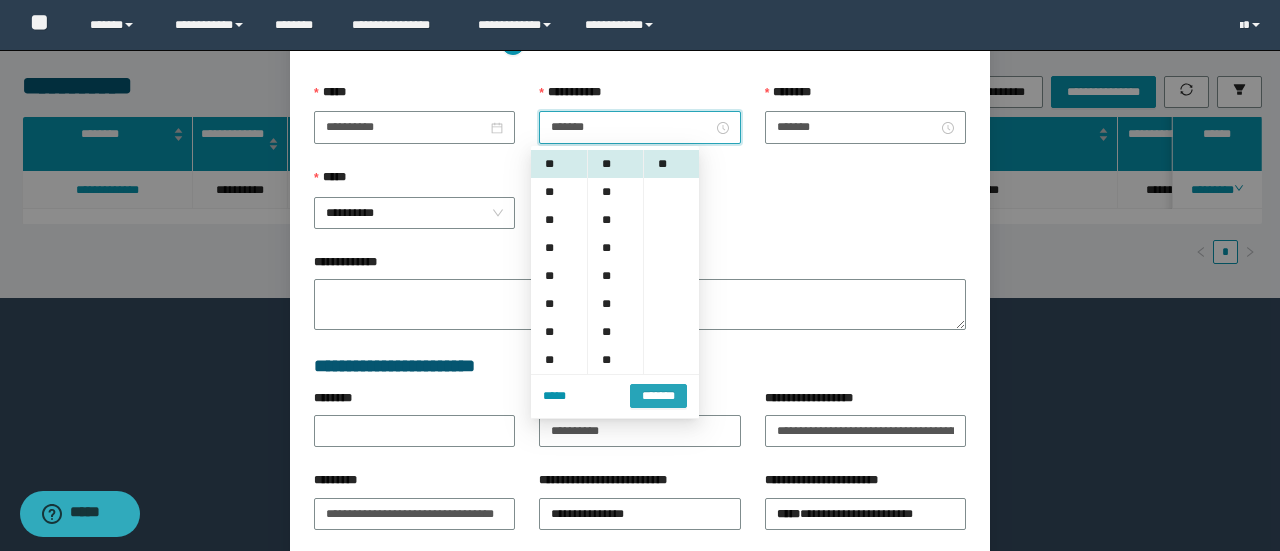 click on "*******" at bounding box center [658, 396] 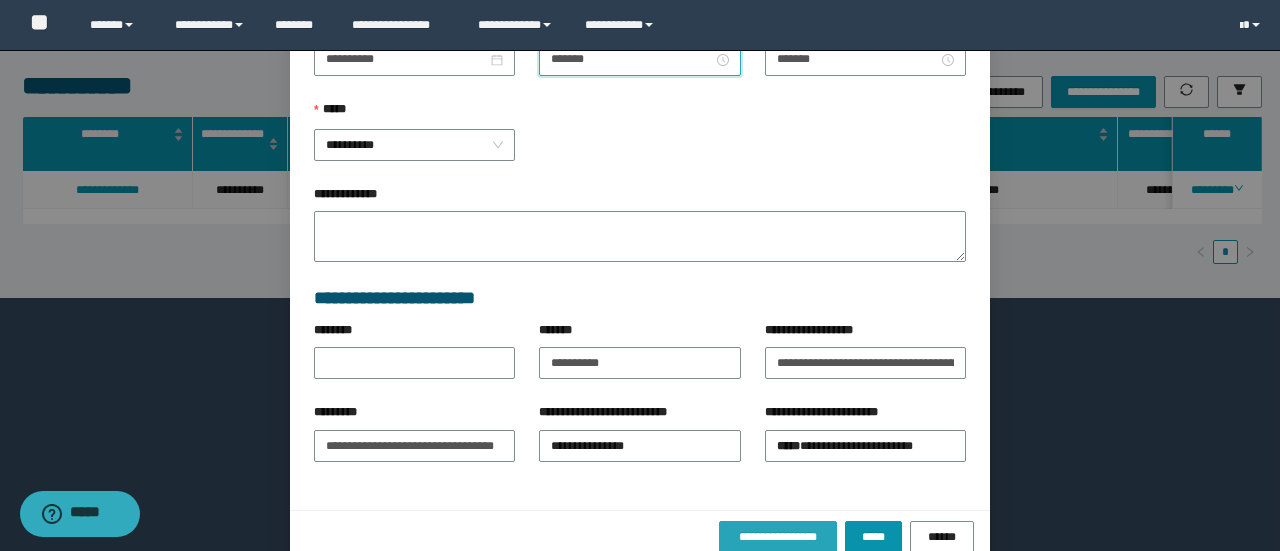 scroll, scrollTop: 316, scrollLeft: 0, axis: vertical 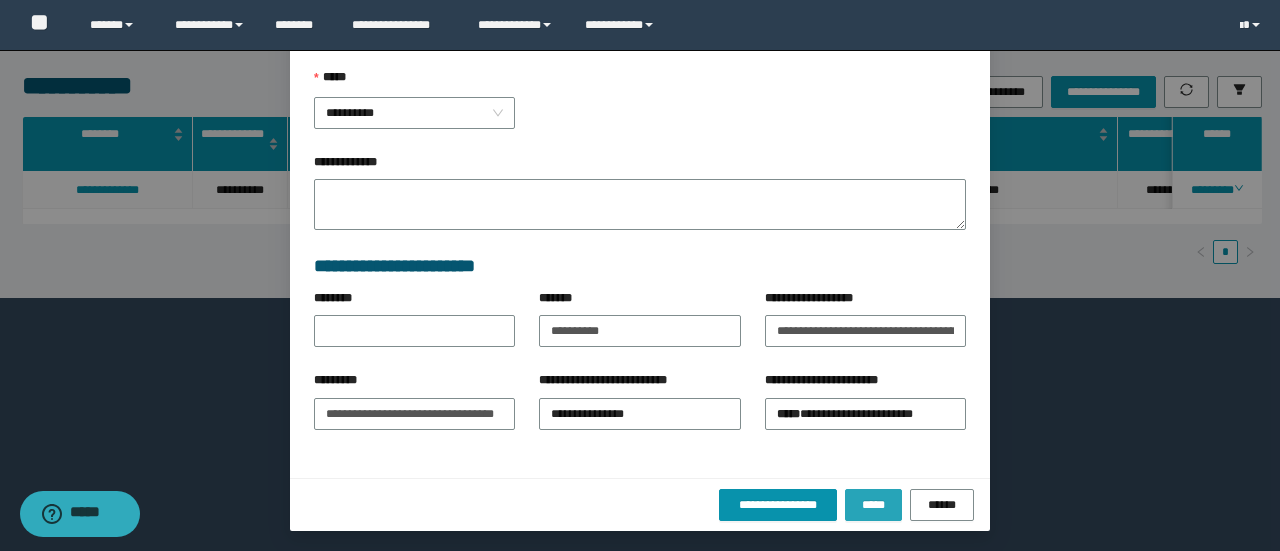 click on "*****" at bounding box center [873, 505] 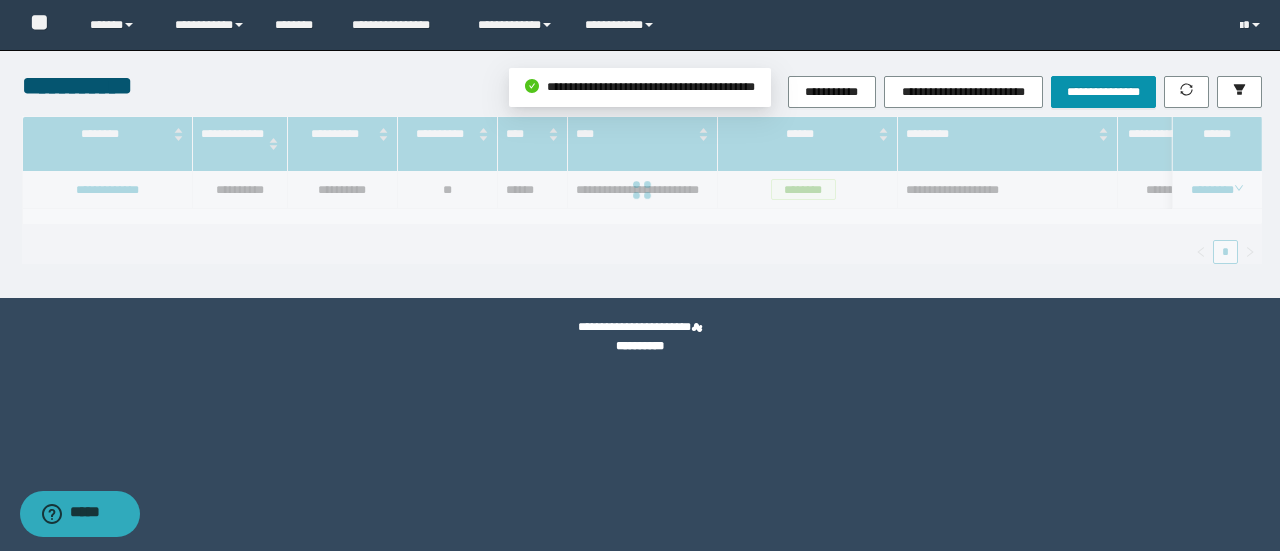 scroll, scrollTop: 216, scrollLeft: 0, axis: vertical 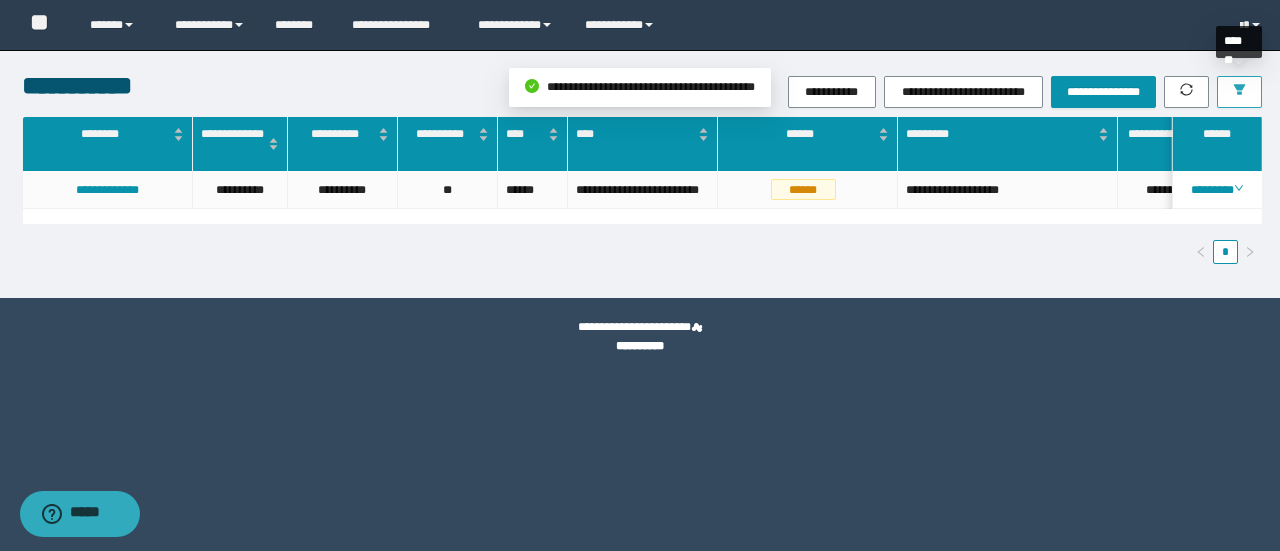 click at bounding box center [1239, 92] 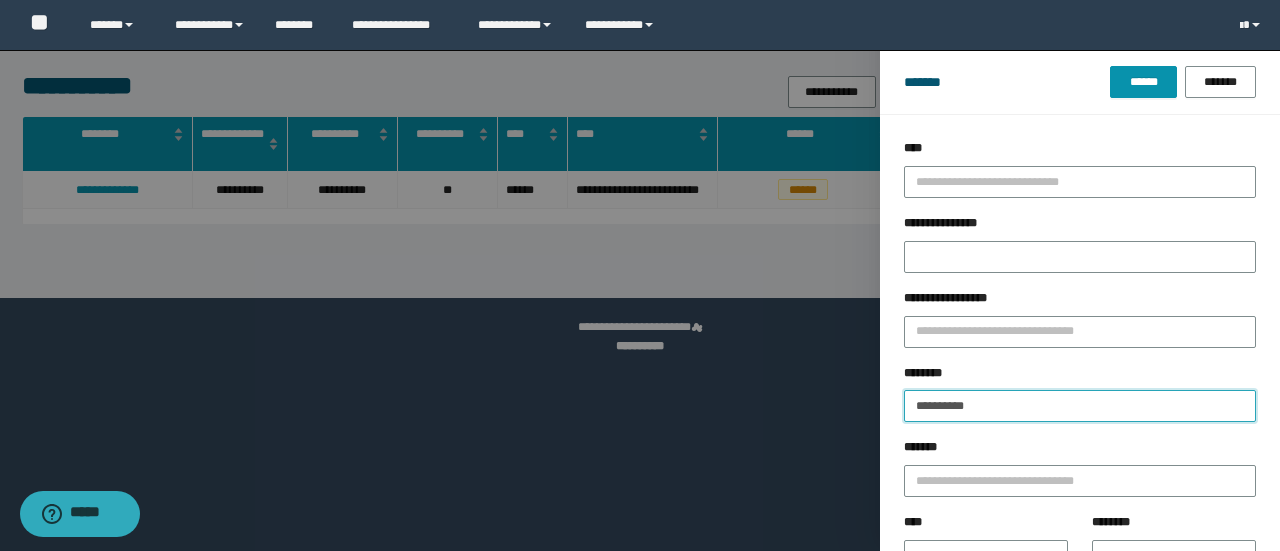 drag, startPoint x: 957, startPoint y: 405, endPoint x: 595, endPoint y: 406, distance: 362.00137 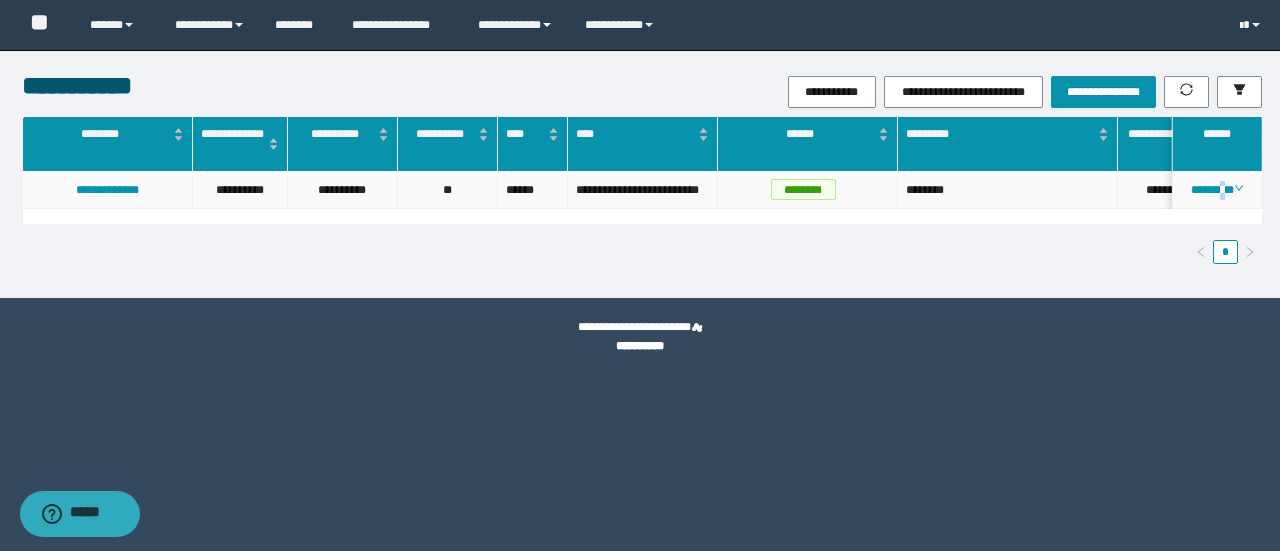 click on "********" at bounding box center [1217, 190] 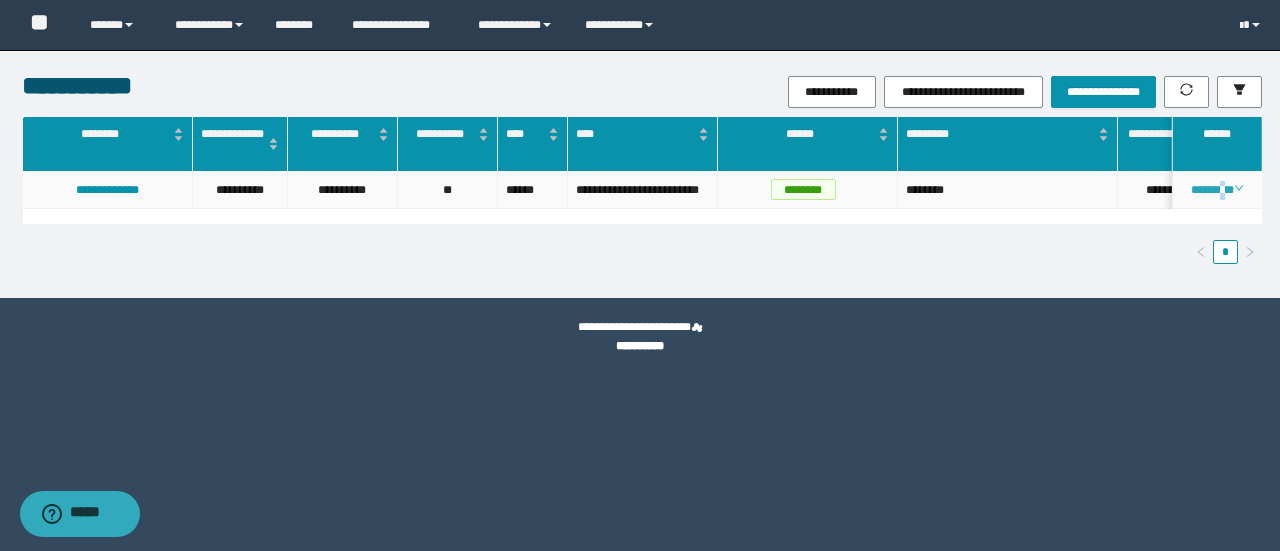 click on "********" at bounding box center [1216, 190] 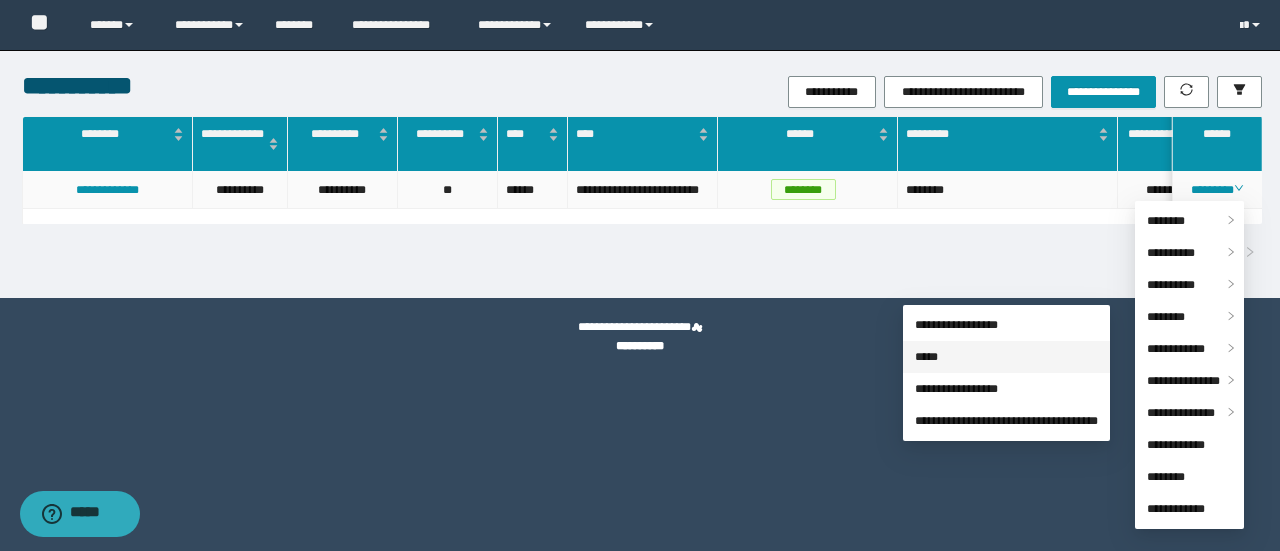 click on "*****" at bounding box center [926, 357] 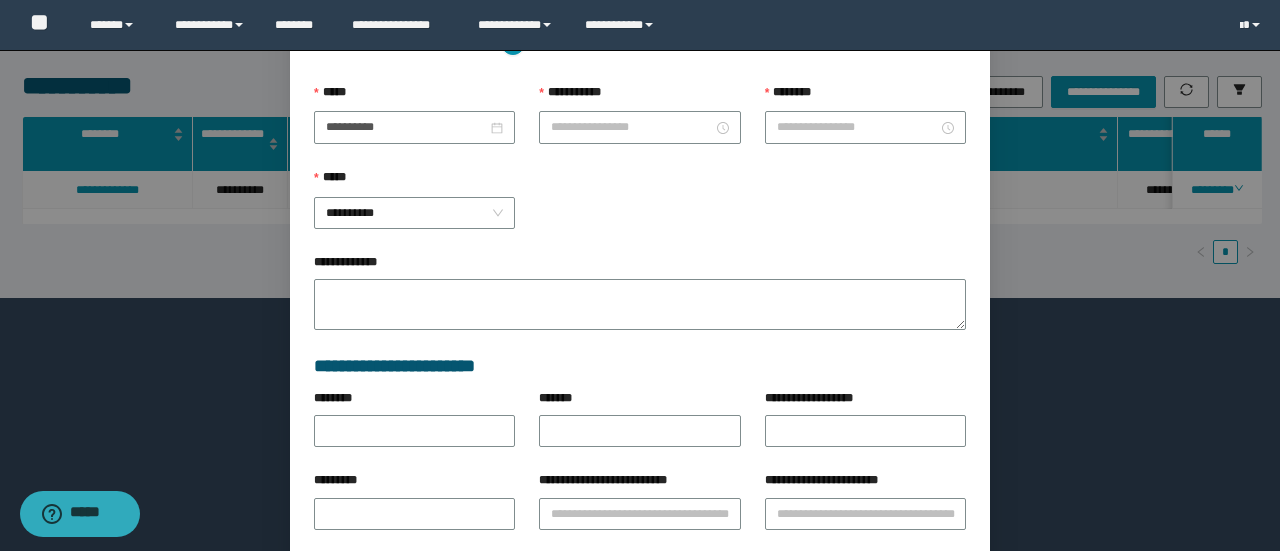 type on "**********" 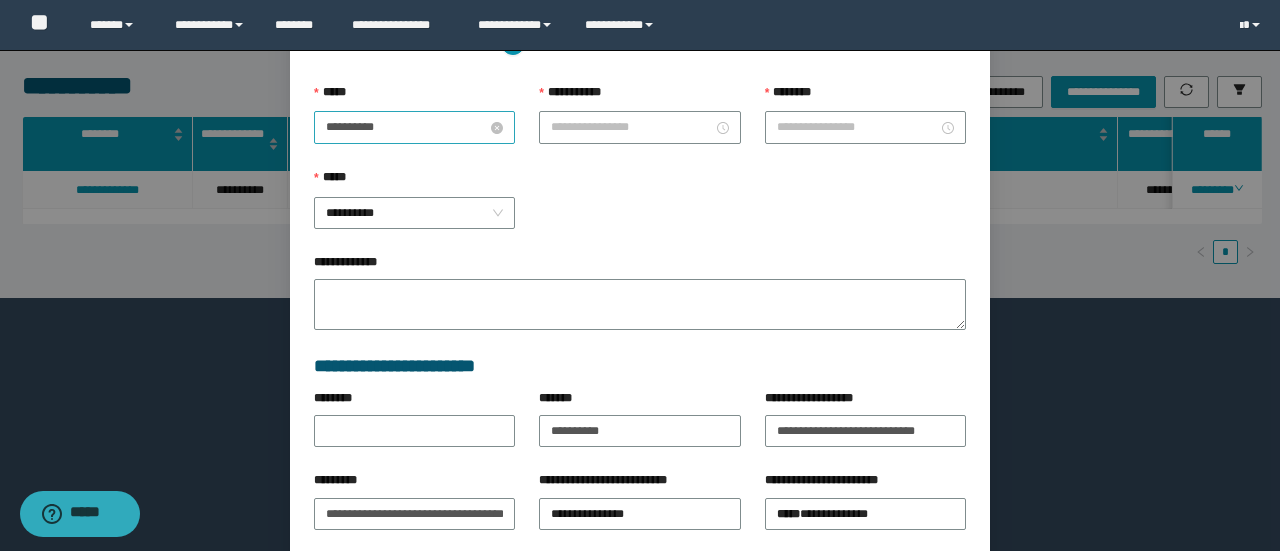click on "**********" at bounding box center [406, 127] 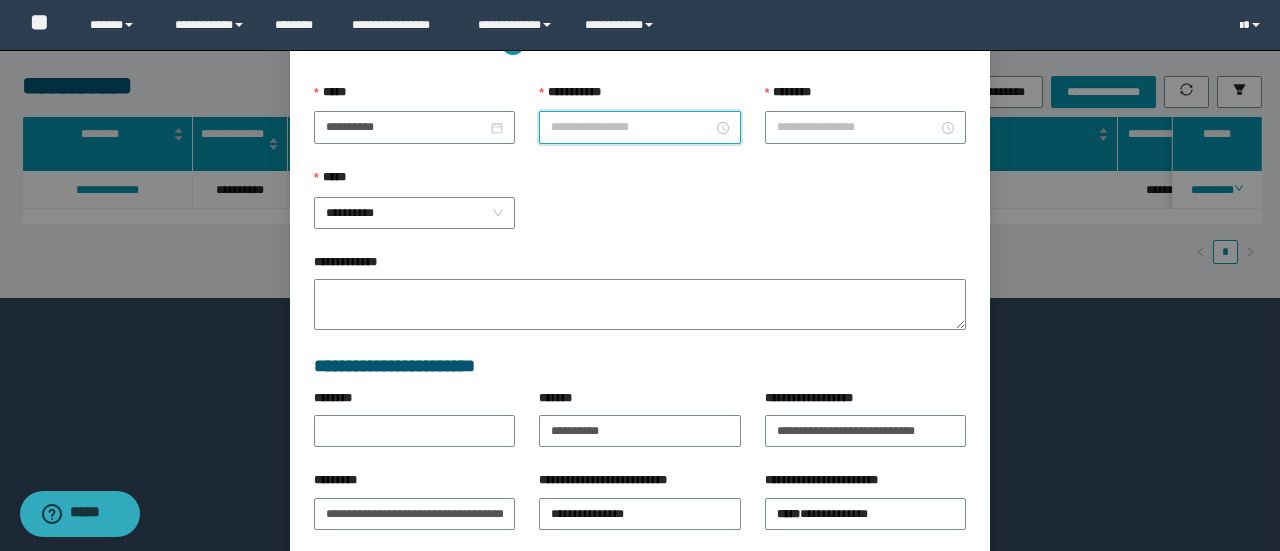 click on "**********" at bounding box center (631, 127) 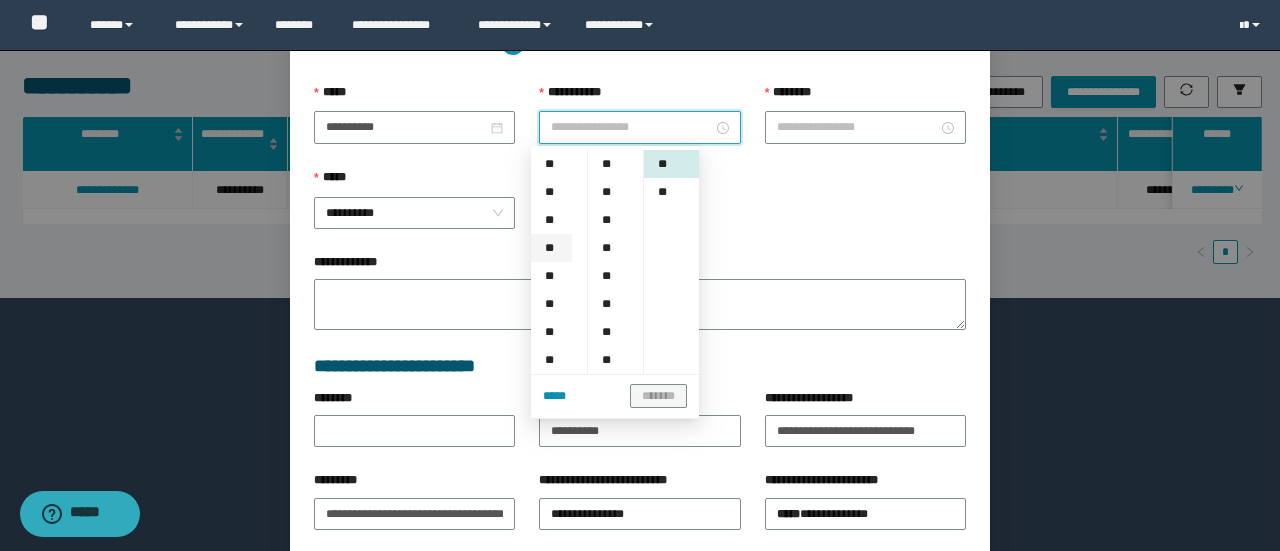 click on "**" at bounding box center [551, 248] 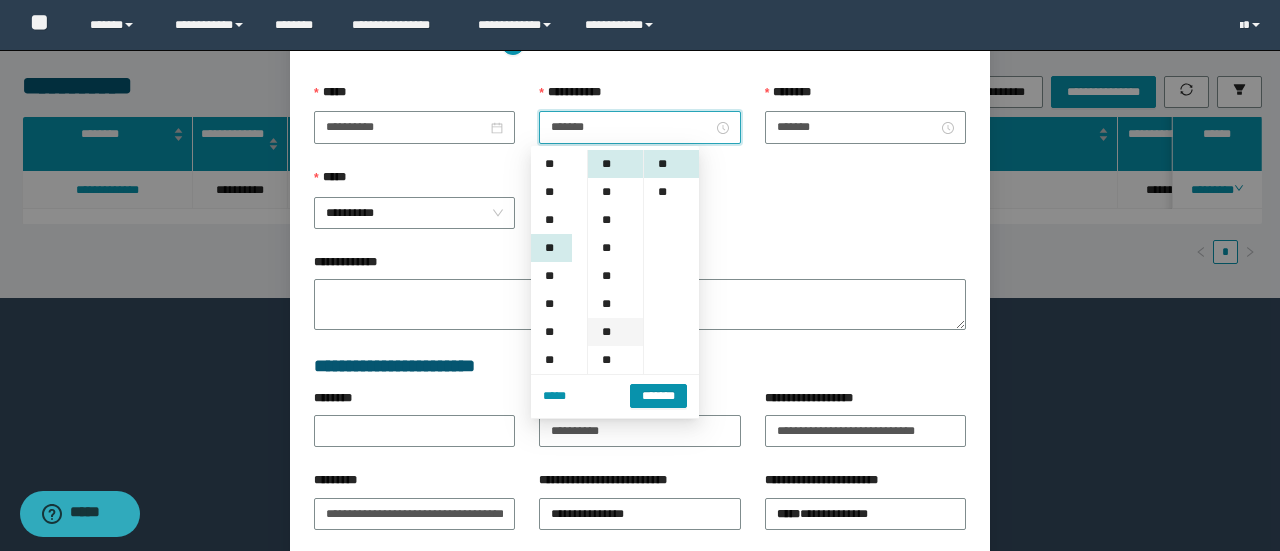 scroll, scrollTop: 84, scrollLeft: 0, axis: vertical 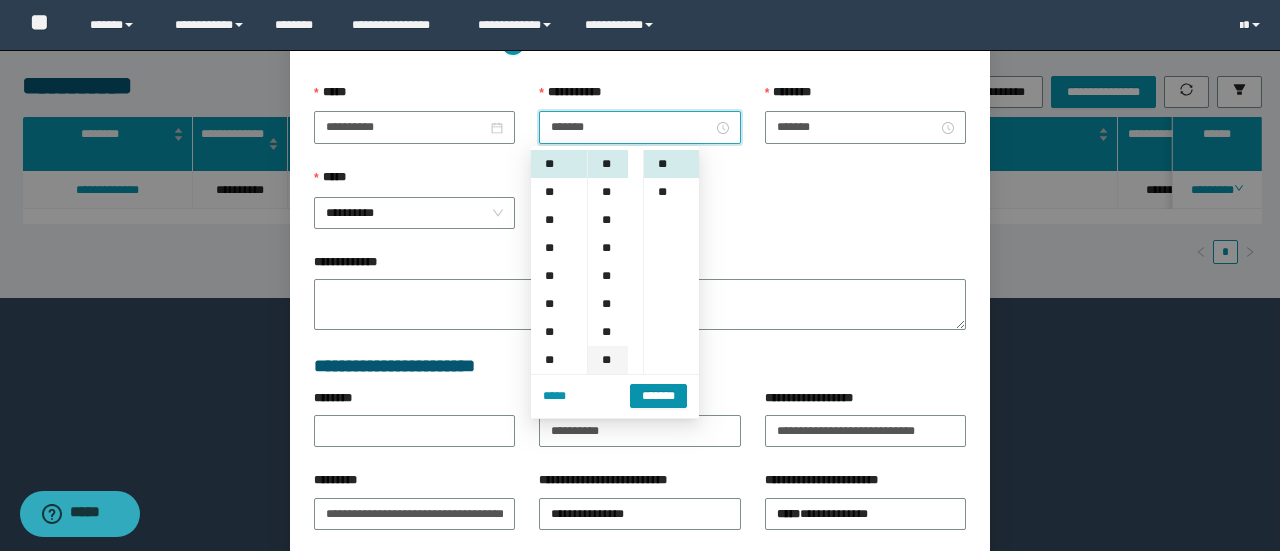 click on "**" at bounding box center (608, 360) 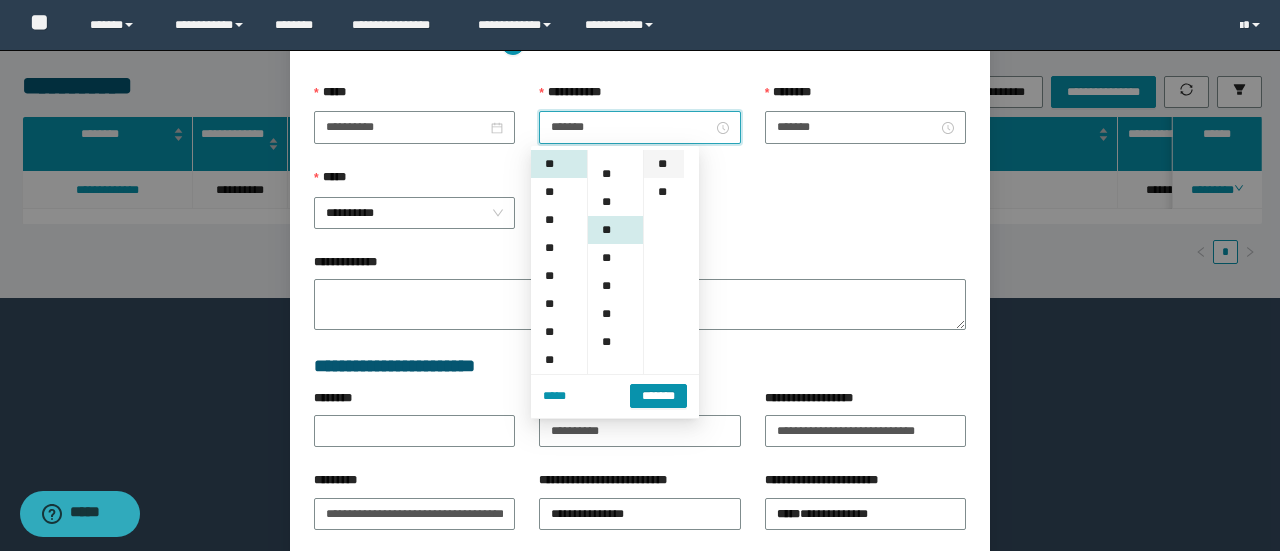 scroll, scrollTop: 196, scrollLeft: 0, axis: vertical 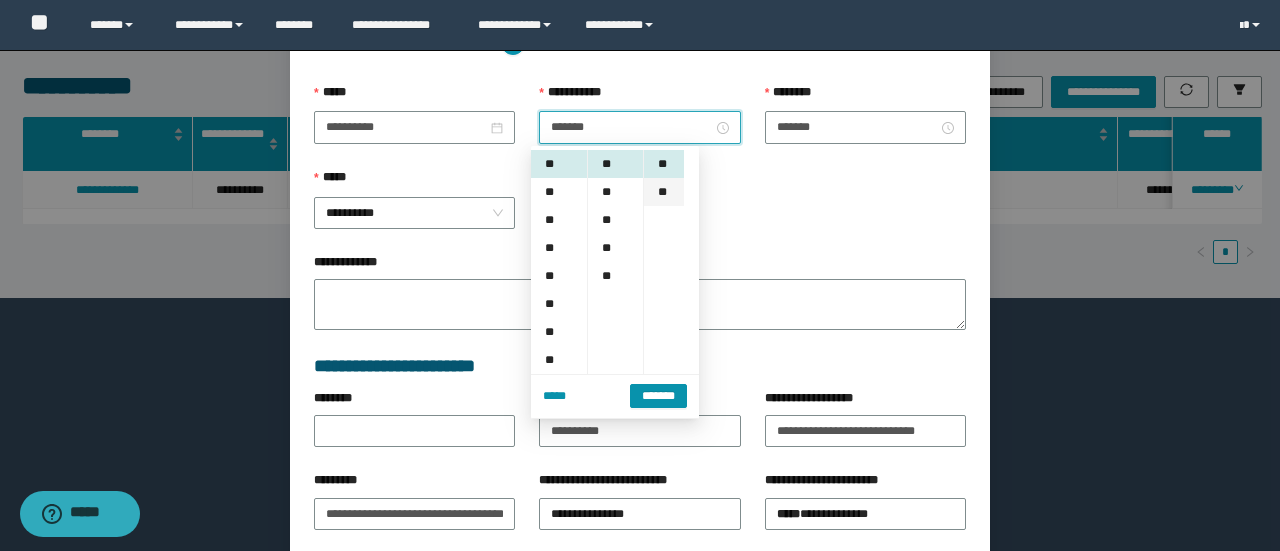 click on "**" at bounding box center [664, 192] 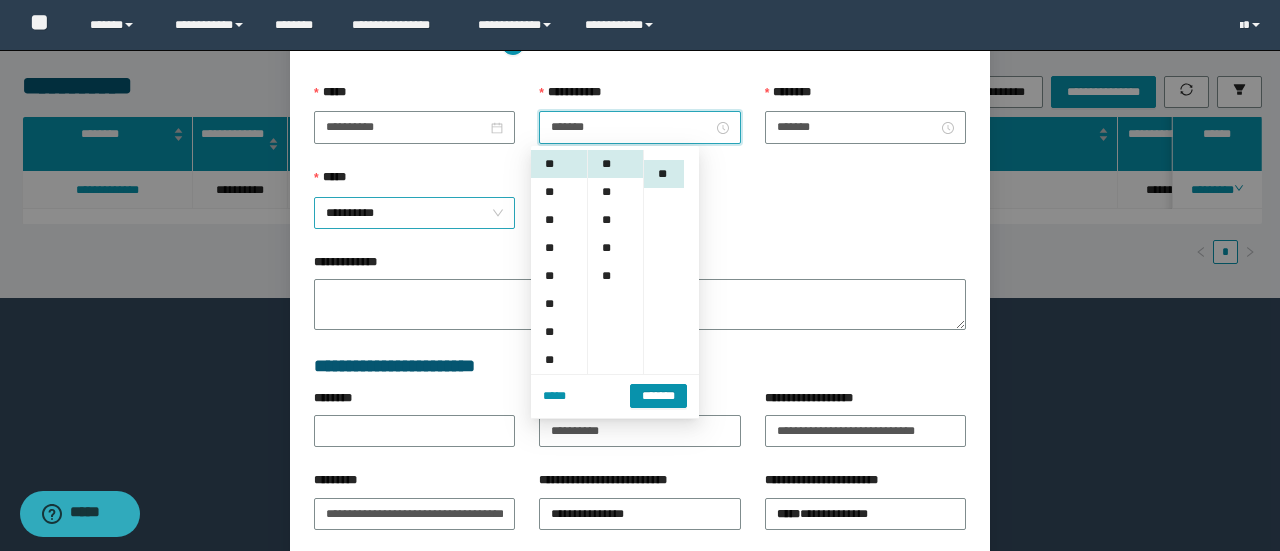 scroll, scrollTop: 28, scrollLeft: 0, axis: vertical 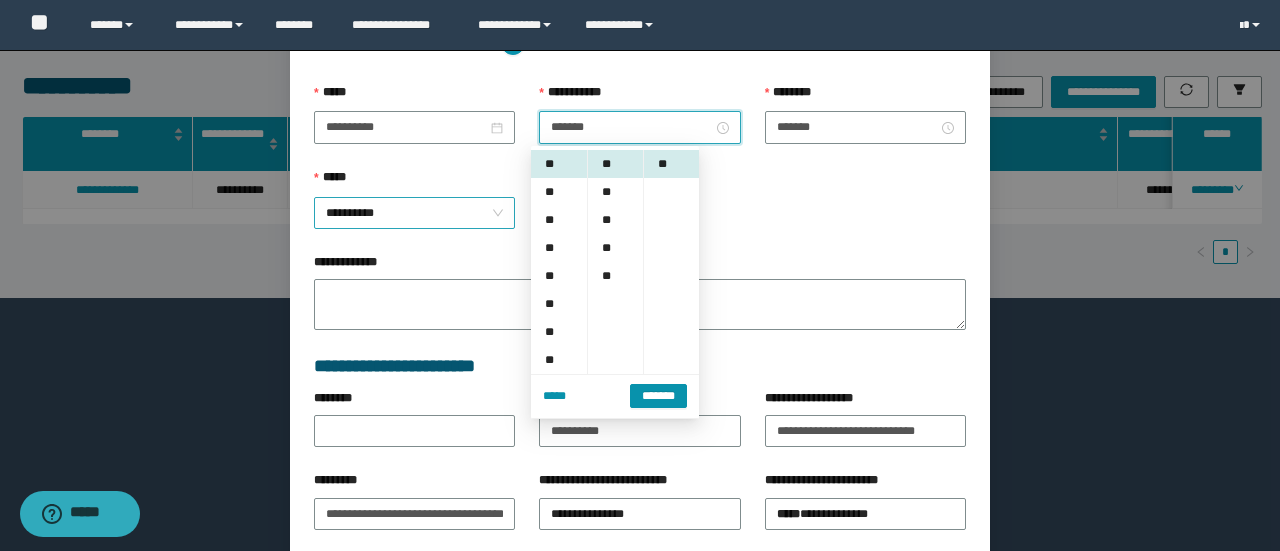 click on "**********" at bounding box center [415, 213] 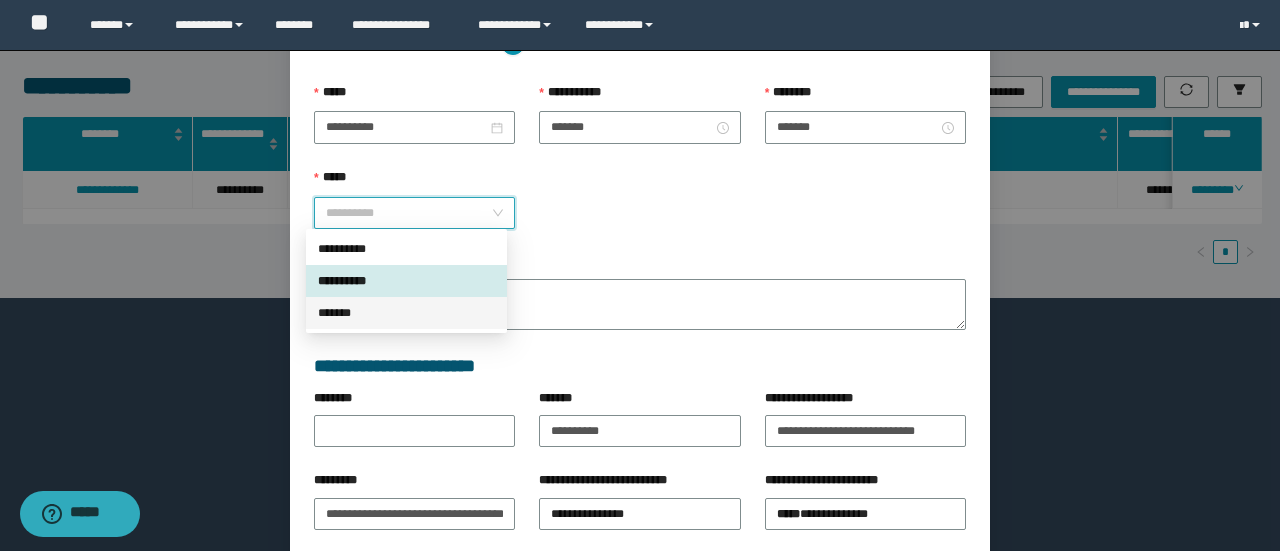 click on "*******" at bounding box center [406, 313] 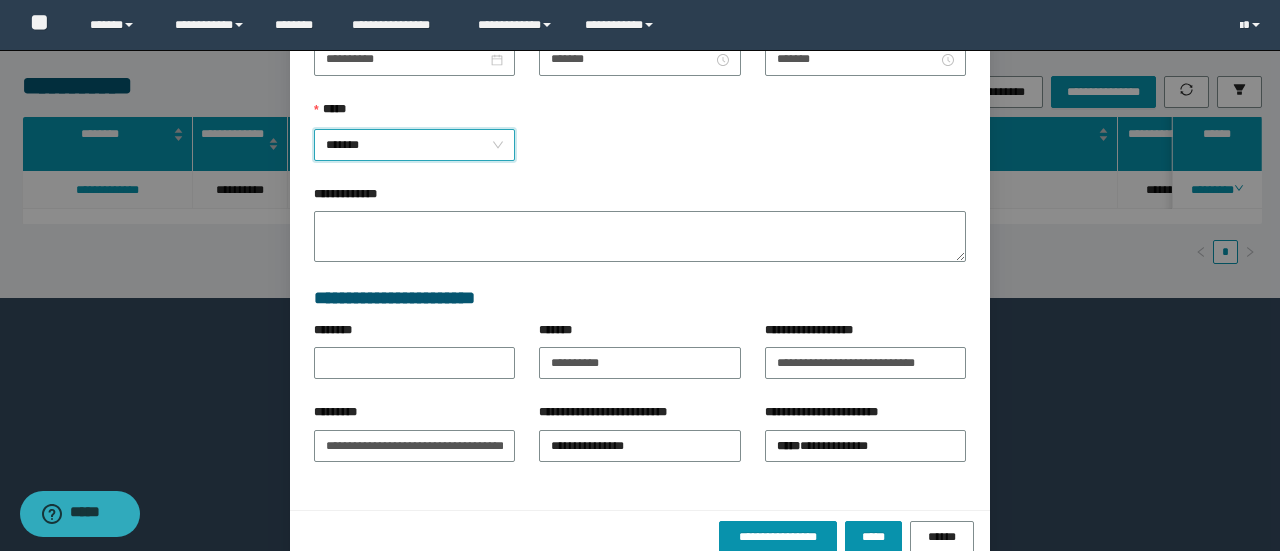 scroll, scrollTop: 316, scrollLeft: 0, axis: vertical 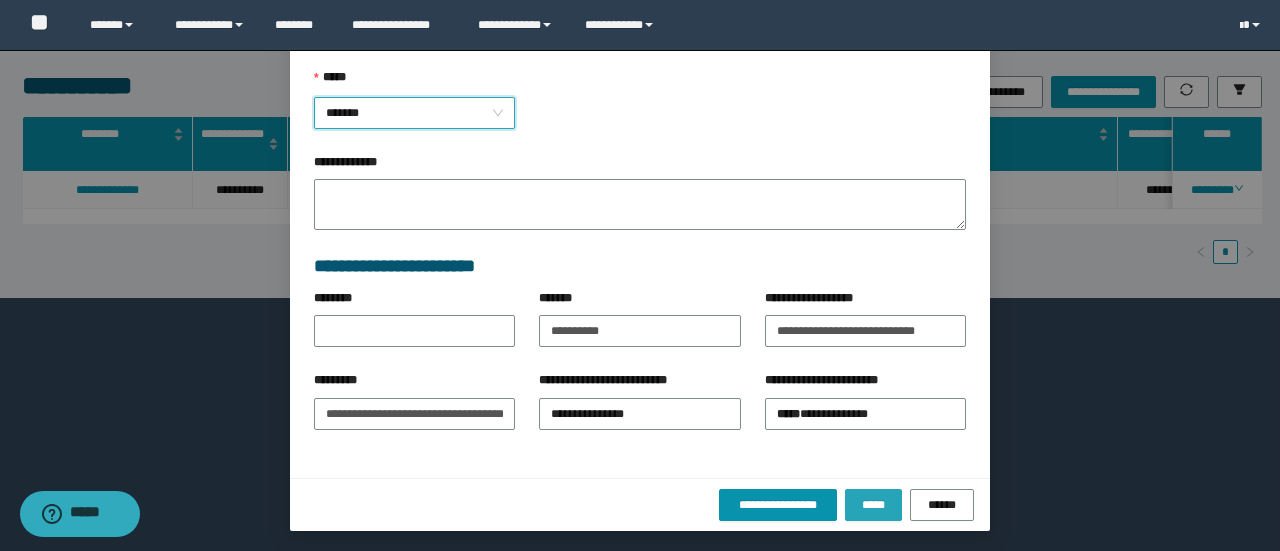 click on "*****" at bounding box center [873, 505] 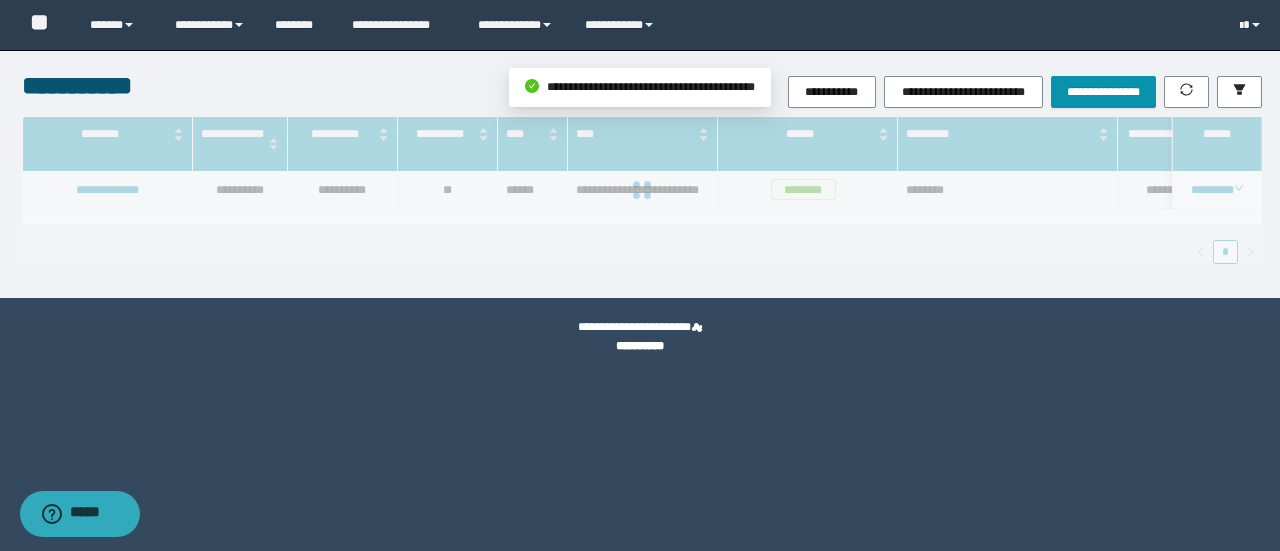 scroll, scrollTop: 216, scrollLeft: 0, axis: vertical 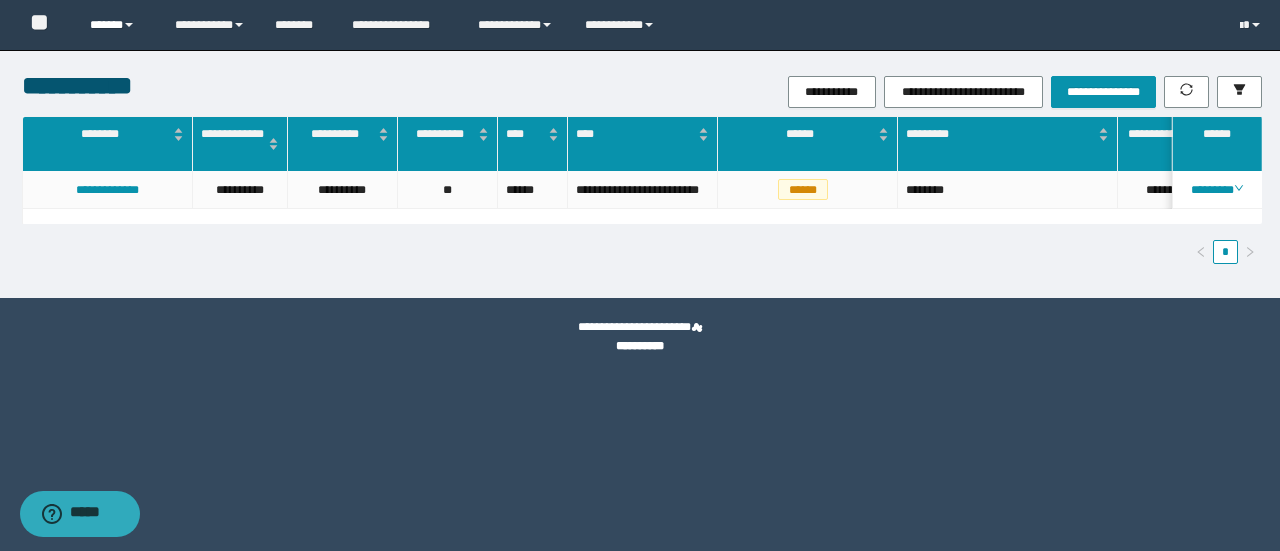 click on "******" at bounding box center [117, 25] 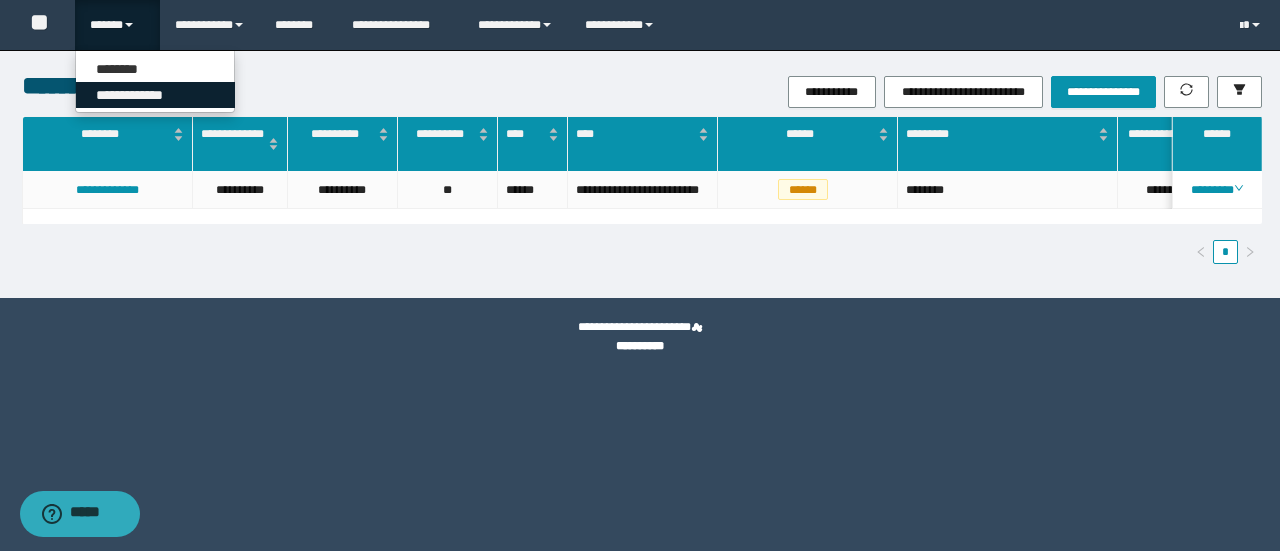 click on "**********" at bounding box center (155, 95) 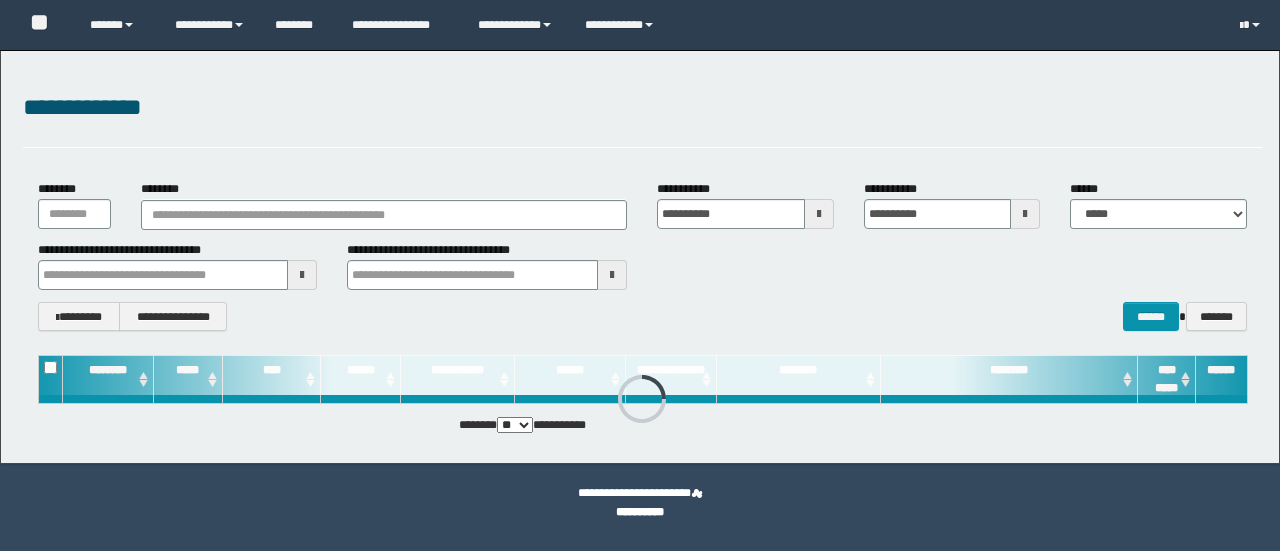 scroll, scrollTop: 0, scrollLeft: 0, axis: both 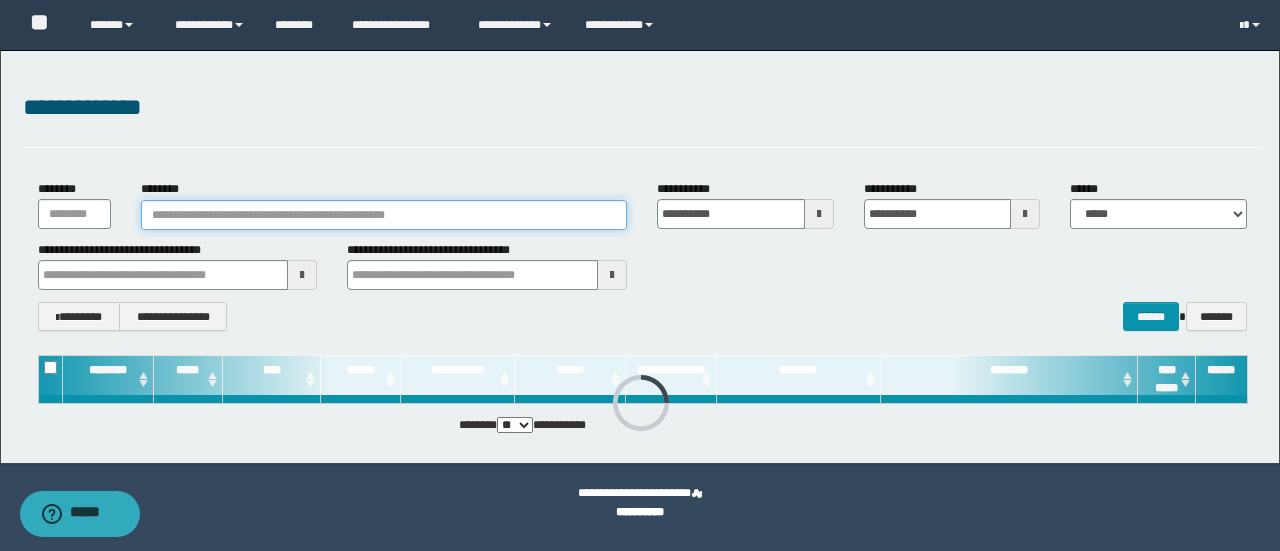 click on "********" at bounding box center [384, 215] 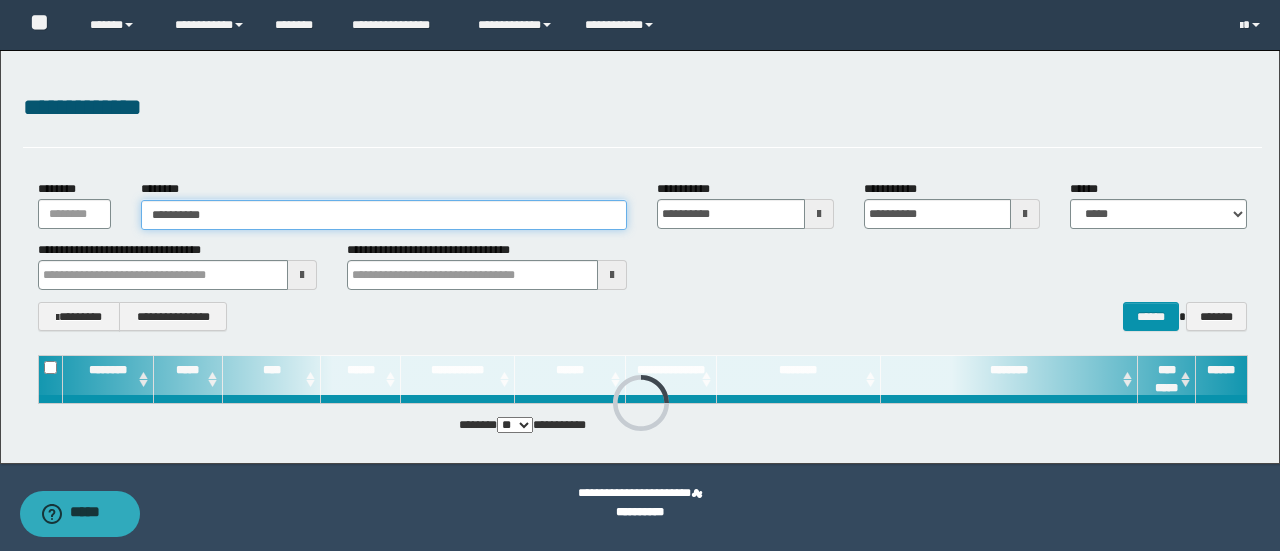 type on "**********" 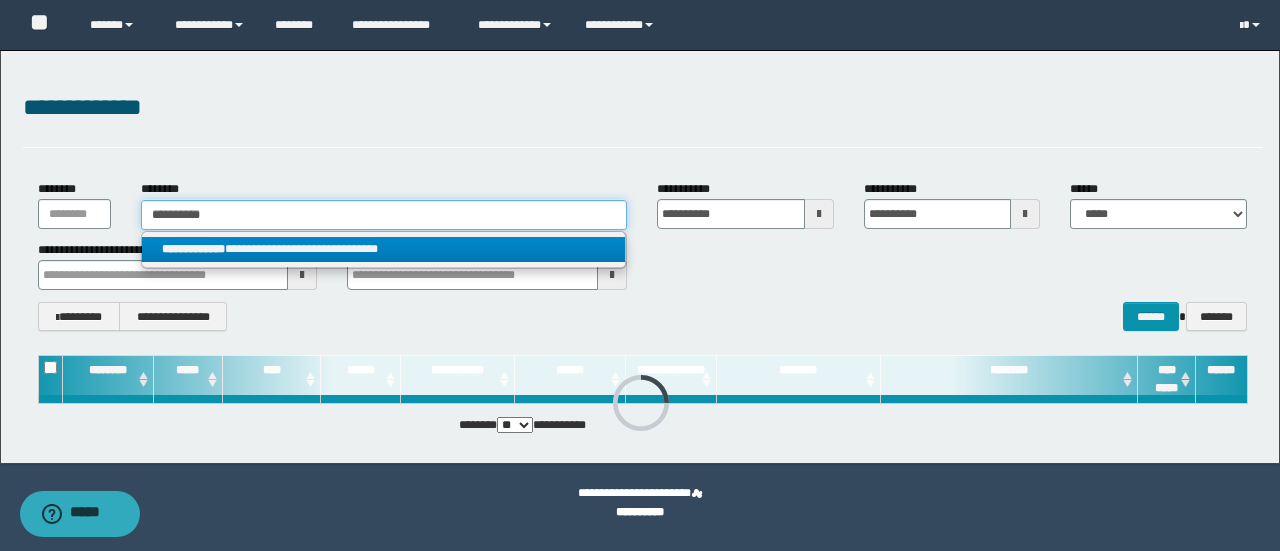 type on "**********" 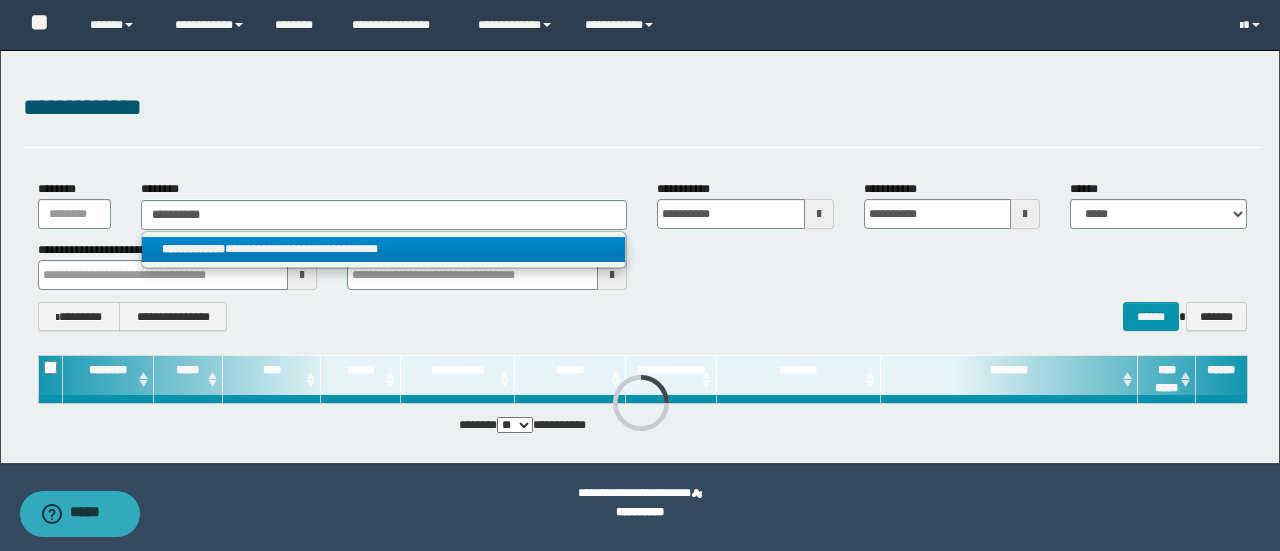 click on "**********" at bounding box center [384, 249] 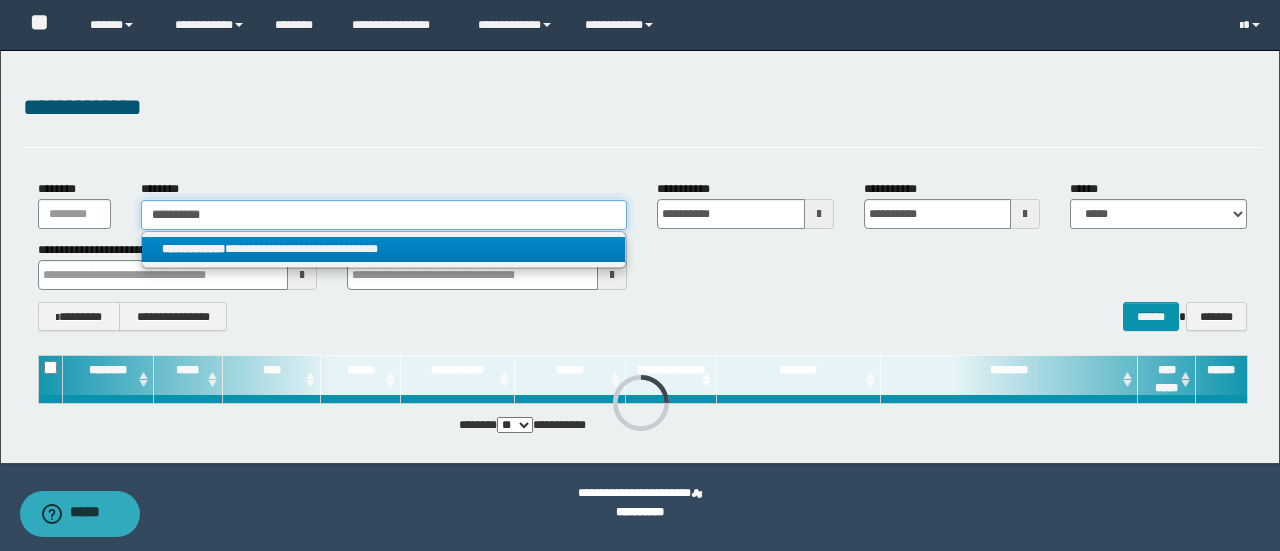 type 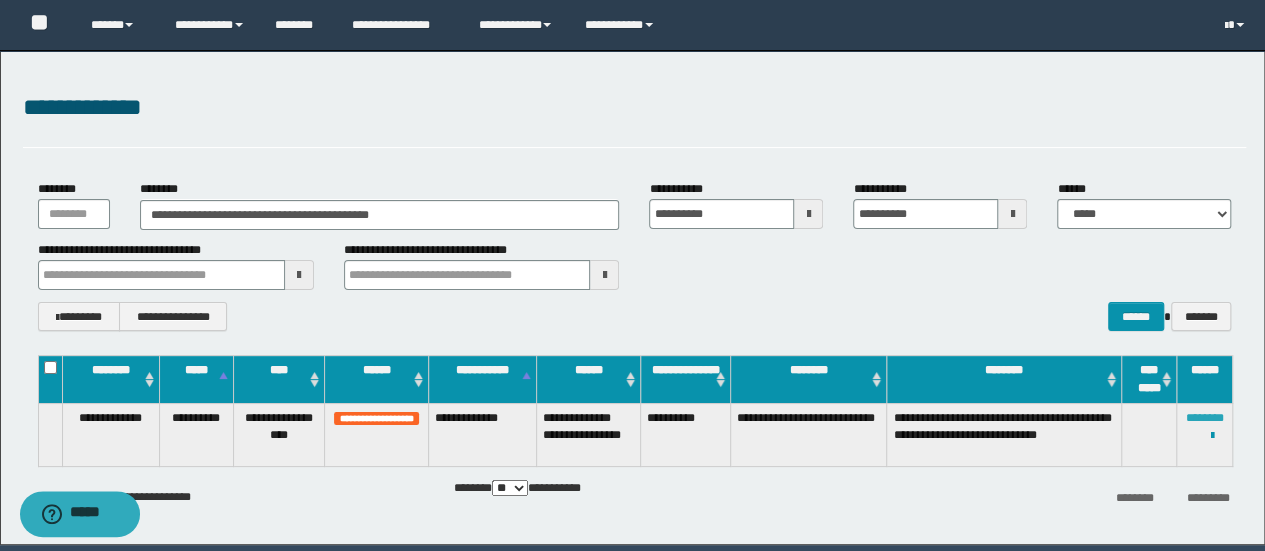 click on "********" at bounding box center (1205, 418) 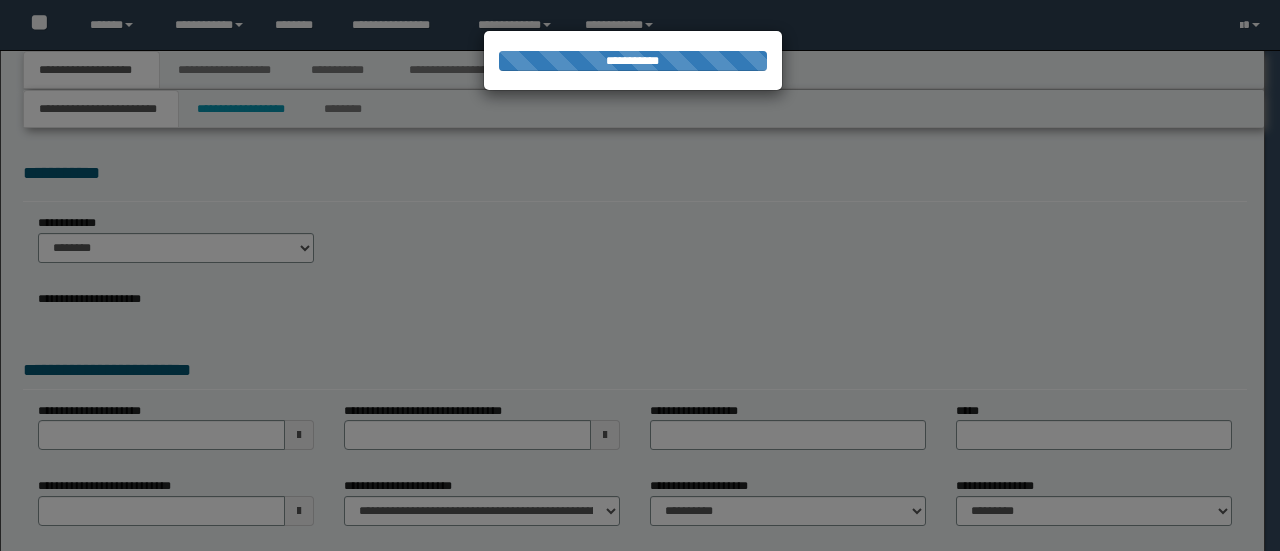 scroll, scrollTop: 0, scrollLeft: 0, axis: both 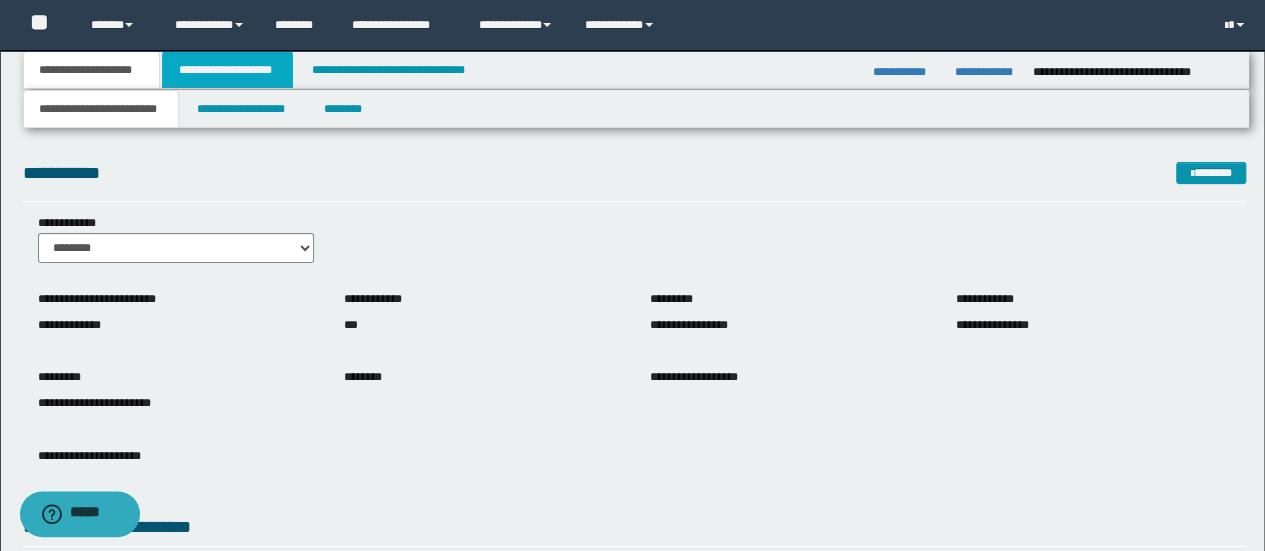 click on "**********" at bounding box center (227, 70) 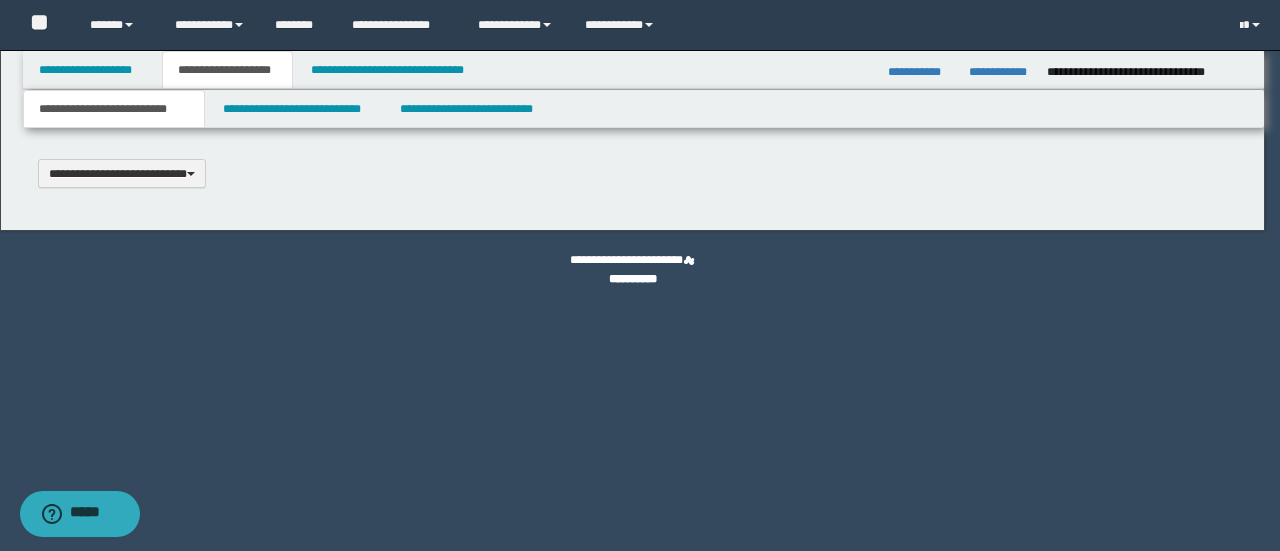scroll, scrollTop: 0, scrollLeft: 0, axis: both 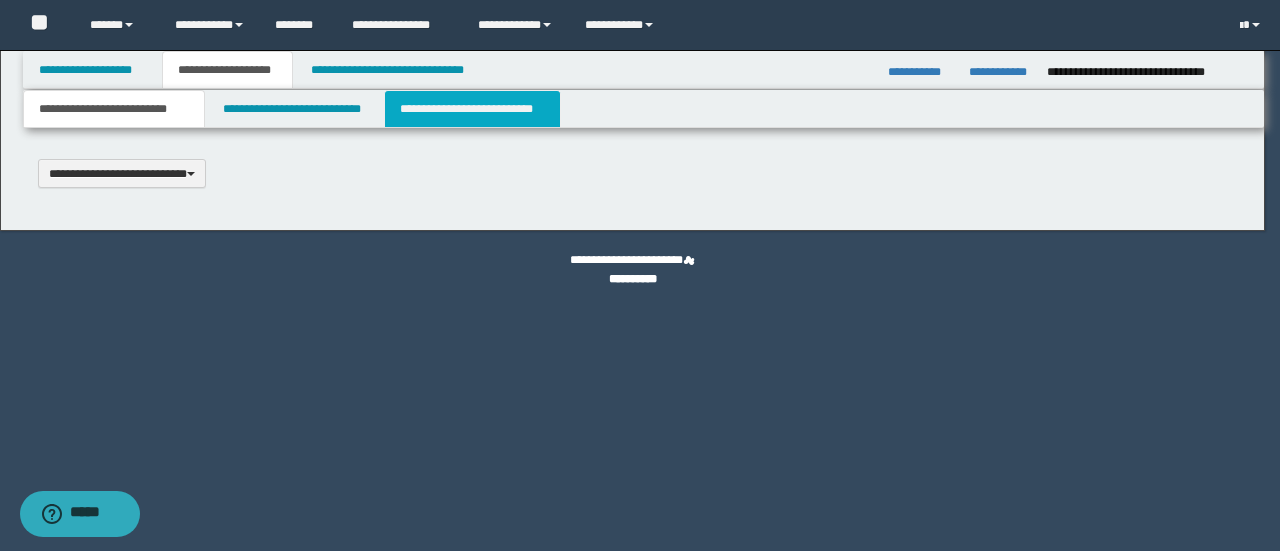 select on "*" 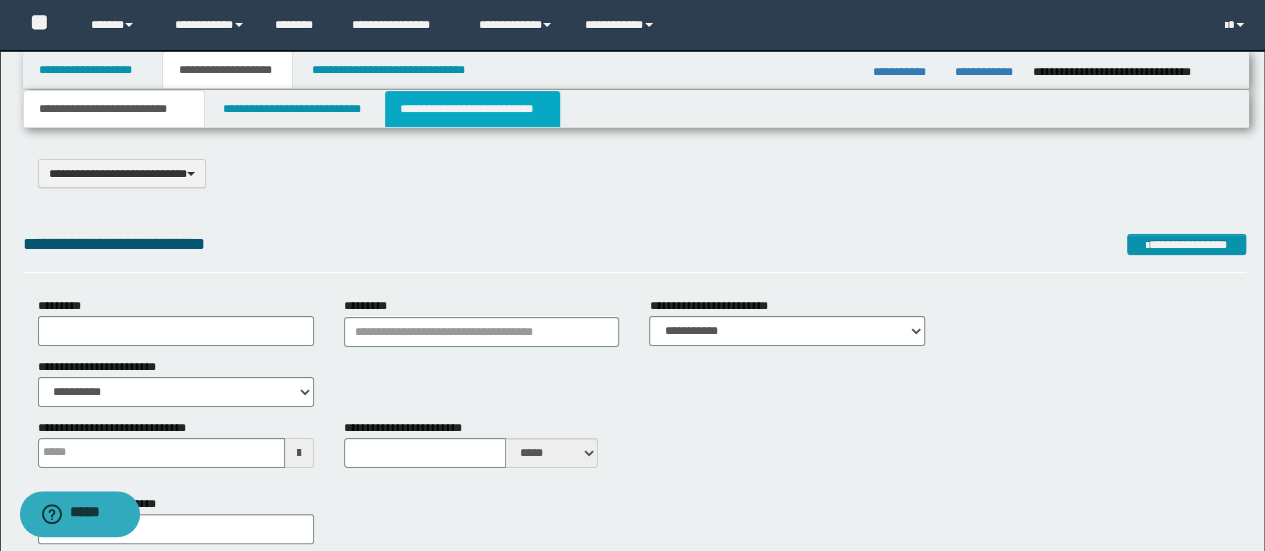 click on "**********" at bounding box center [472, 109] 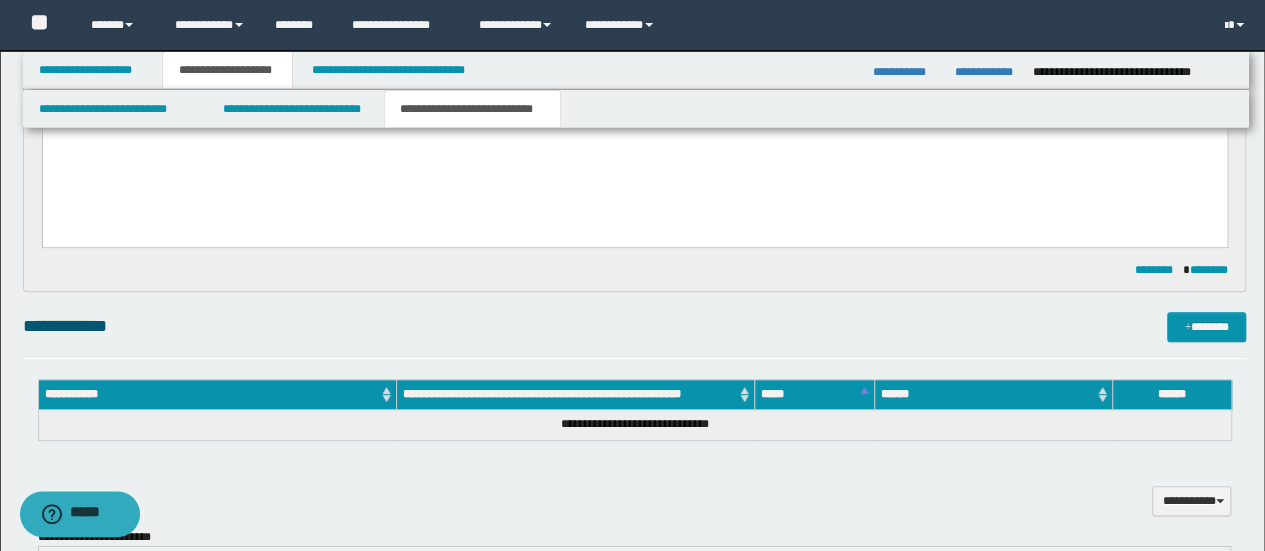 scroll, scrollTop: 300, scrollLeft: 0, axis: vertical 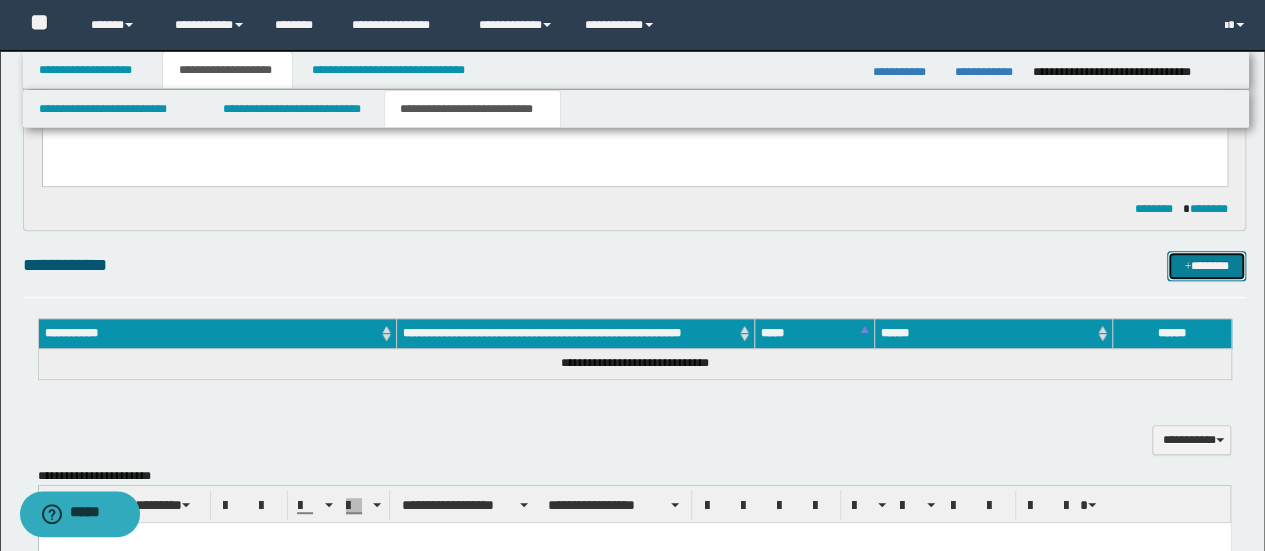 click on "*******" at bounding box center [1206, 265] 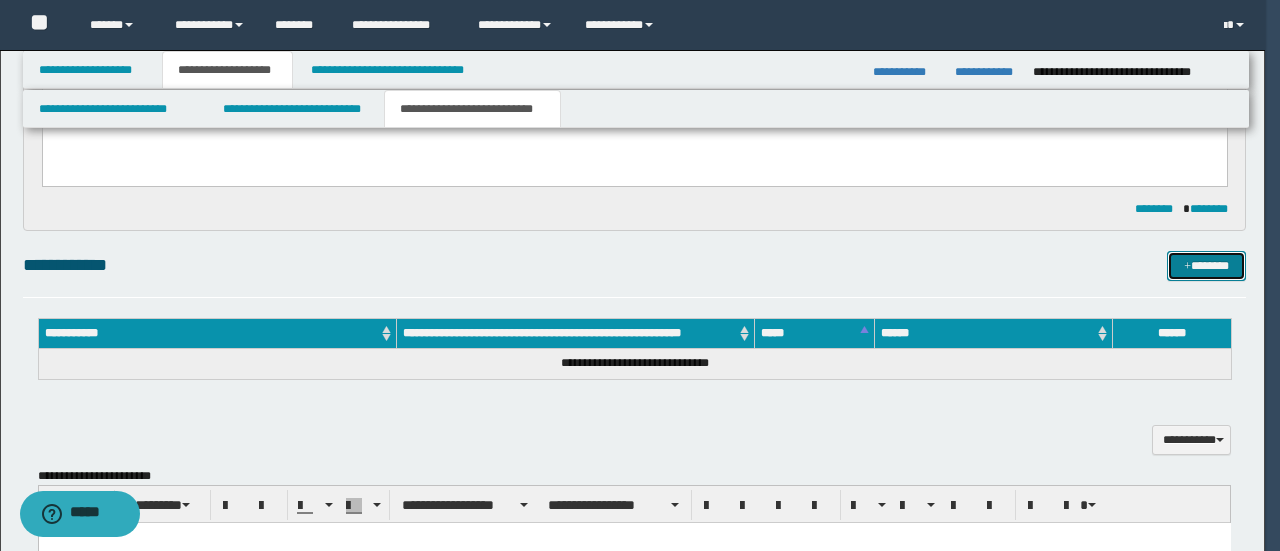 type 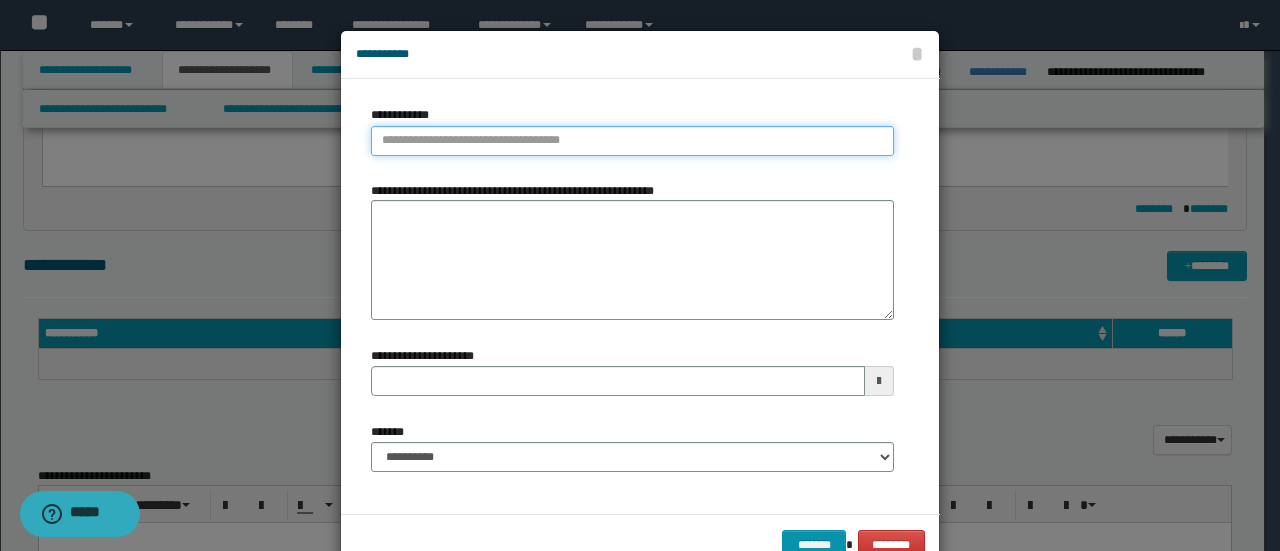 click on "**********" at bounding box center [632, 141] 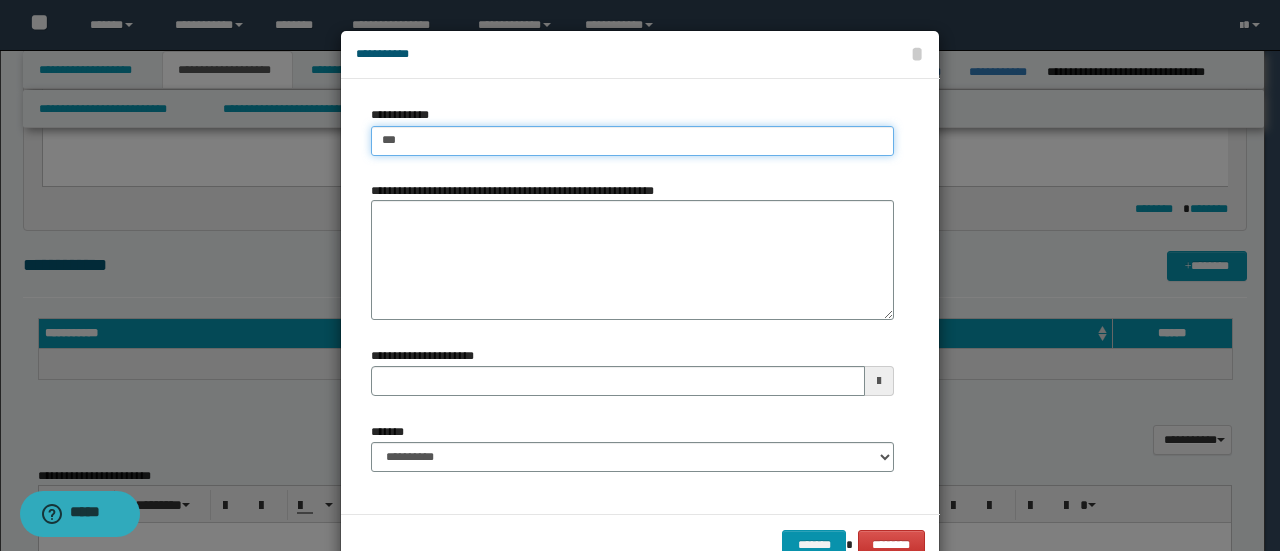 type on "****" 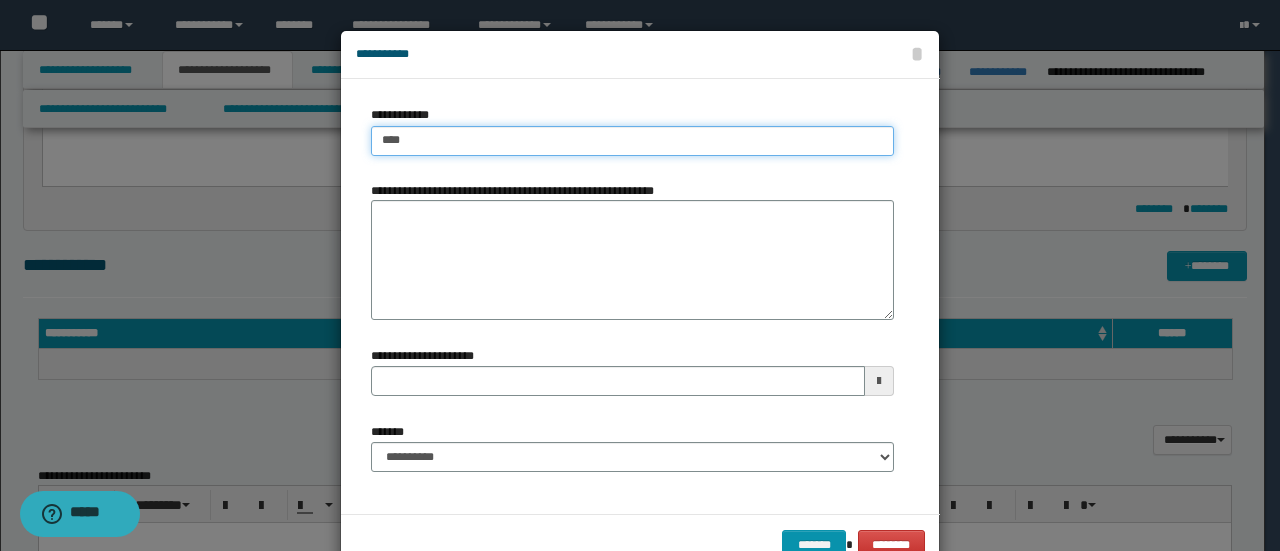 type on "****" 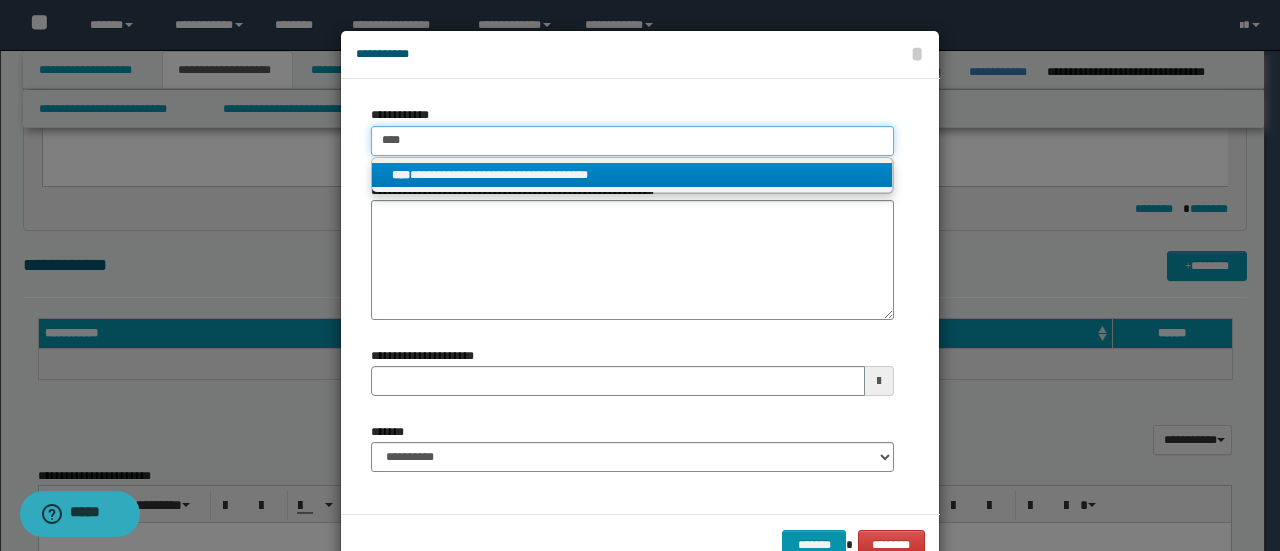 type on "****" 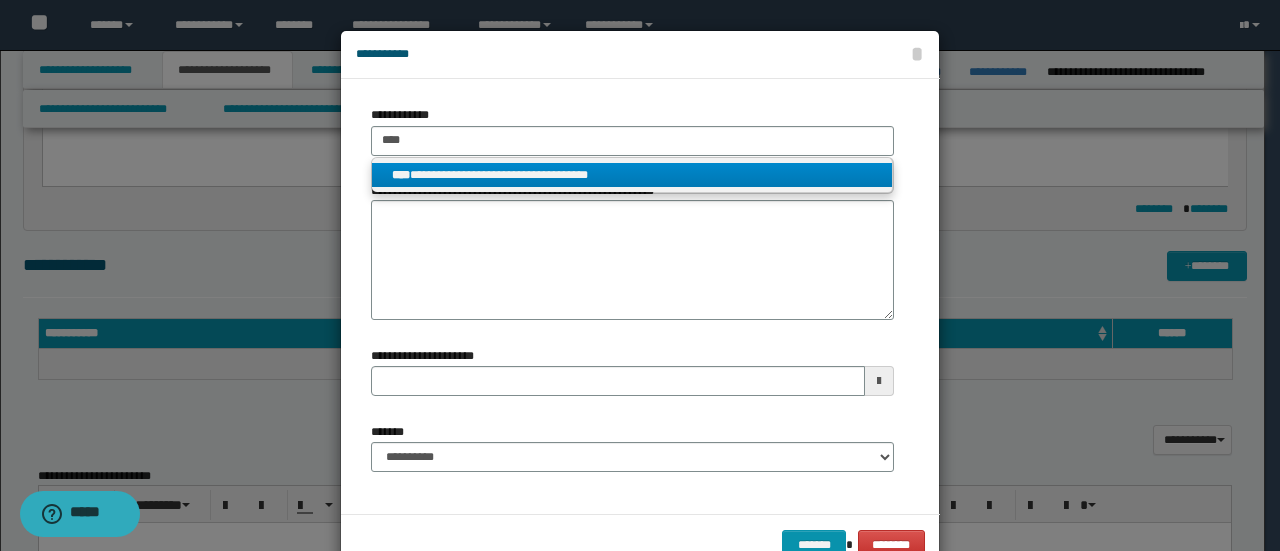 click on "**********" at bounding box center [632, 175] 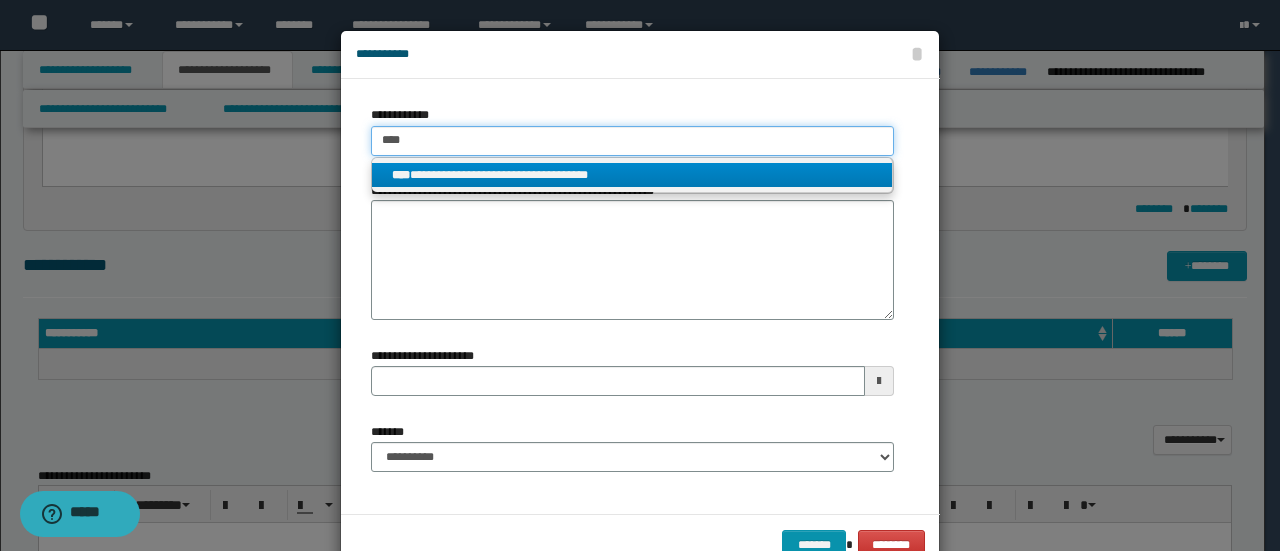 type 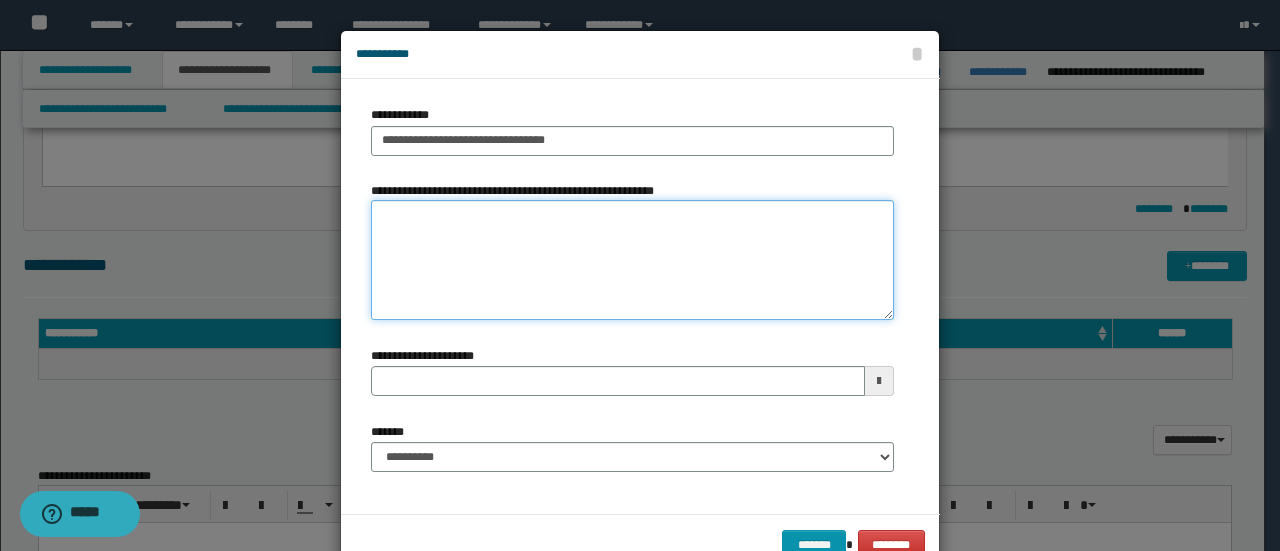 click on "**********" at bounding box center [632, 260] 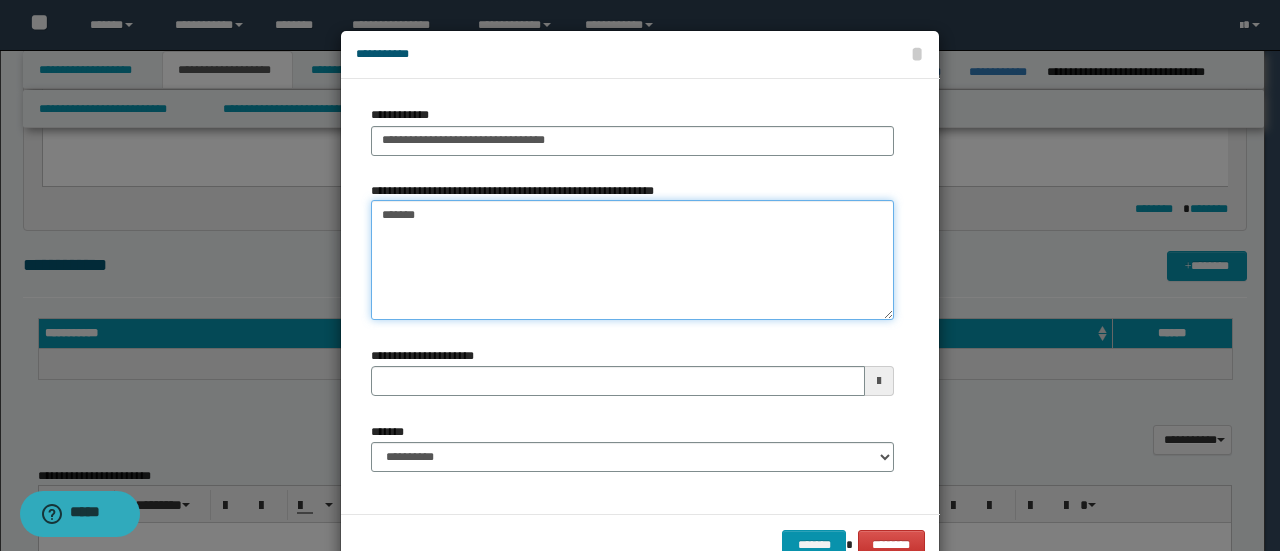 type on "*******" 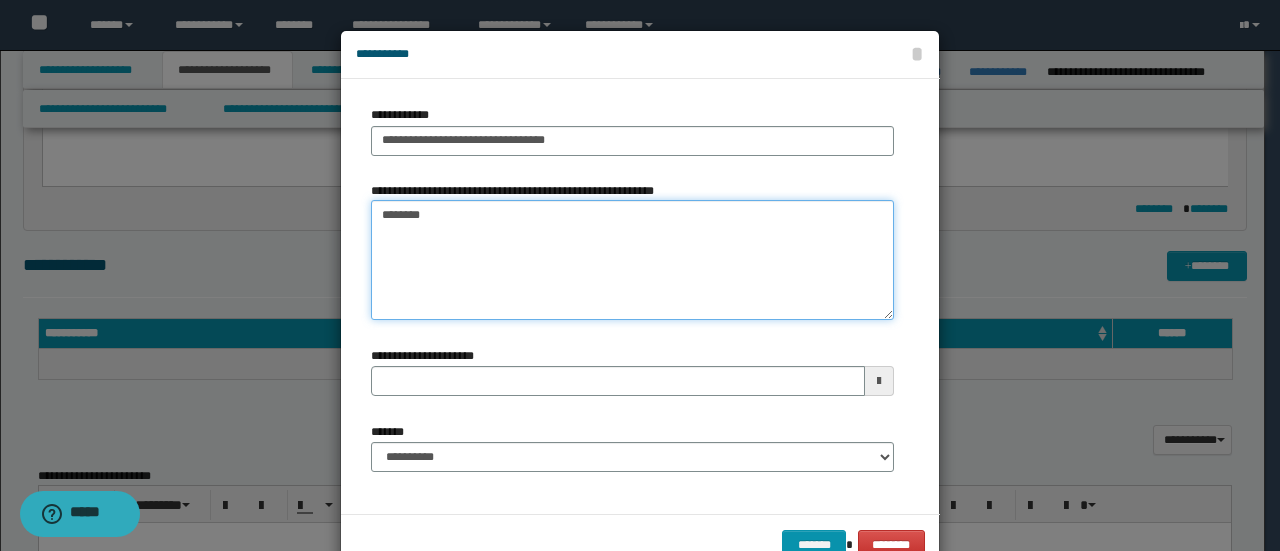 type 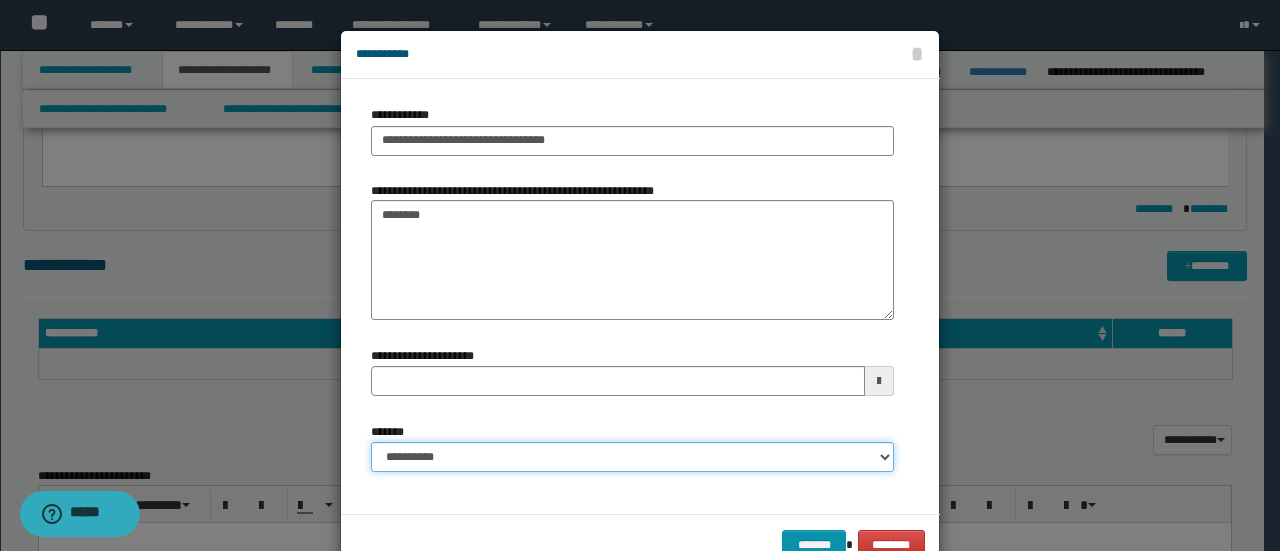 click on "**********" at bounding box center [632, 457] 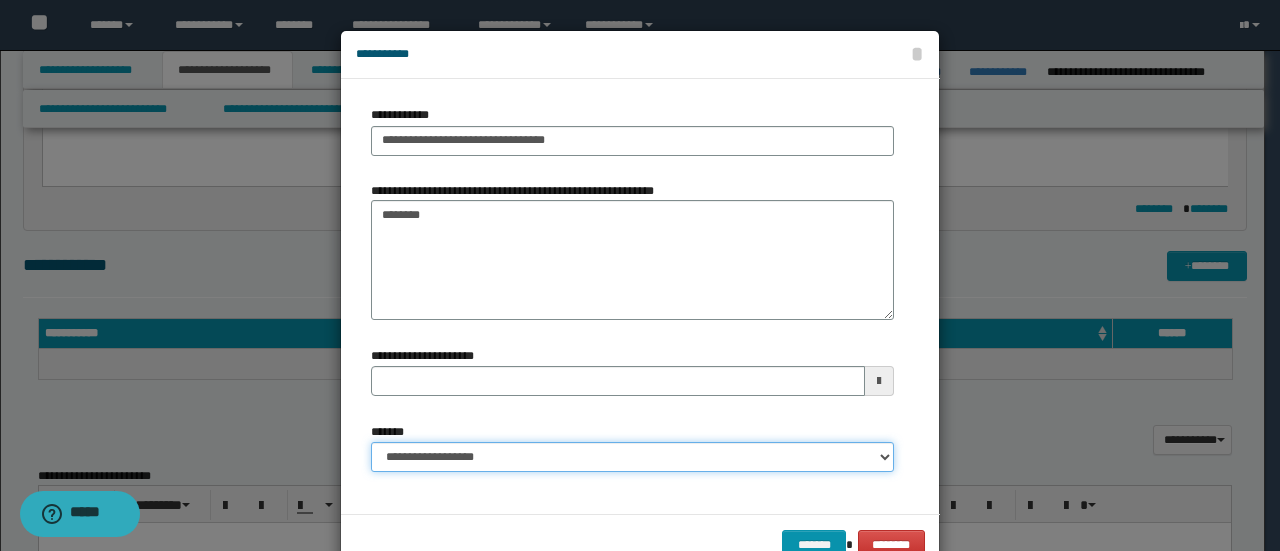 type 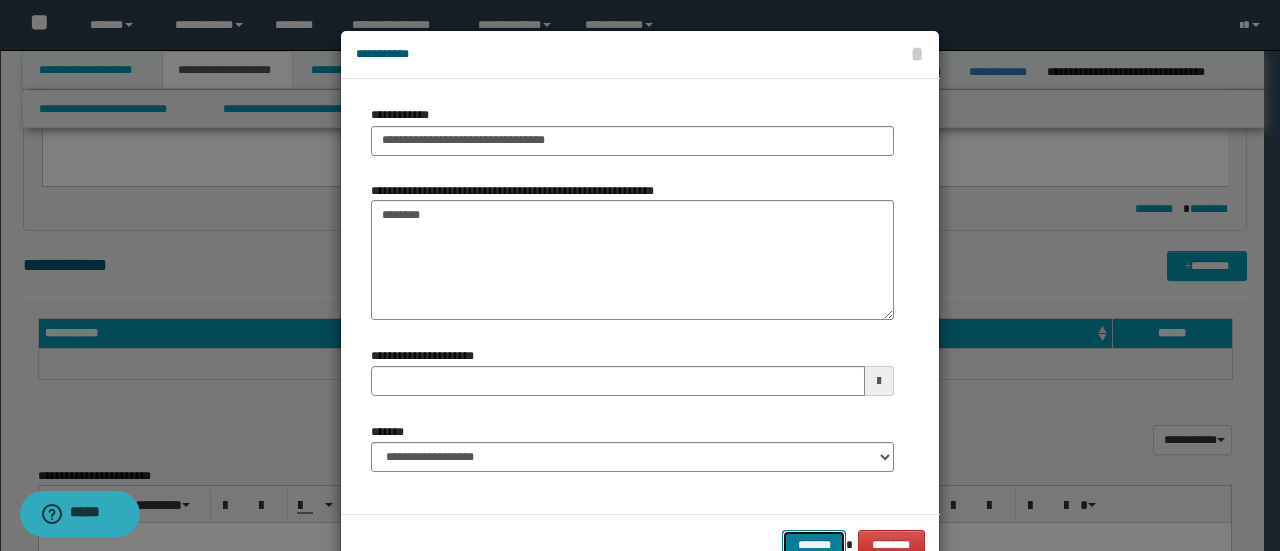 click on "*******" at bounding box center (814, 544) 